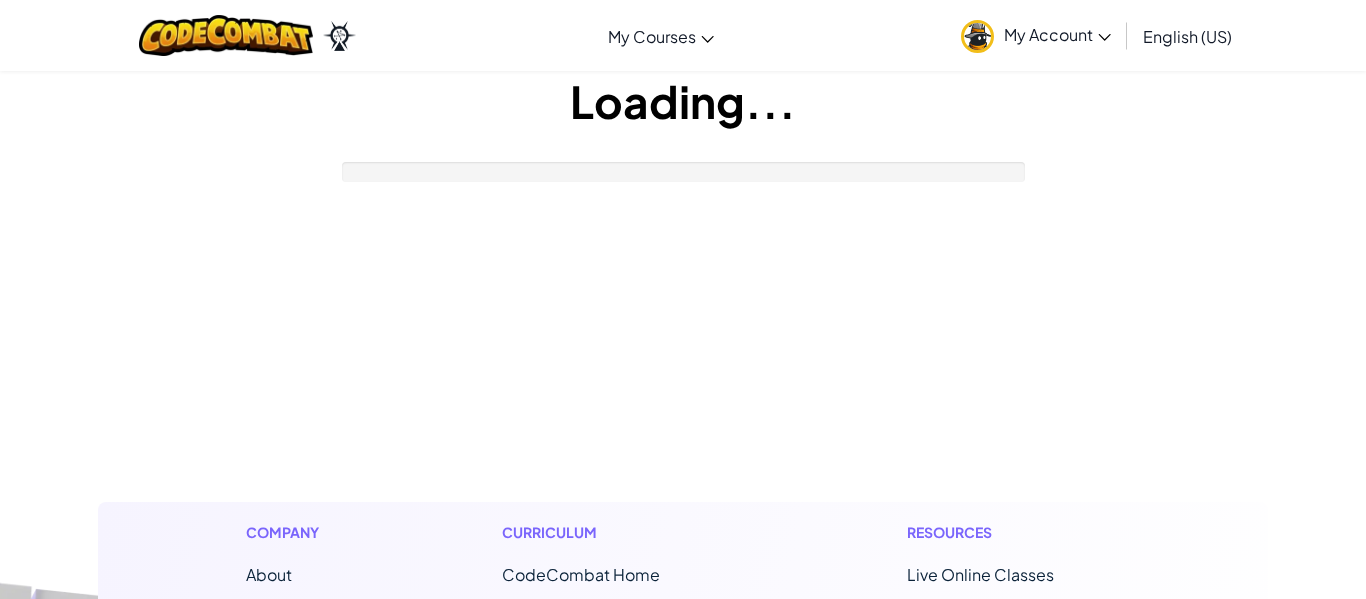 scroll, scrollTop: 0, scrollLeft: 0, axis: both 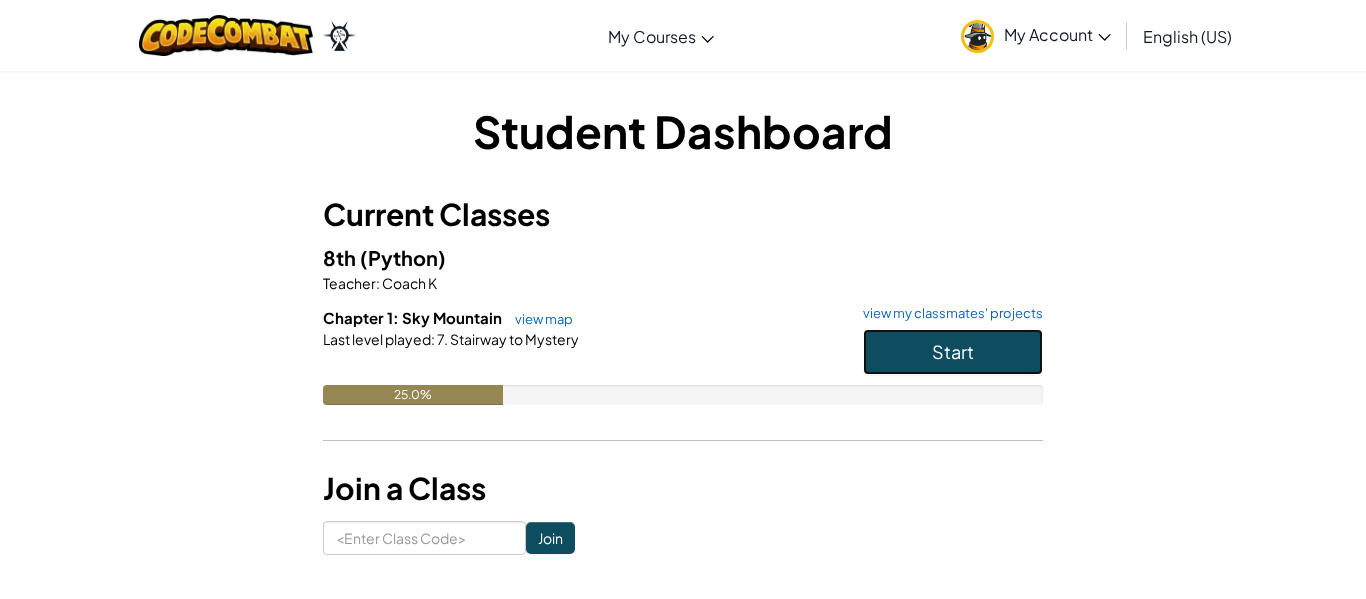 click on "Start" at bounding box center [953, 352] 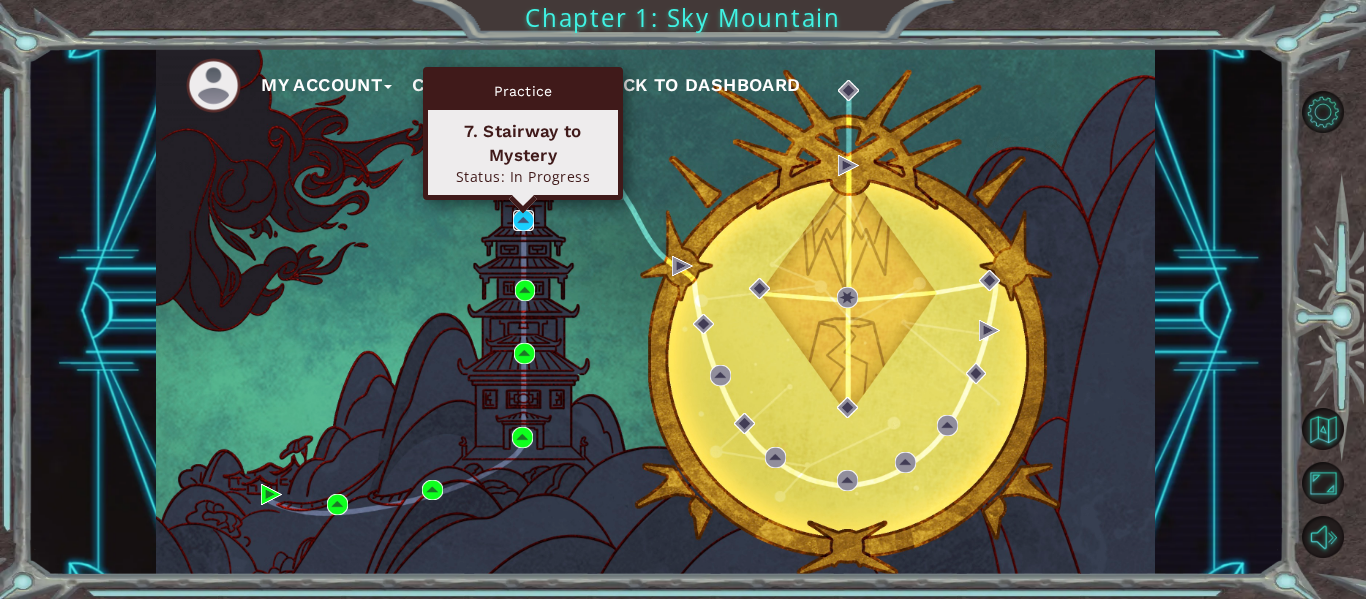 click at bounding box center [523, 220] 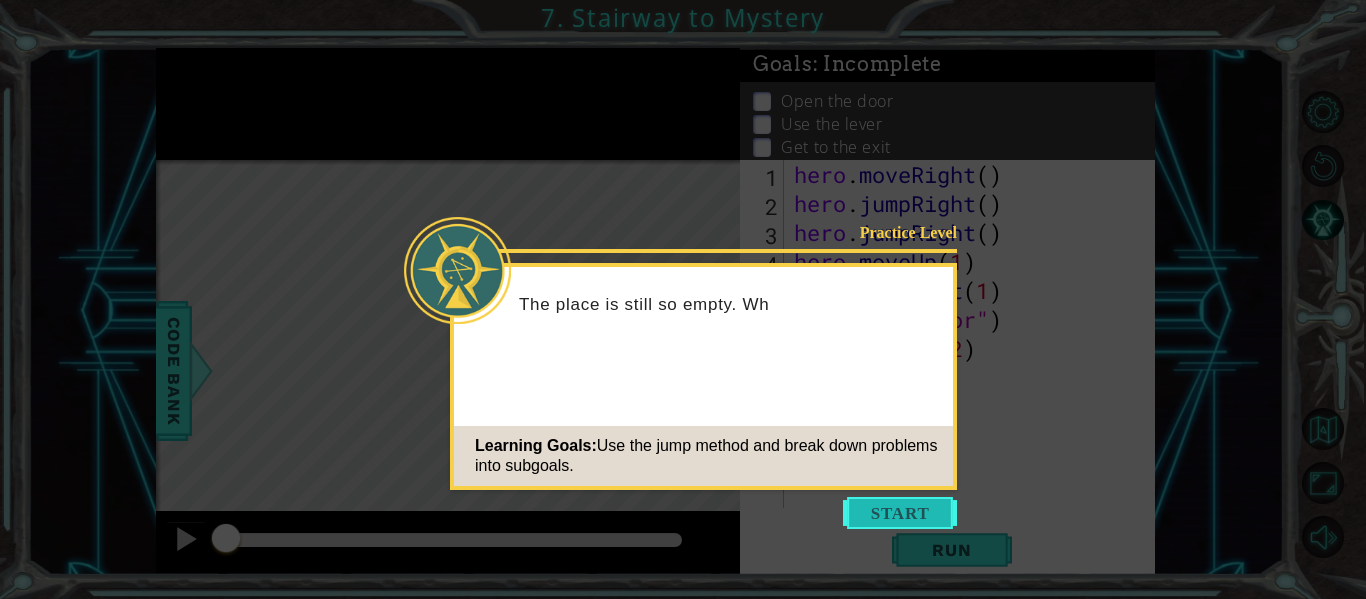click at bounding box center [900, 513] 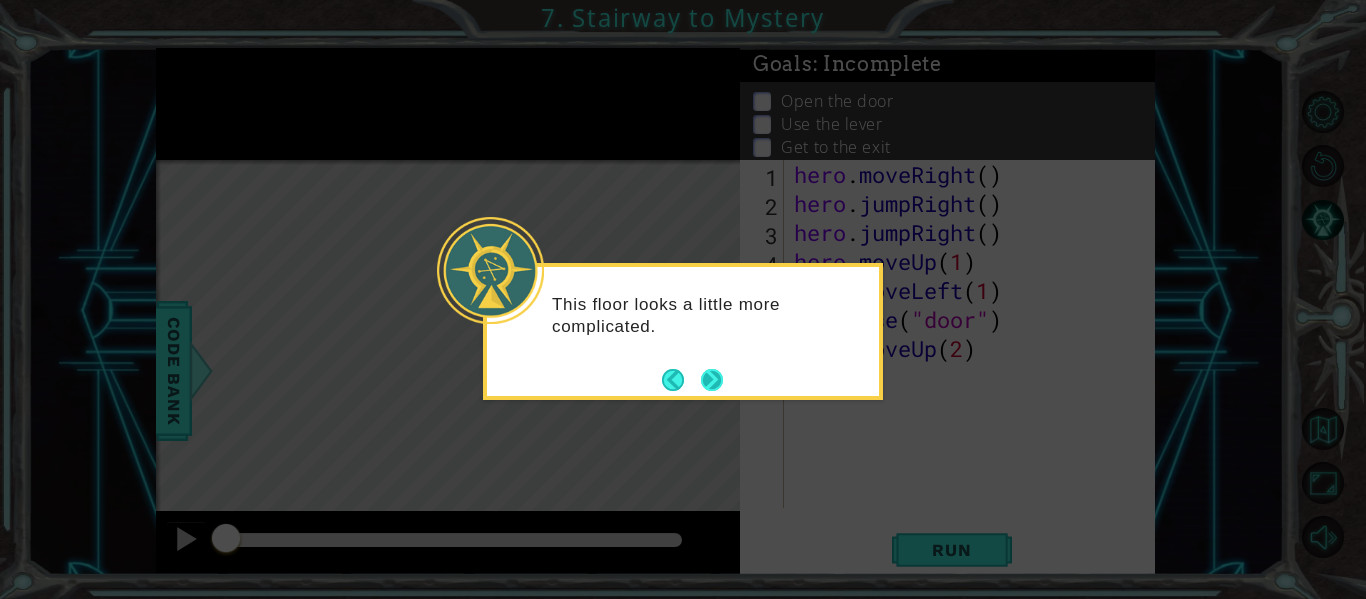 click at bounding box center (711, 379) 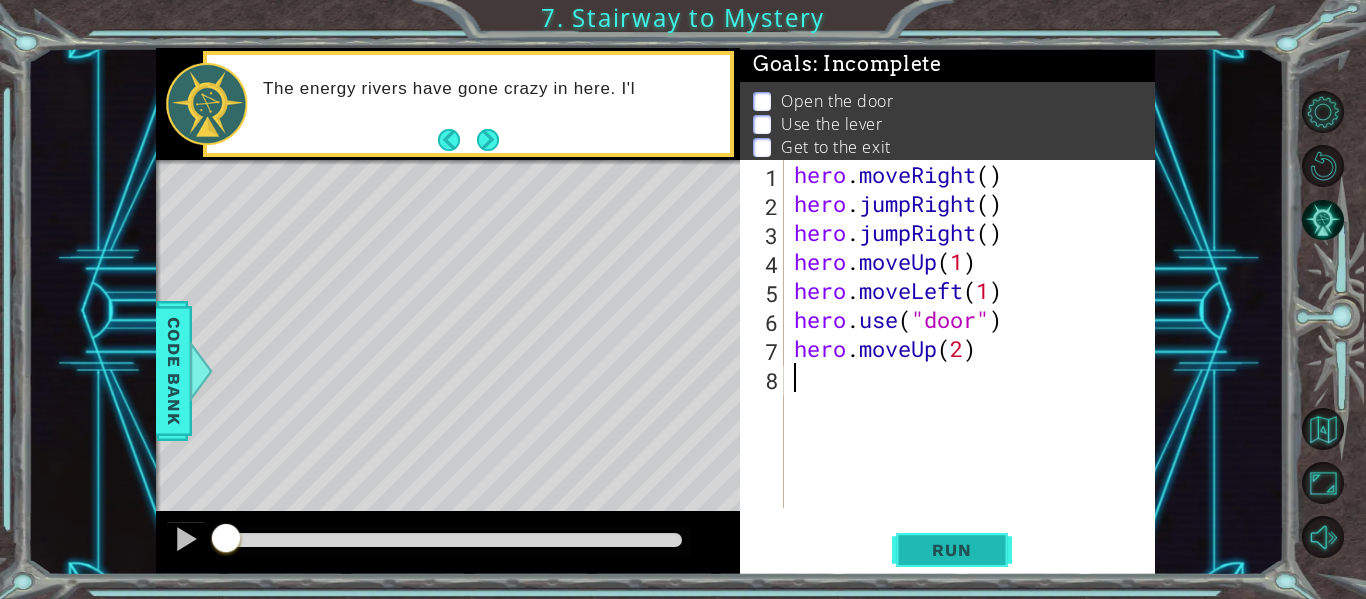 click on "Run" at bounding box center [951, 550] 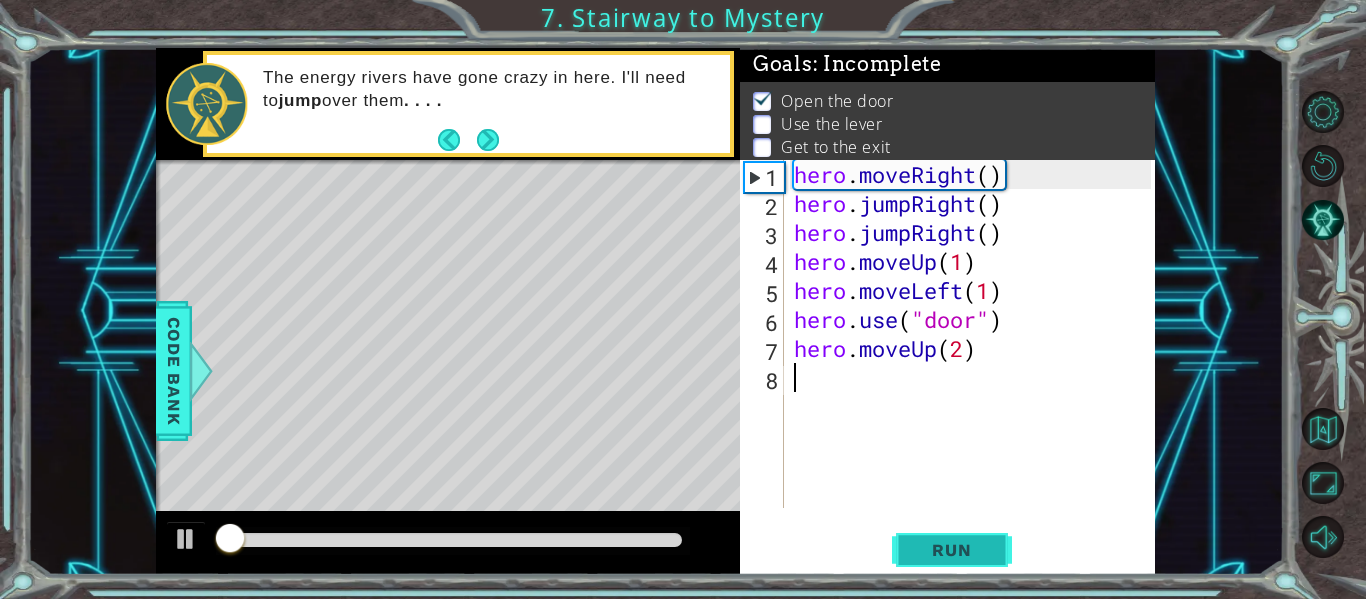 scroll, scrollTop: 4, scrollLeft: 0, axis: vertical 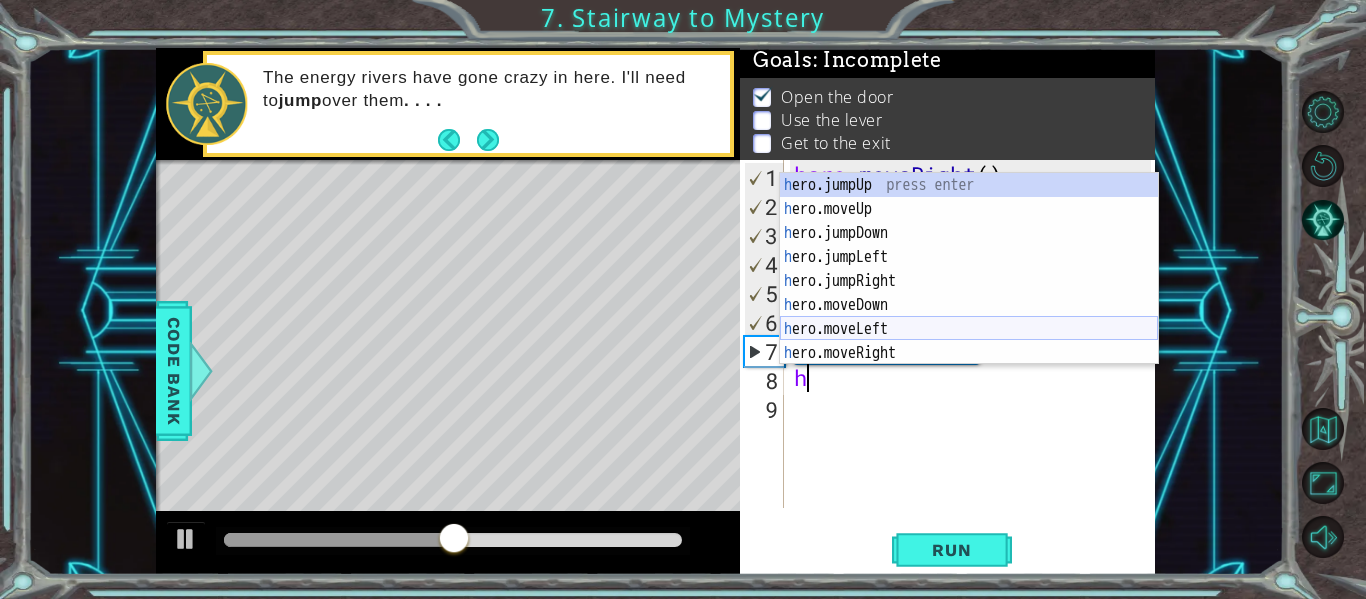 click on "h ero.jumpUp press enter h ero.moveUp press enter h ero.jumpDown press enter h ero.jumpLeft press enter h ero.jumpRight press enter h ero.moveDown press enter h ero.moveLeft press enter h ero.moveRight press enter h ero.use press enter" at bounding box center (969, 293) 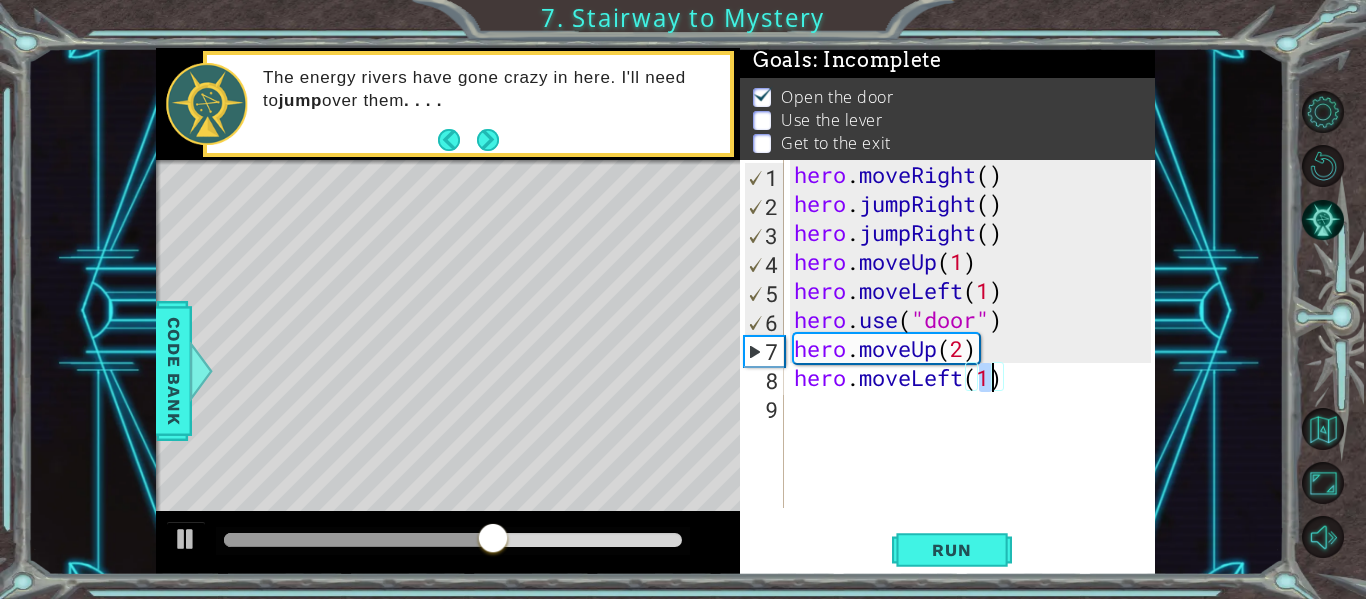 click on "hero . moveRight ( ) hero . jumpRight ( ) hero . jumpRight ( ) hero . moveUp ( 1 ) hero . moveLeft ( 1 ) hero . use ( "door" ) hero . moveUp ( 2 ) hero . moveLeft ( 1 )" at bounding box center [975, 363] 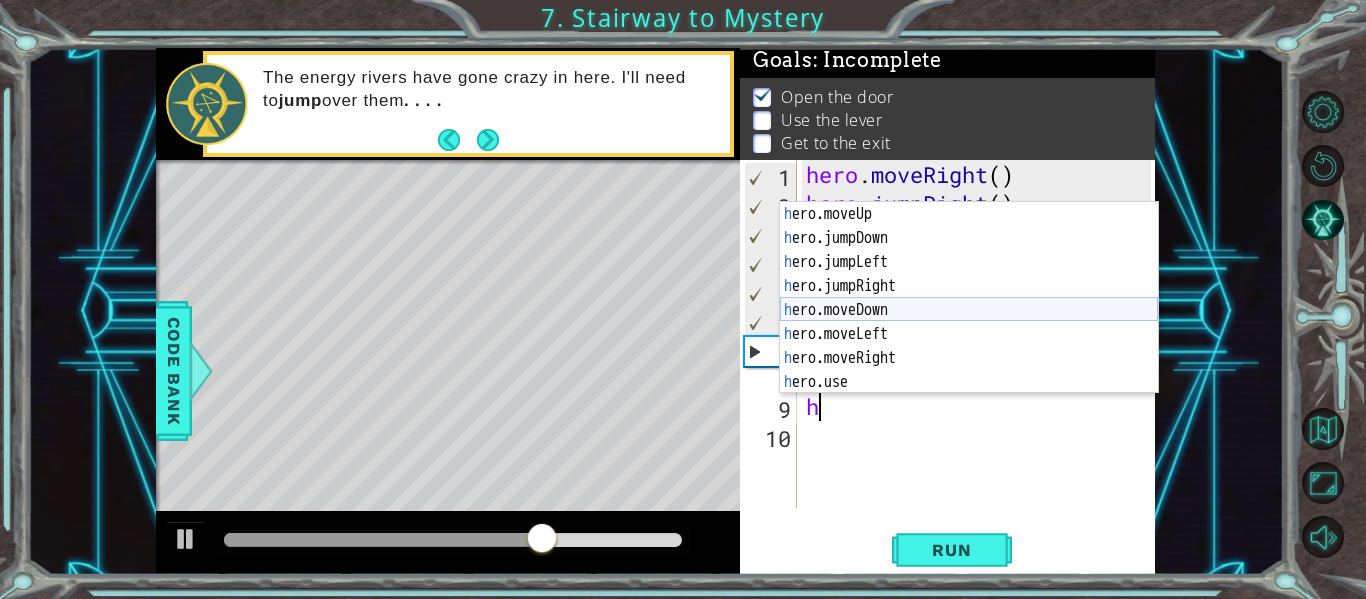 scroll, scrollTop: 24, scrollLeft: 0, axis: vertical 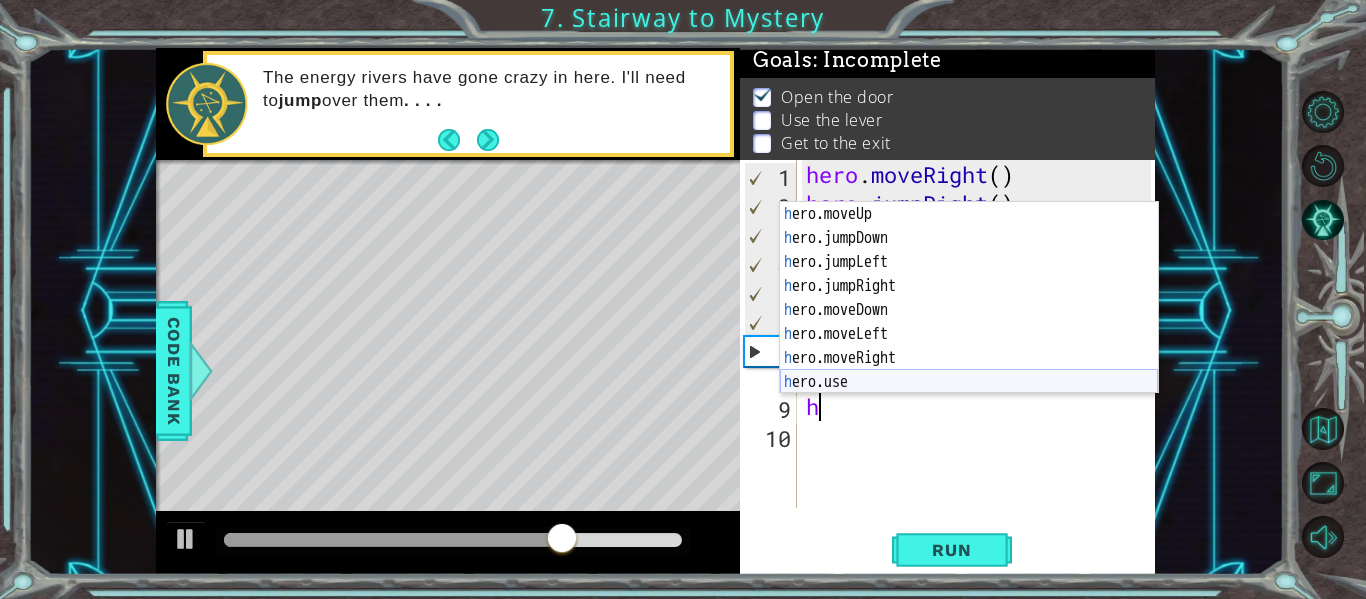 click on "h ero.moveUp press enter h ero.jumpDown press enter h ero.jumpLeft press enter h ero.jumpRight press enter h ero.moveDown press enter h ero.moveLeft press enter h ero.moveRight press enter h ero.use press enter" at bounding box center (969, 322) 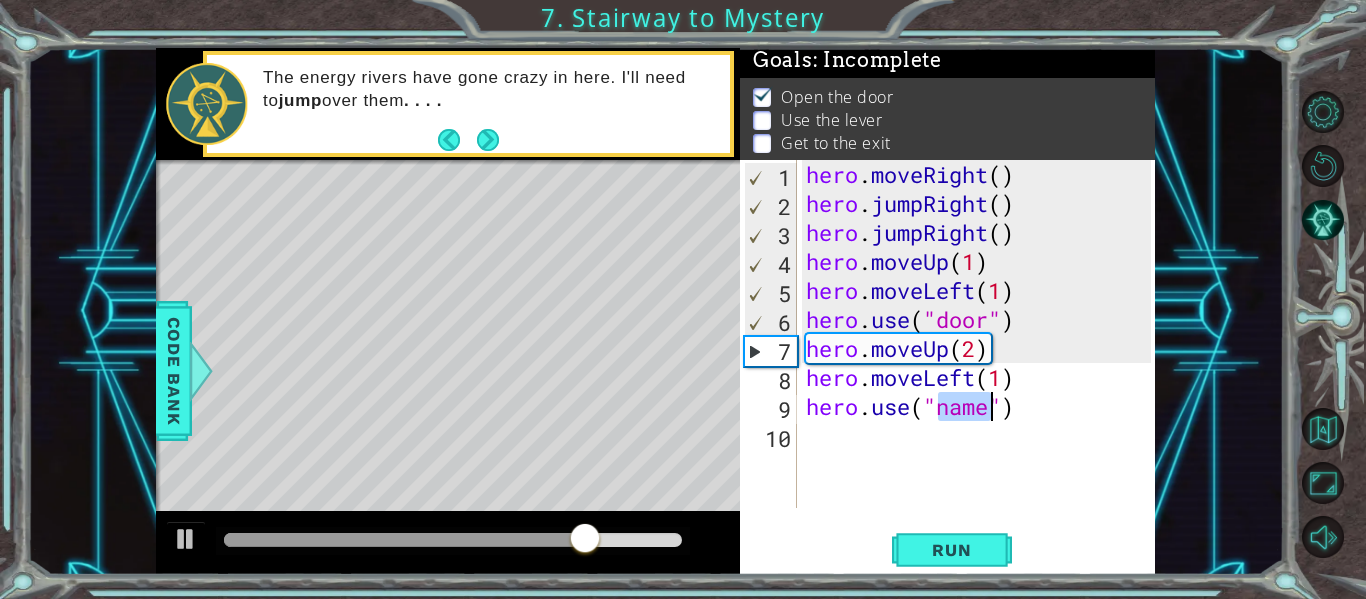 click on "hero . moveRight ( ) hero . jumpRight ( ) hero . jumpRight ( ) hero . moveUp ( 1 ) hero . moveLeft ( 1 ) hero . use ( "door" ) hero . moveUp ( 2 ) hero . moveLeft ( 1 ) hero . use ( "name" )" at bounding box center [976, 334] 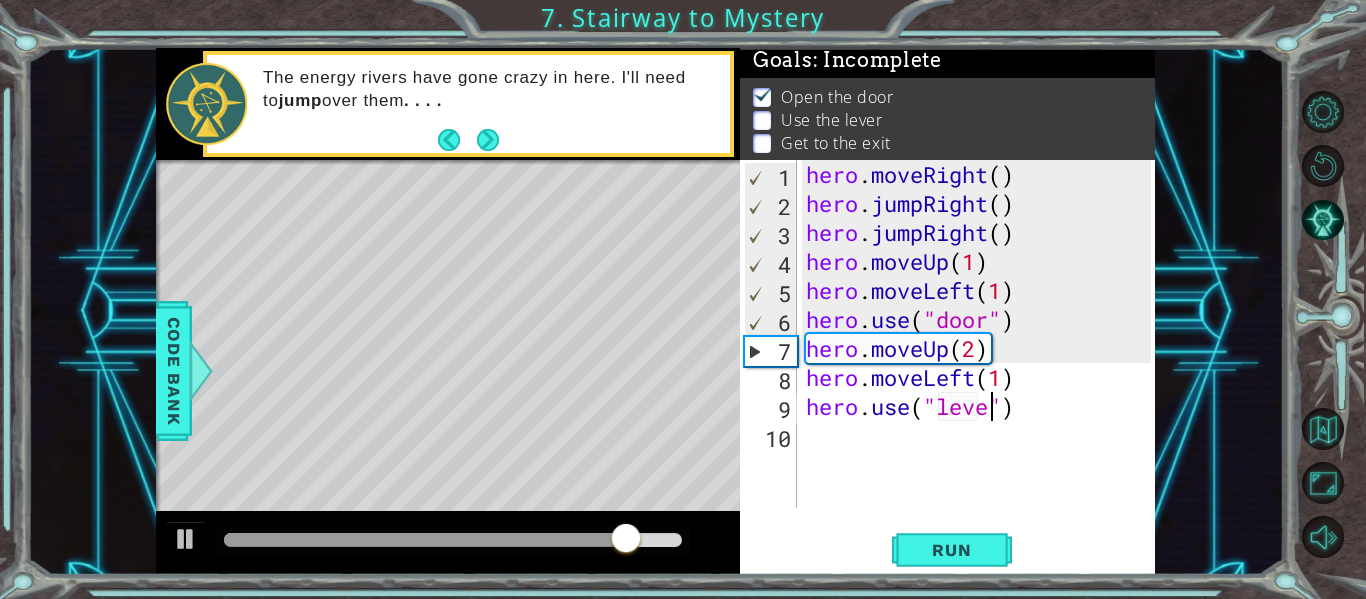 scroll, scrollTop: 0, scrollLeft: 9, axis: horizontal 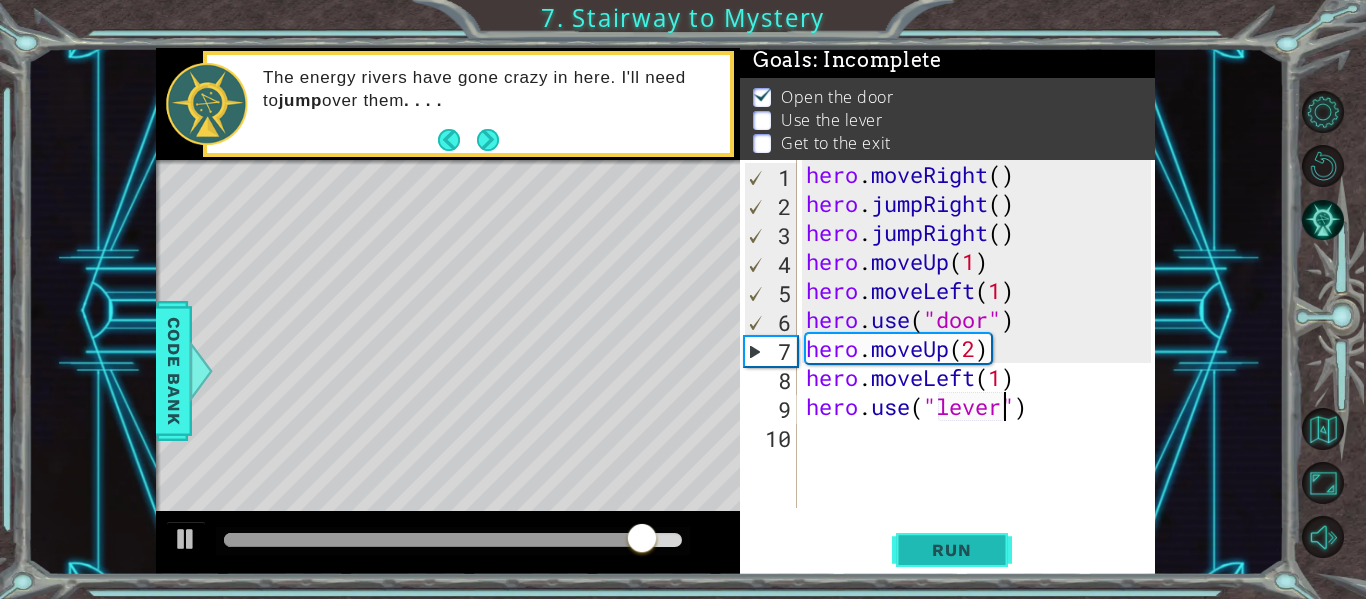 type on "hero.use("lever")" 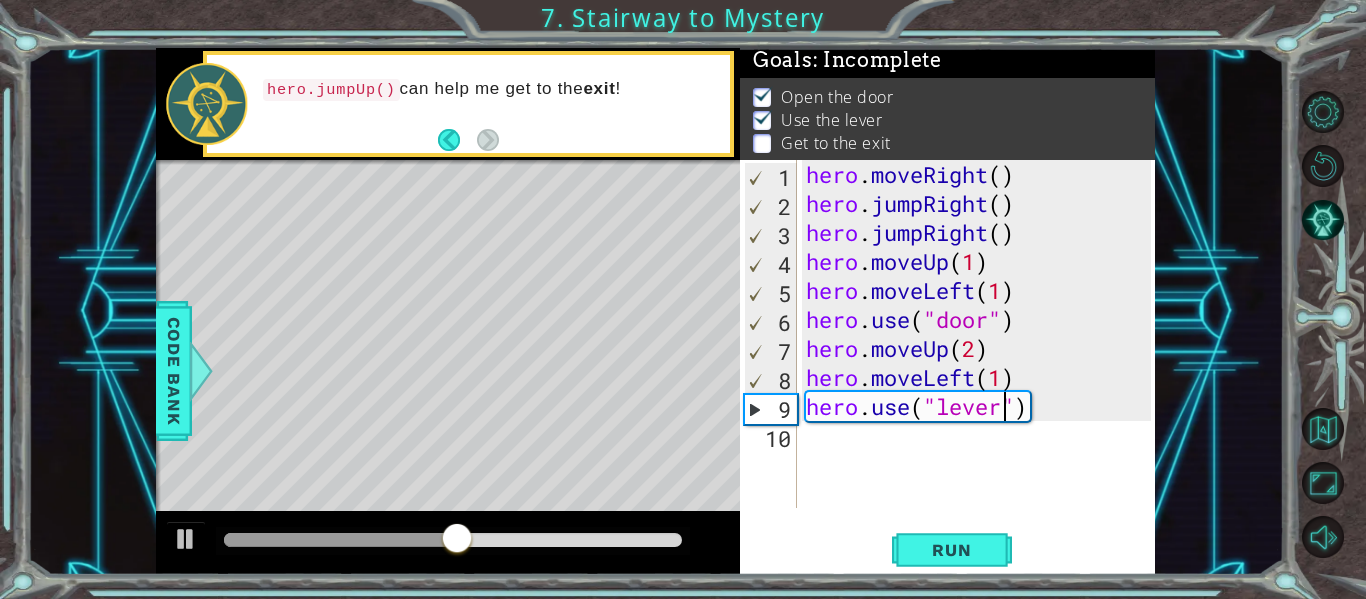 click on "hero . moveRight ( ) hero . jumpRight ( ) hero . jumpRight ( ) hero . moveUp ( 1 ) hero . moveLeft ( 1 ) hero . use ( "door" ) hero . moveUp ( 2 ) hero . moveLeft ( 1 ) hero . use ( "lever" )" at bounding box center [981, 363] 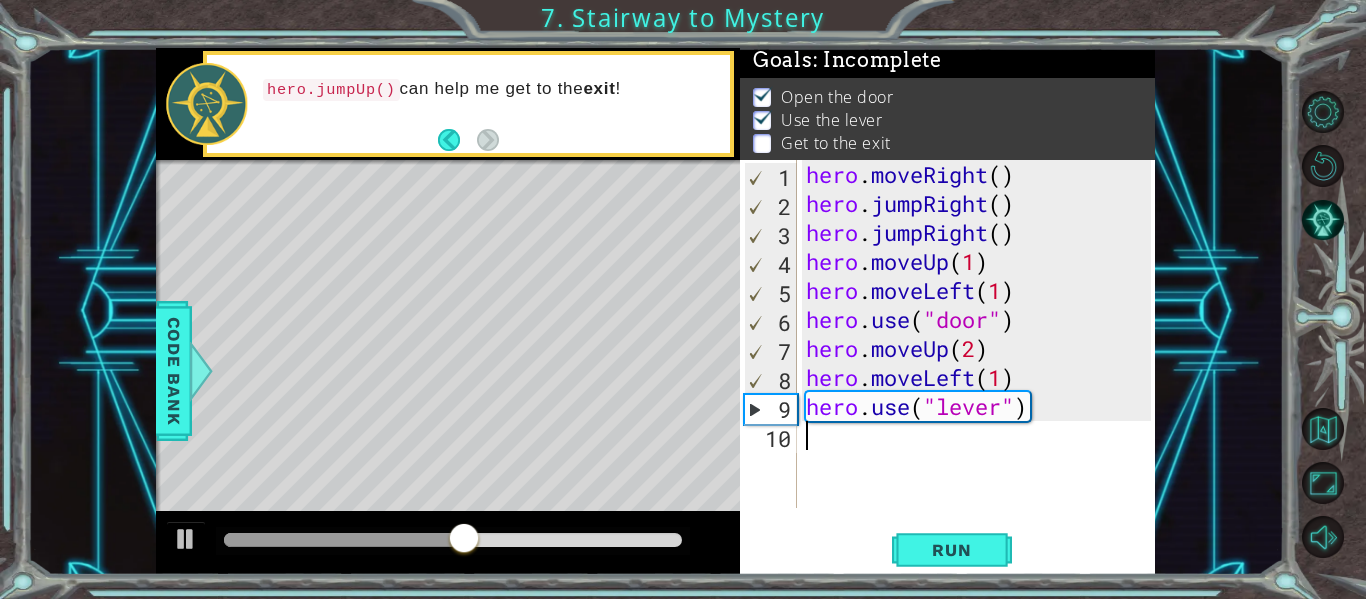 scroll, scrollTop: 0, scrollLeft: 0, axis: both 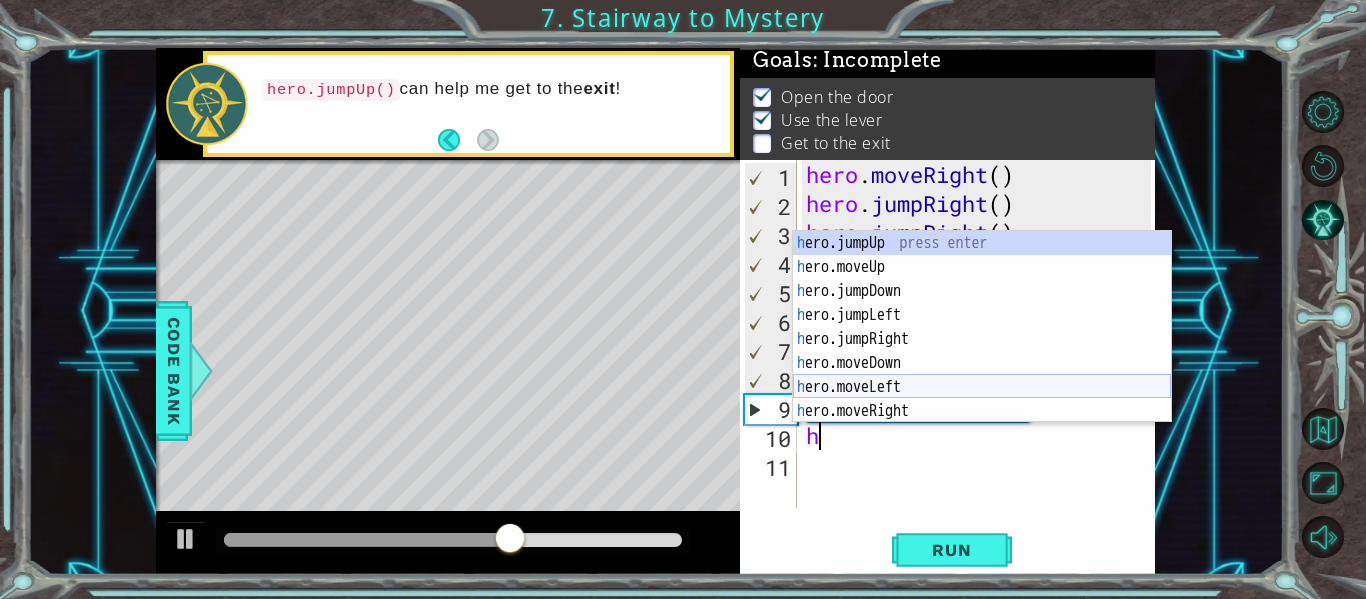 click on "h ero.jumpUp press enter h ero.moveUp press enter h ero.jumpDown press enter h ero.jumpLeft press enter h ero.jumpRight press enter h ero.moveDown press enter h ero.moveLeft press enter h ero.moveRight press enter h ero.use press enter" at bounding box center (982, 351) 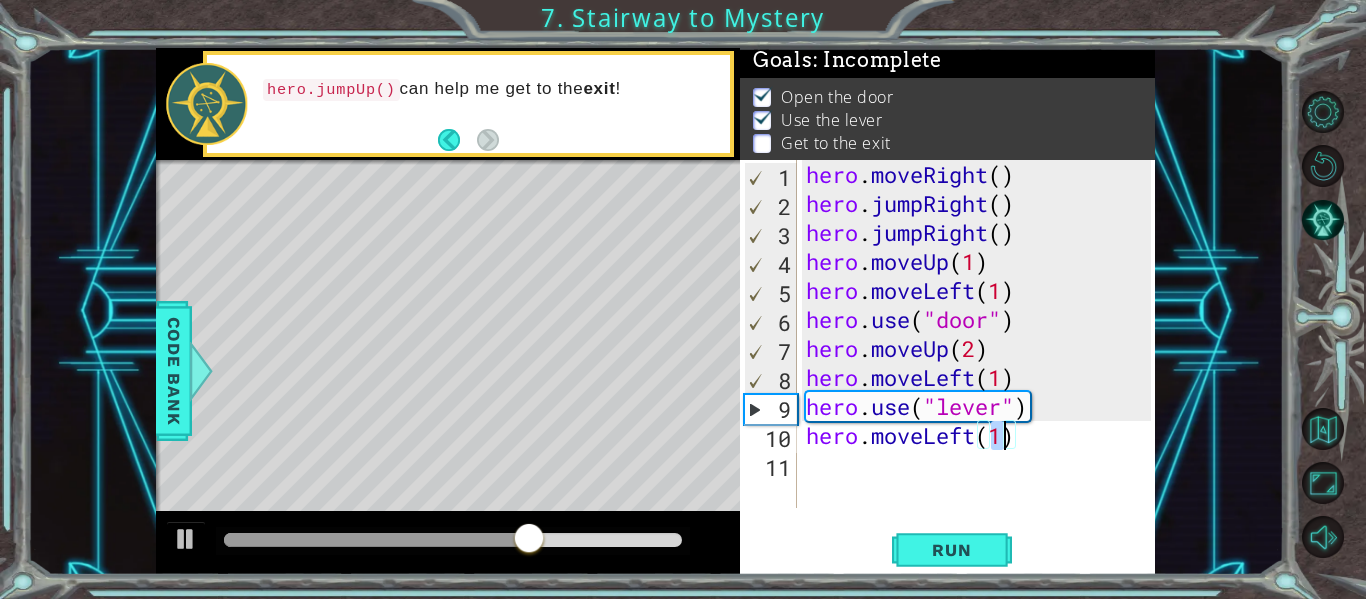 click on "hero . moveRight ( ) hero . jumpRight ( ) hero . jumpRight ( ) hero . moveUp ( 1 ) hero . moveLeft ( 1 ) hero . use ( "door" ) hero . moveUp ( 2 ) hero . moveLeft ( 1 ) hero . use ( "lever" ) hero . moveLeft ( 1 )" at bounding box center [976, 334] 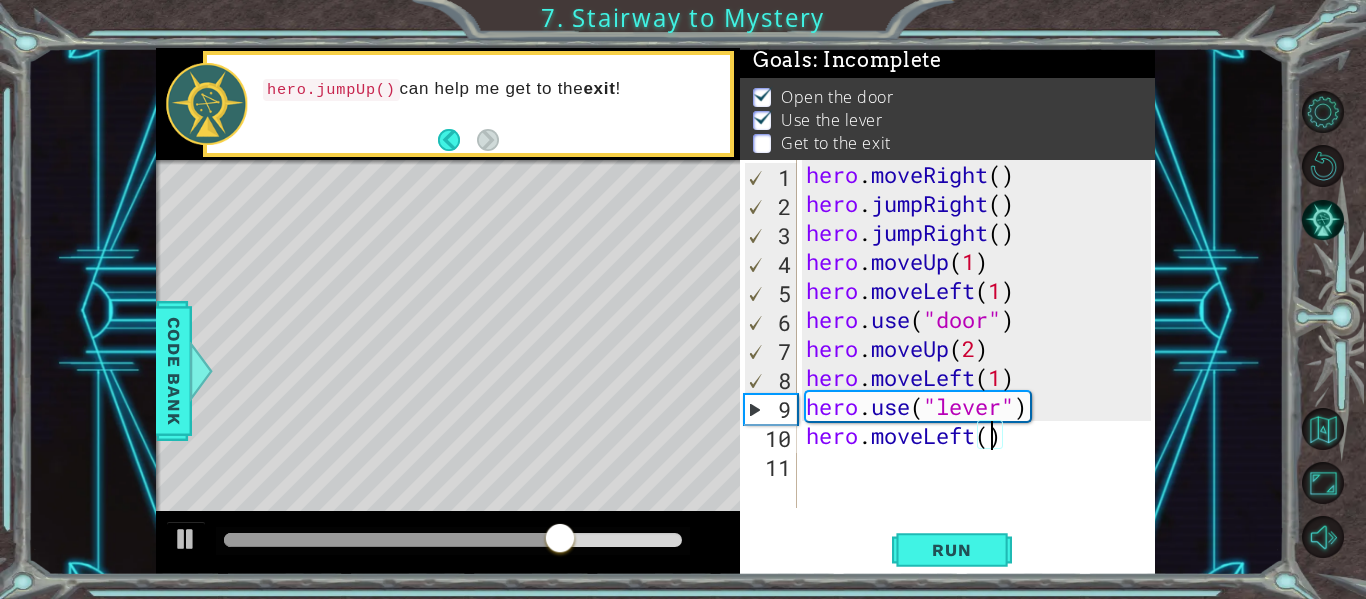 type on "hero.moveLeft(2)" 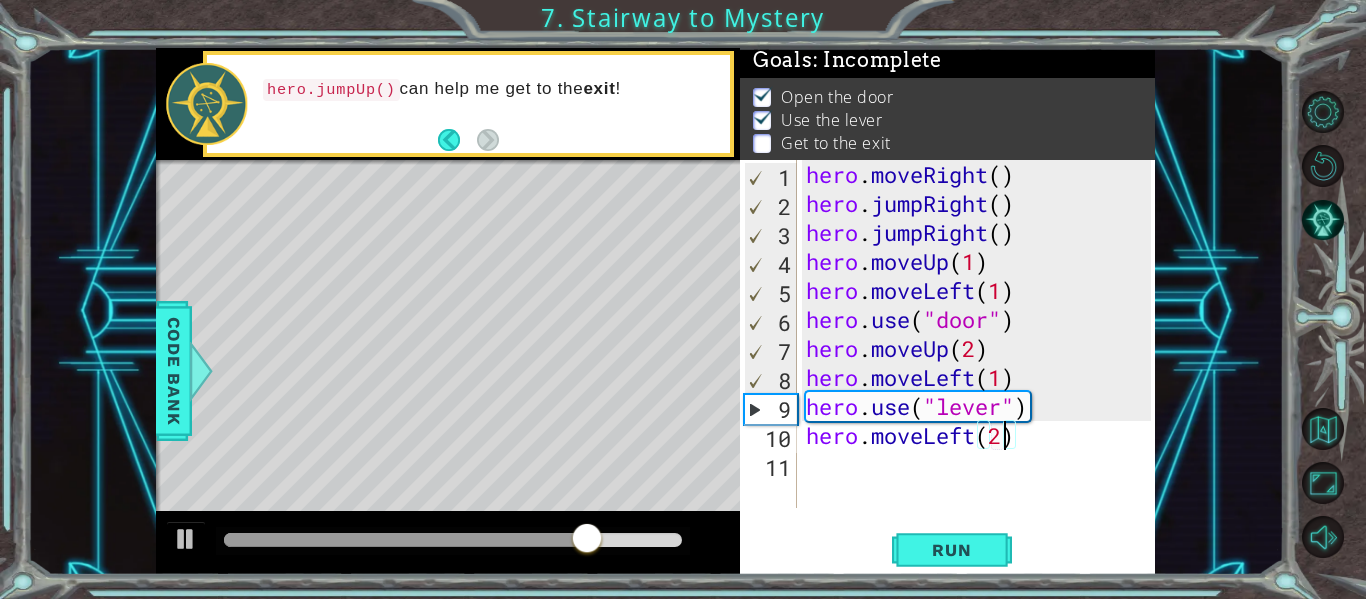 click on "hero . moveRight ( ) hero . jumpRight ( ) hero . jumpRight ( ) hero . moveUp ( 1 ) hero . moveLeft ( 1 ) hero . use ( "door" ) hero . moveUp ( 2 ) hero . moveLeft ( 1 ) hero . use ( "lever" ) hero . moveLeft ( 2 )" at bounding box center [981, 363] 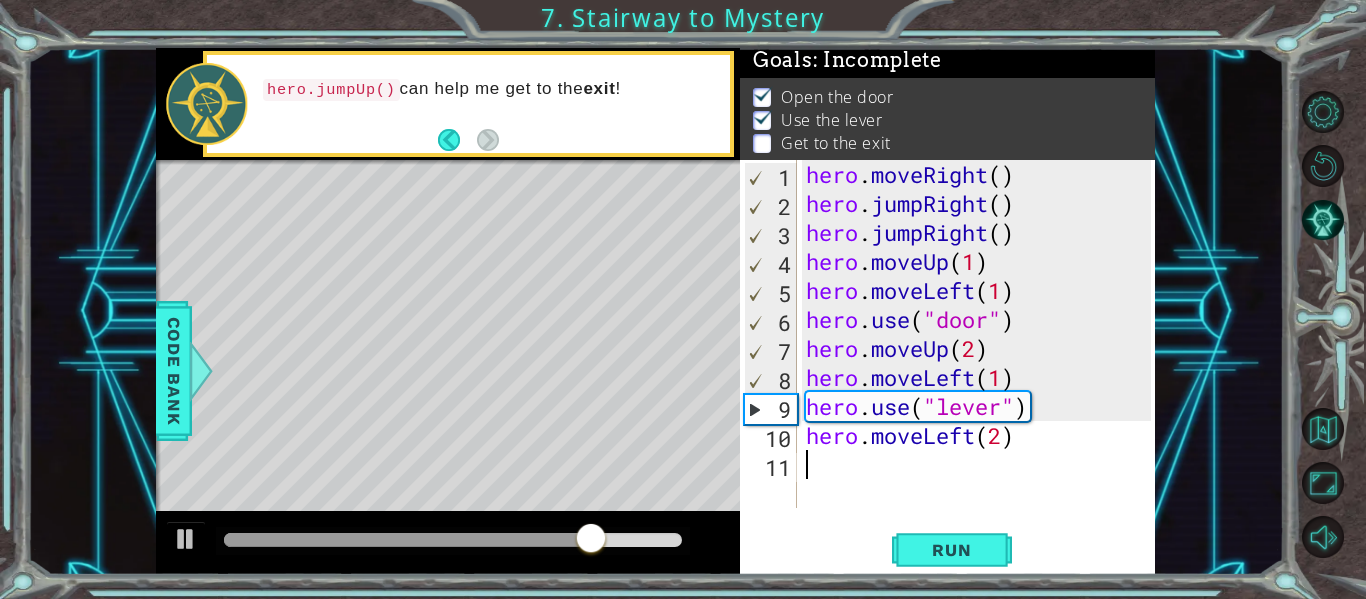 scroll, scrollTop: 0, scrollLeft: 0, axis: both 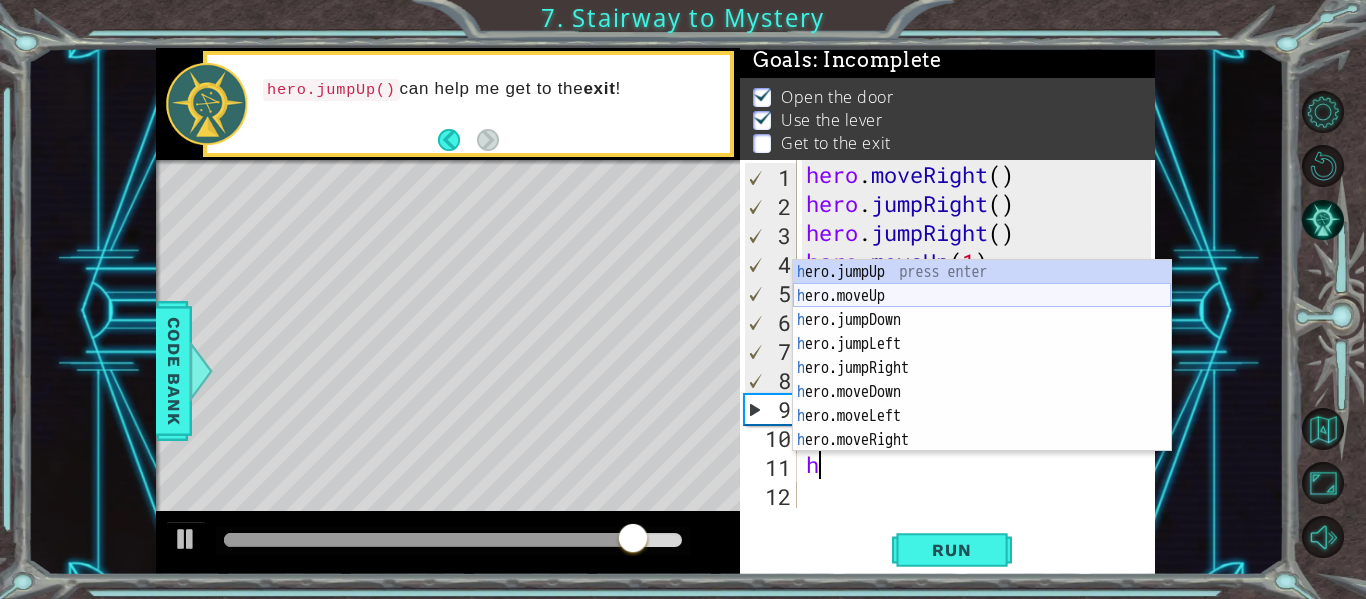click on "h ero.jumpUp press enter h ero.moveUp press enter h ero.jumpDown press enter h ero.jumpLeft press enter h ero.jumpRight press enter h ero.moveDown press enter h ero.moveLeft press enter h ero.moveRight press enter h ero.use press enter" at bounding box center [982, 380] 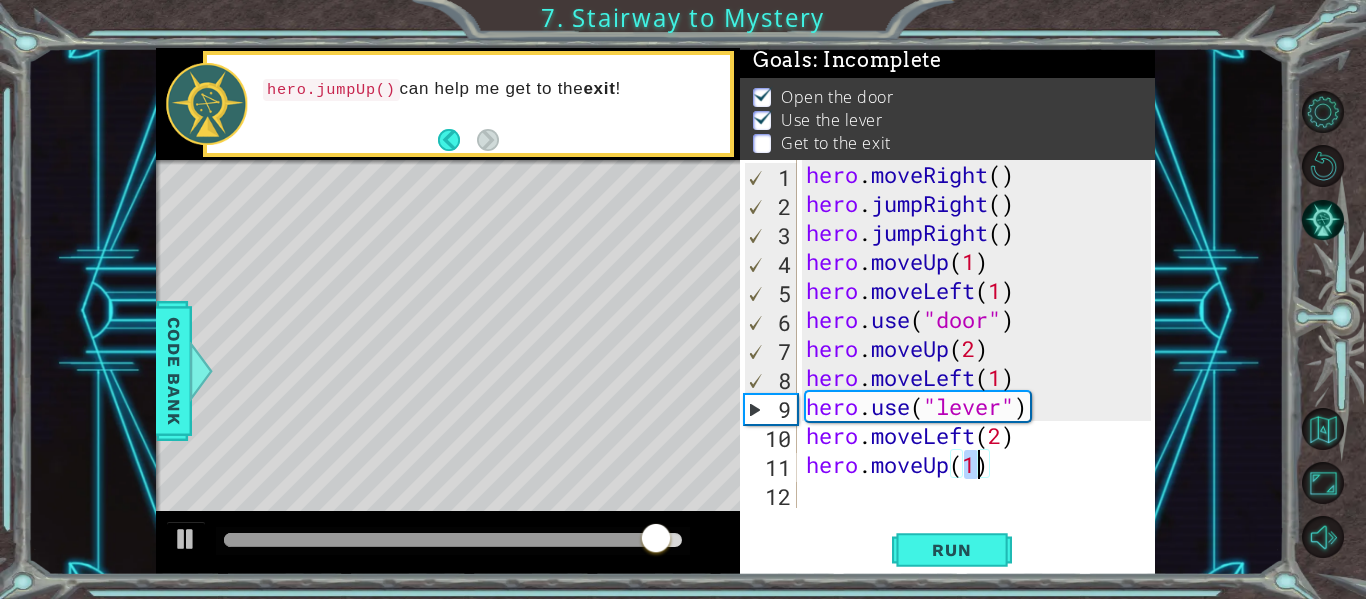 click on "hero . moveRight ( ) hero . jumpRight ( ) hero . jumpRight ( ) hero . moveUp ( 1 ) hero . moveLeft ( 1 ) hero . use ( "door" ) hero . moveUp ( 2 ) hero . moveLeft ( 1 ) hero . use ( "lever" ) hero . moveLeft ( 2 ) hero . moveUp ( 1 )" at bounding box center [981, 363] 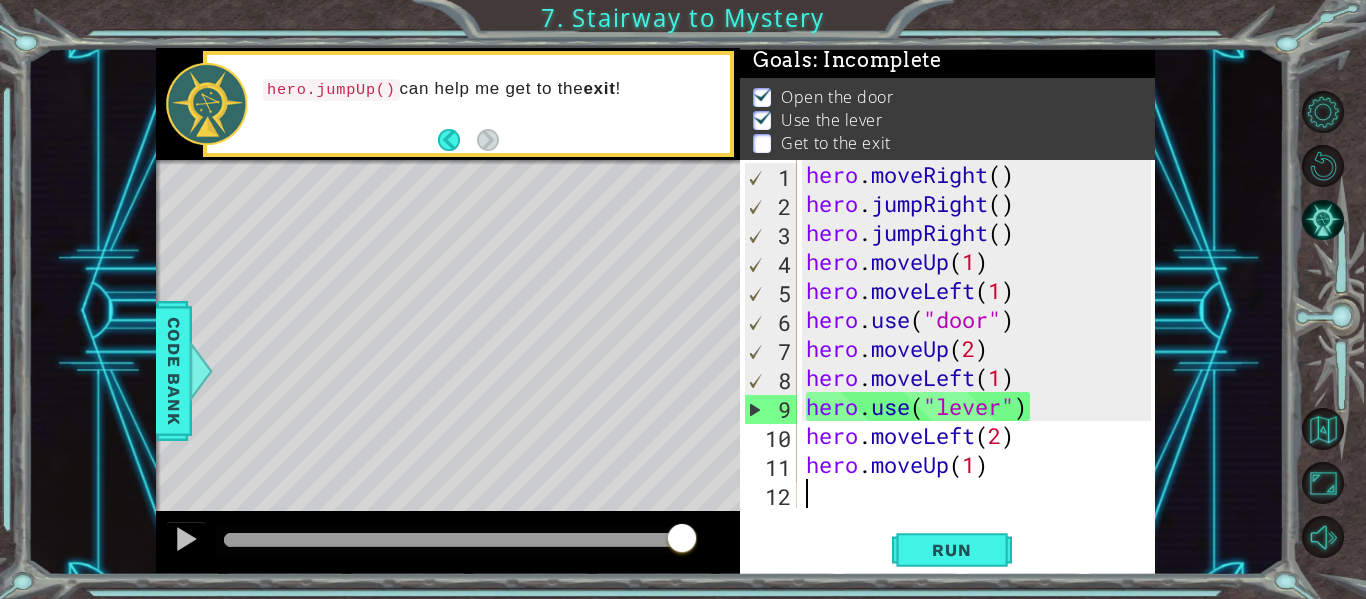 type on "h" 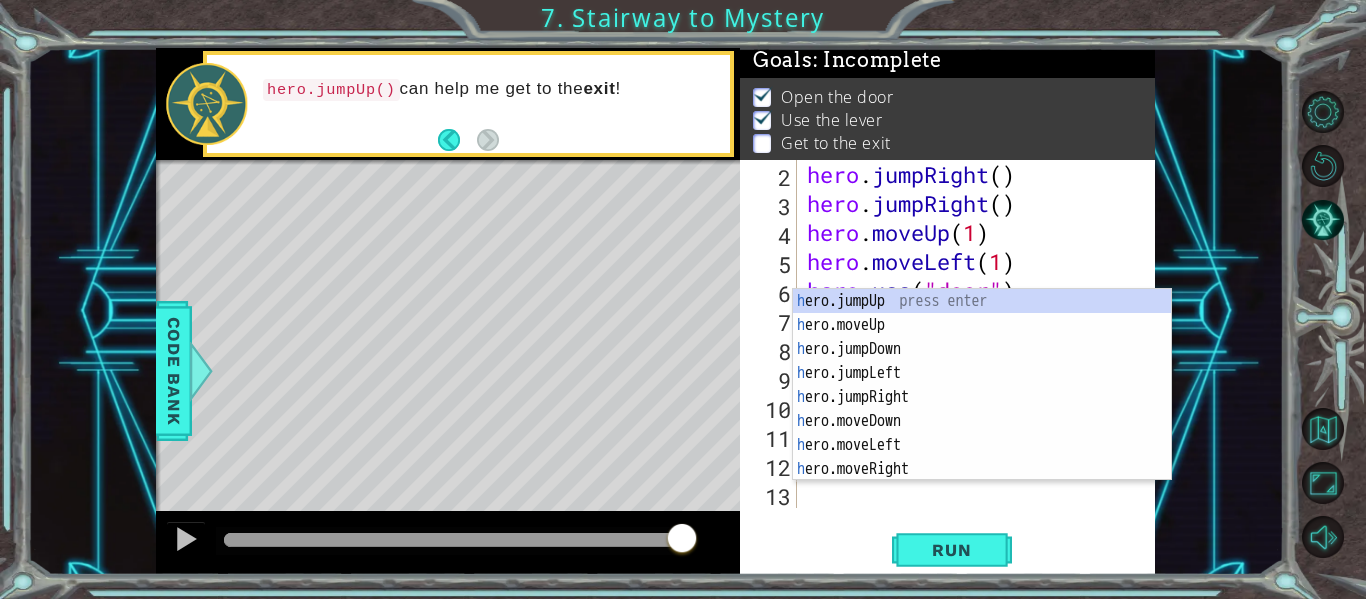 scroll, scrollTop: 29, scrollLeft: 0, axis: vertical 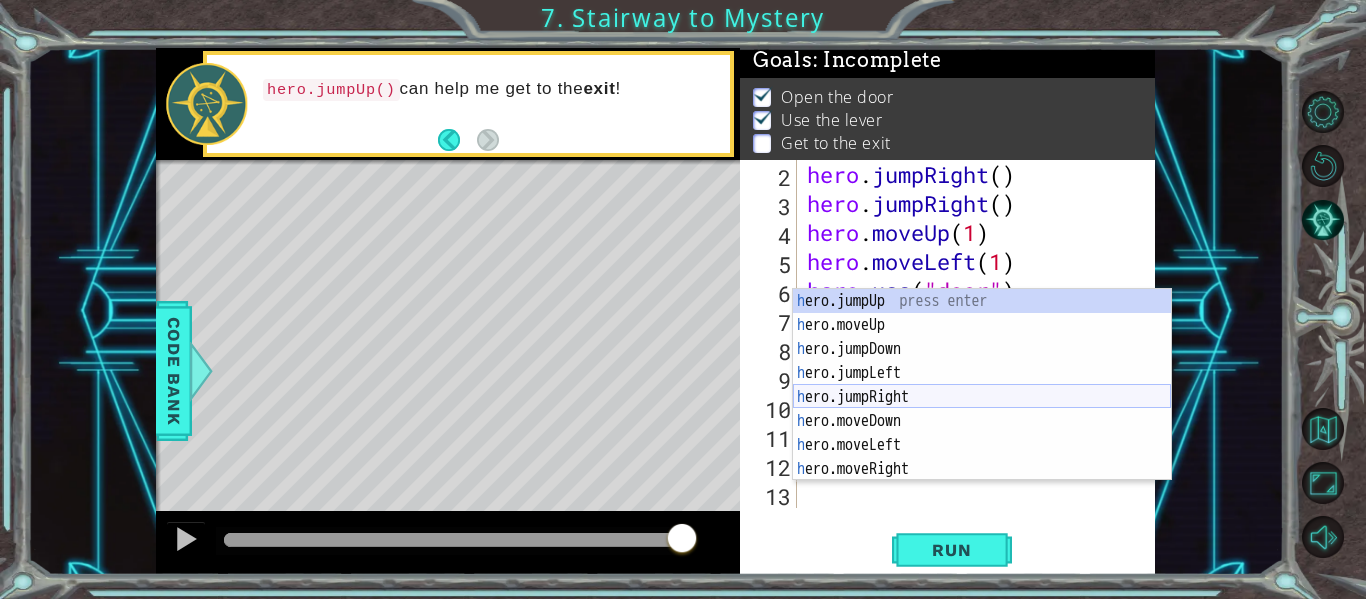 click on "h ero.jumpUp press enter h ero.moveUp press enter h ero.jumpDown press enter h ero.jumpLeft press enter h ero.jumpRight press enter h ero.moveDown press enter h ero.moveLeft press enter h ero.moveRight press enter h ero.use press enter" at bounding box center [982, 409] 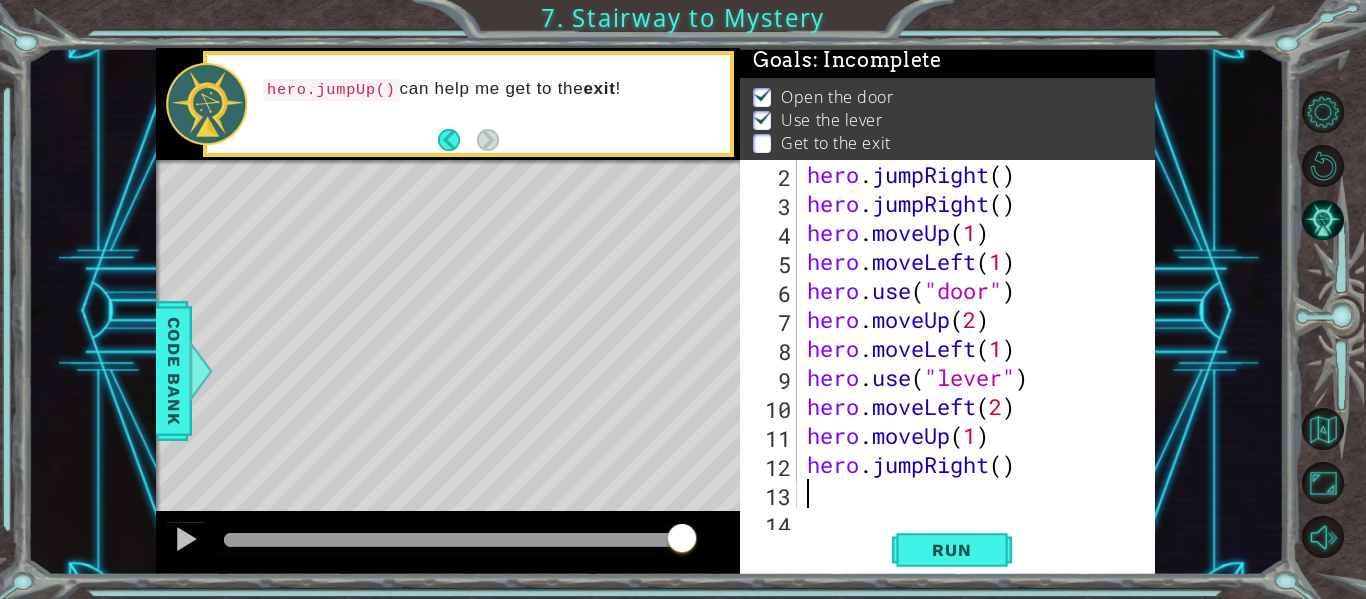 scroll, scrollTop: 58, scrollLeft: 0, axis: vertical 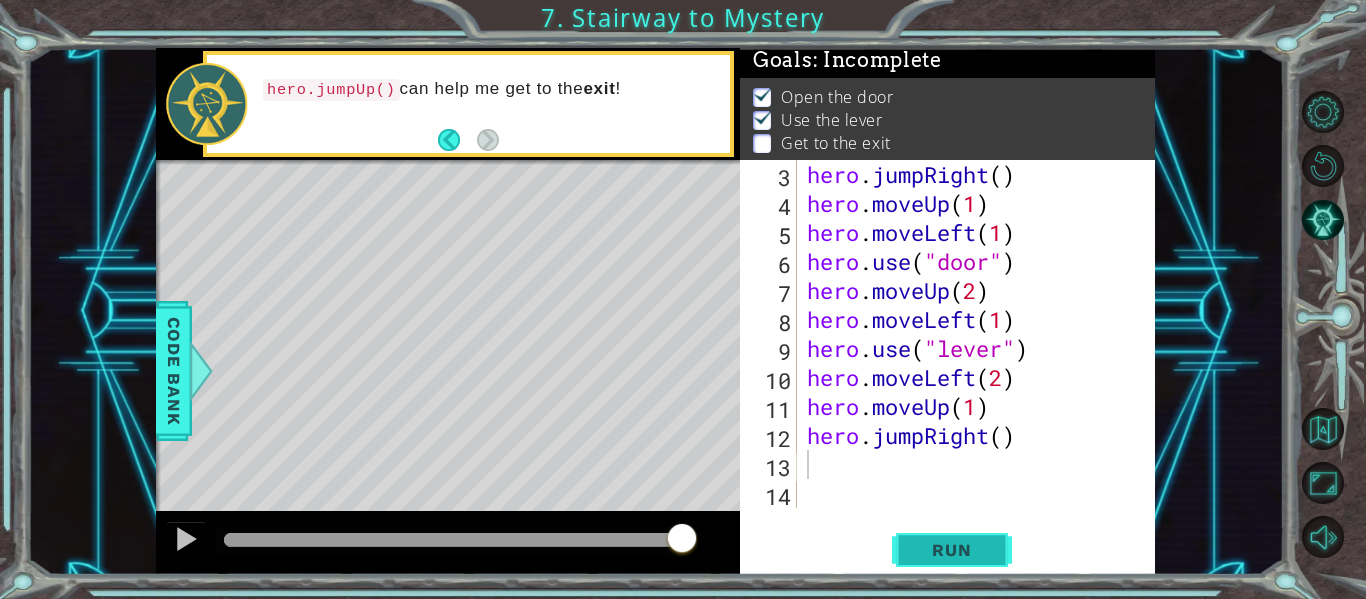 click on "Run" at bounding box center (951, 550) 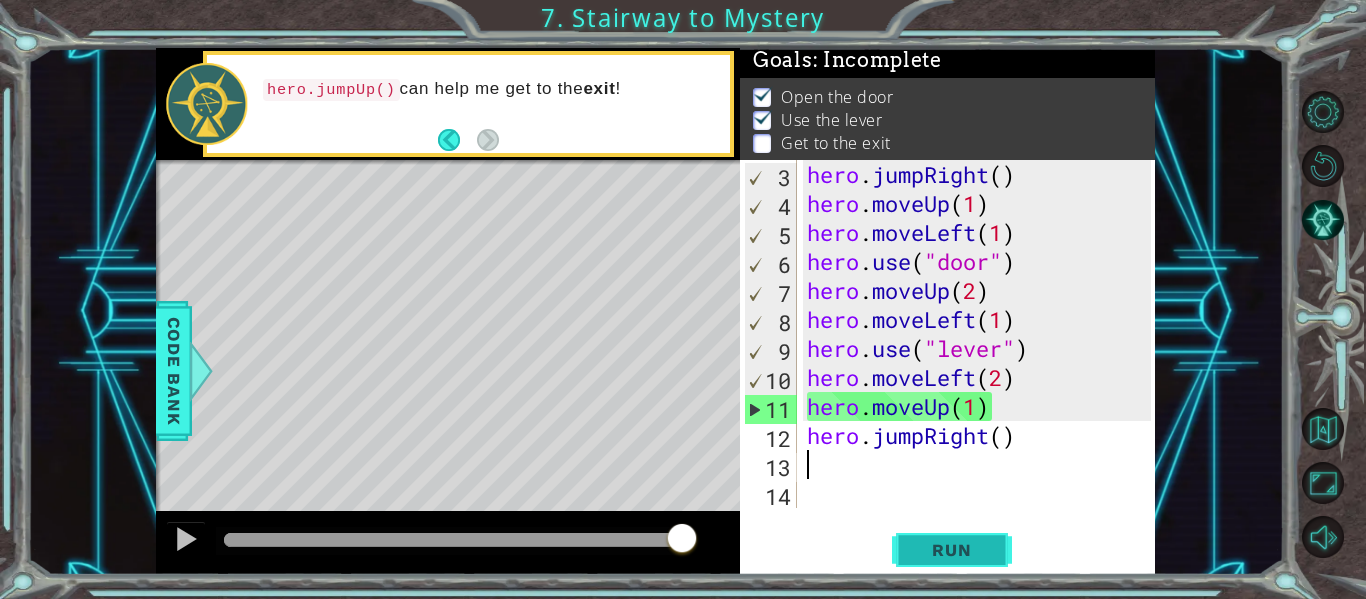 click on "Run" at bounding box center [951, 550] 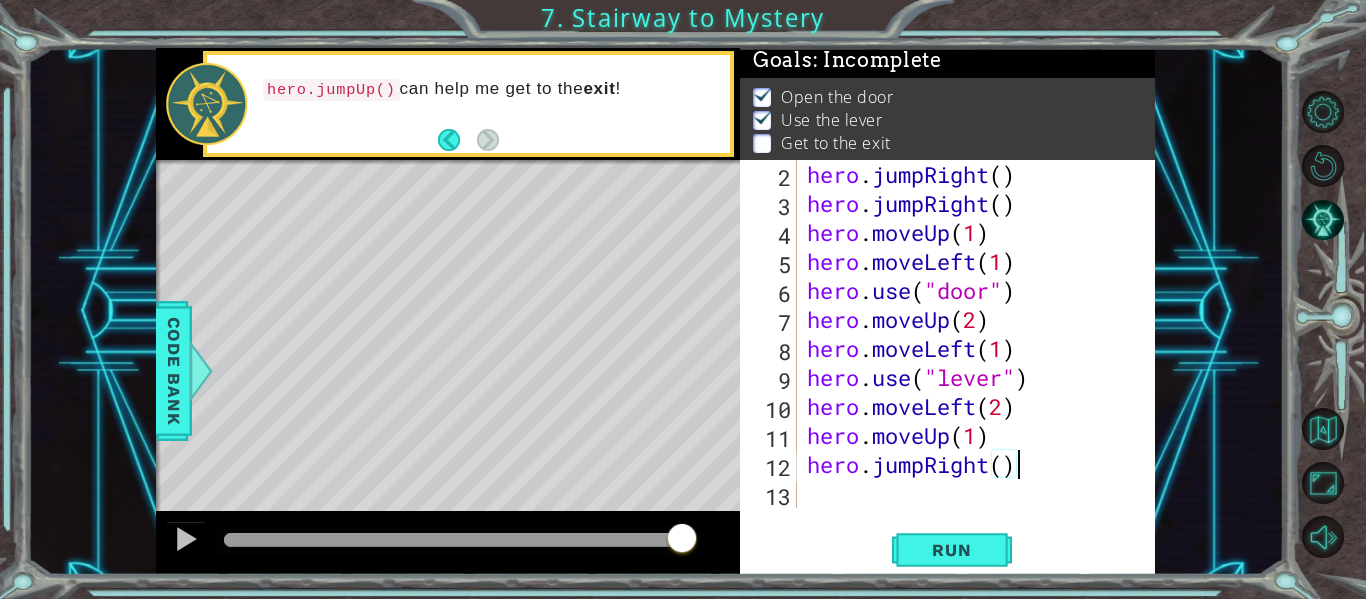scroll, scrollTop: 29, scrollLeft: 0, axis: vertical 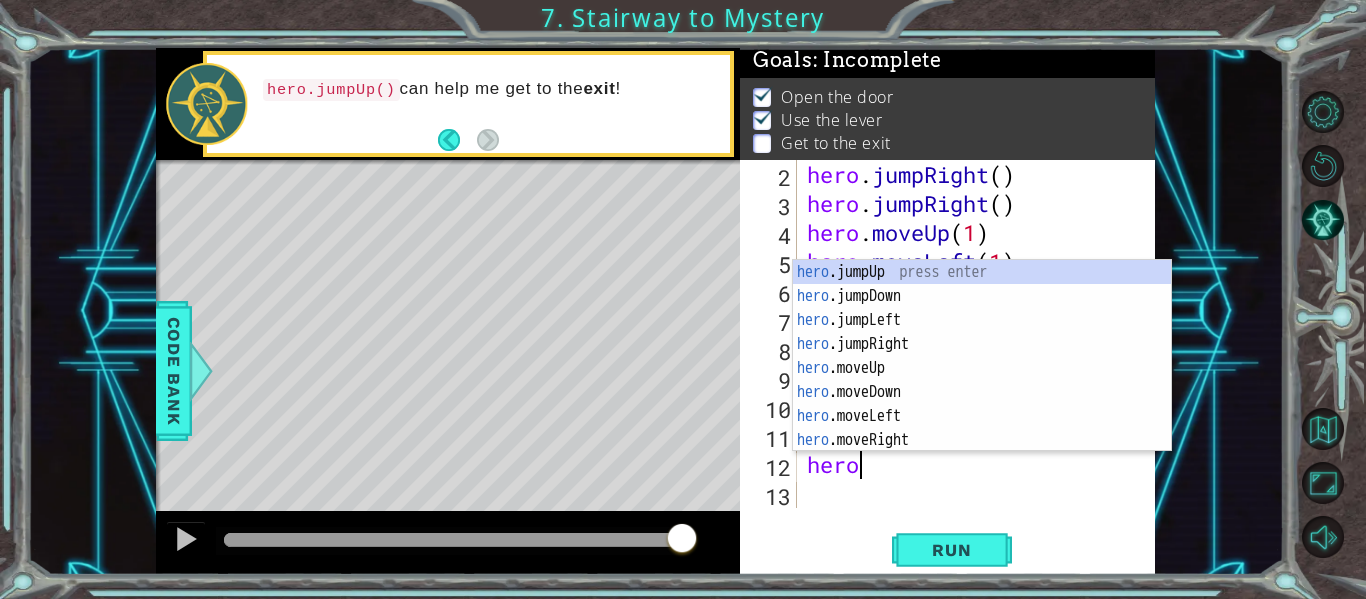type on "h" 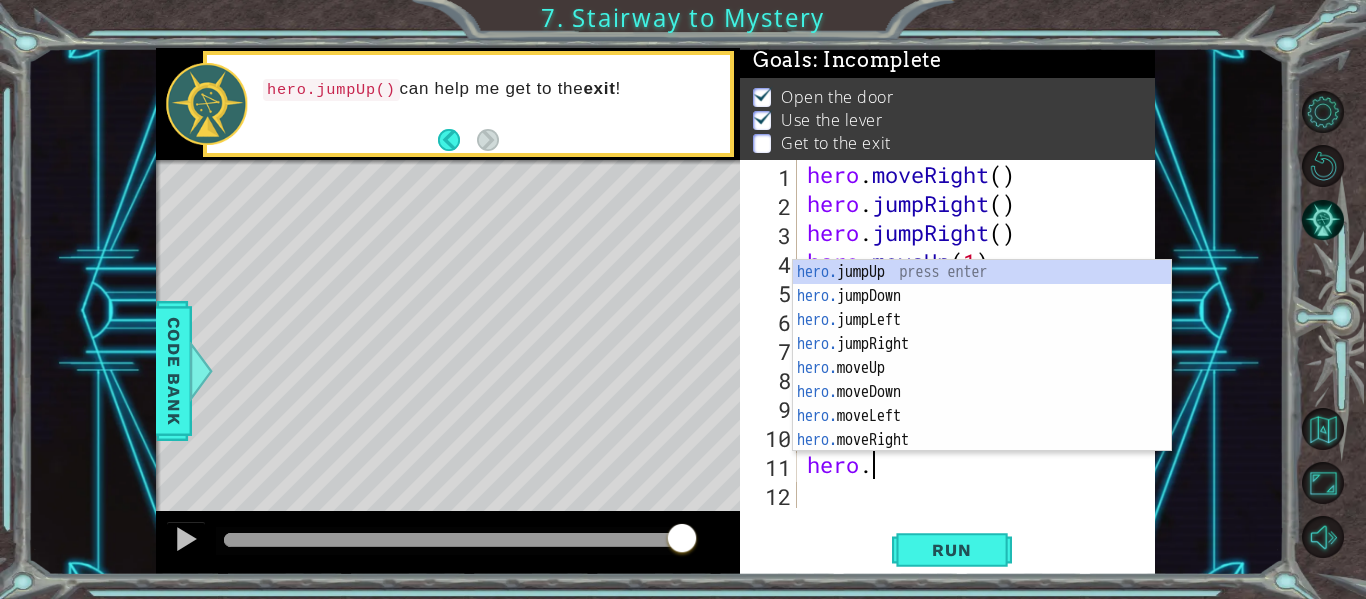 type on "h" 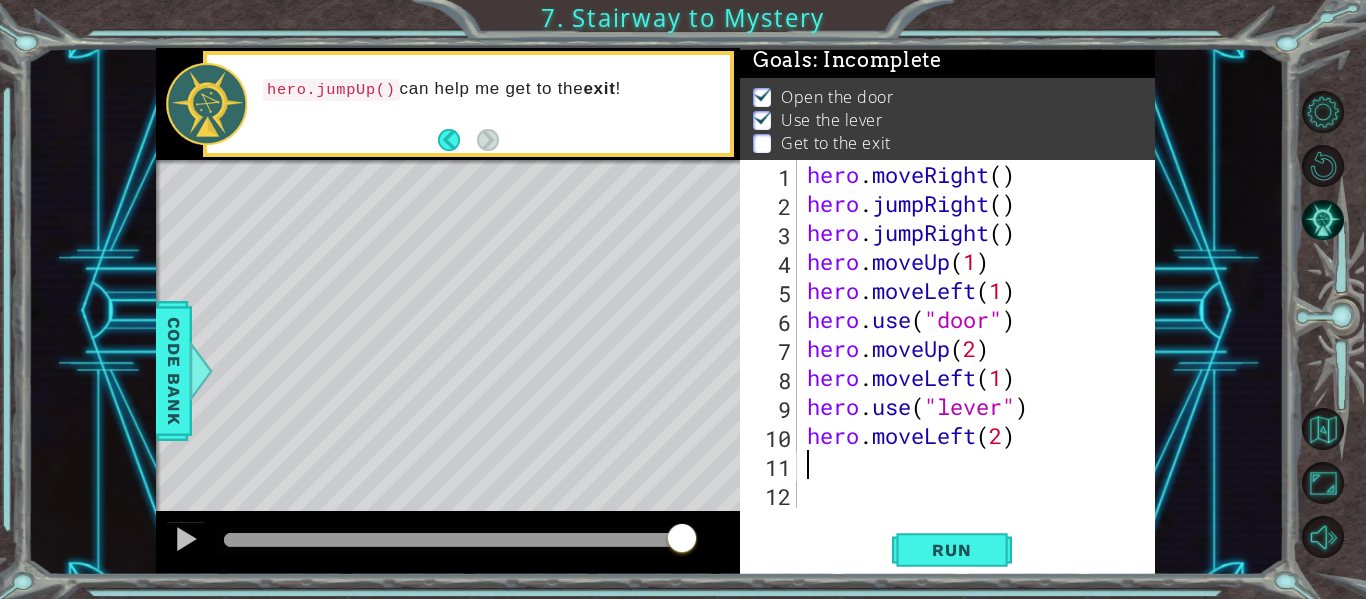 type on "hero.moveLeft(2)" 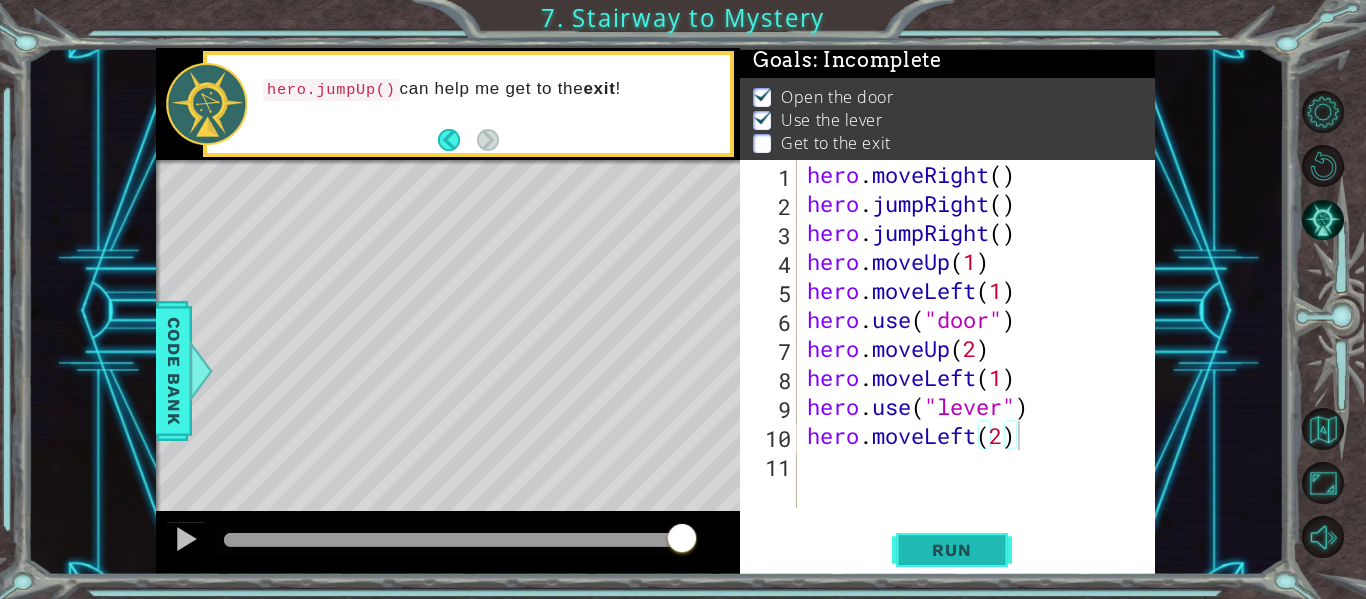click on "Run" at bounding box center (952, 550) 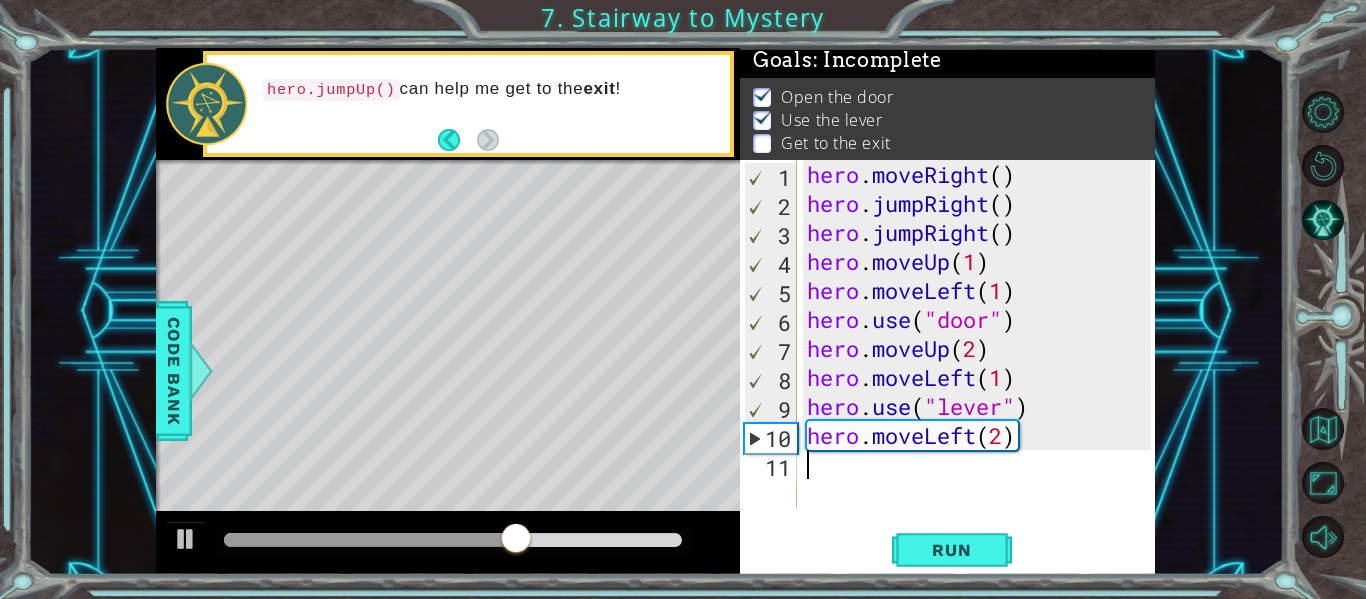 click on "hero . moveRight ( ) hero . jumpRight ( ) hero . jumpRight ( ) hero . moveUp ( 1 ) hero . moveLeft ( 1 ) hero . use ( "door" ) hero . moveUp ( 2 ) hero . moveLeft ( 1 ) hero . use ( "lever" ) hero . moveLeft ( 2 )" at bounding box center [982, 363] 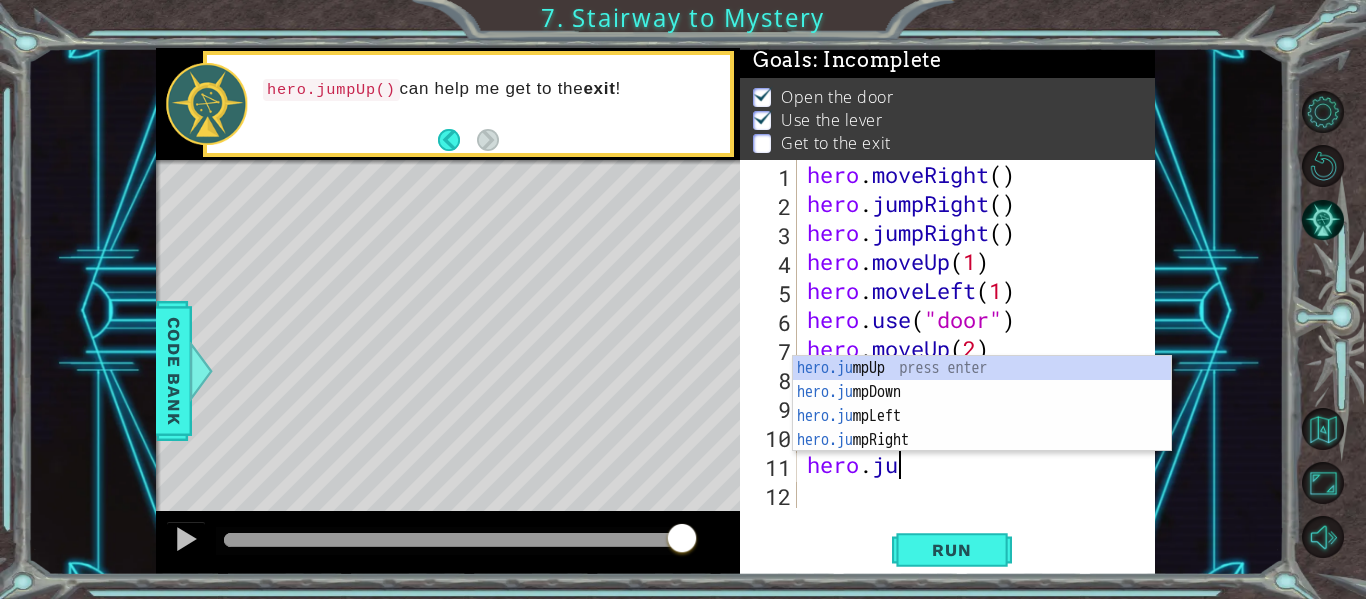 scroll, scrollTop: 0, scrollLeft: 4, axis: horizontal 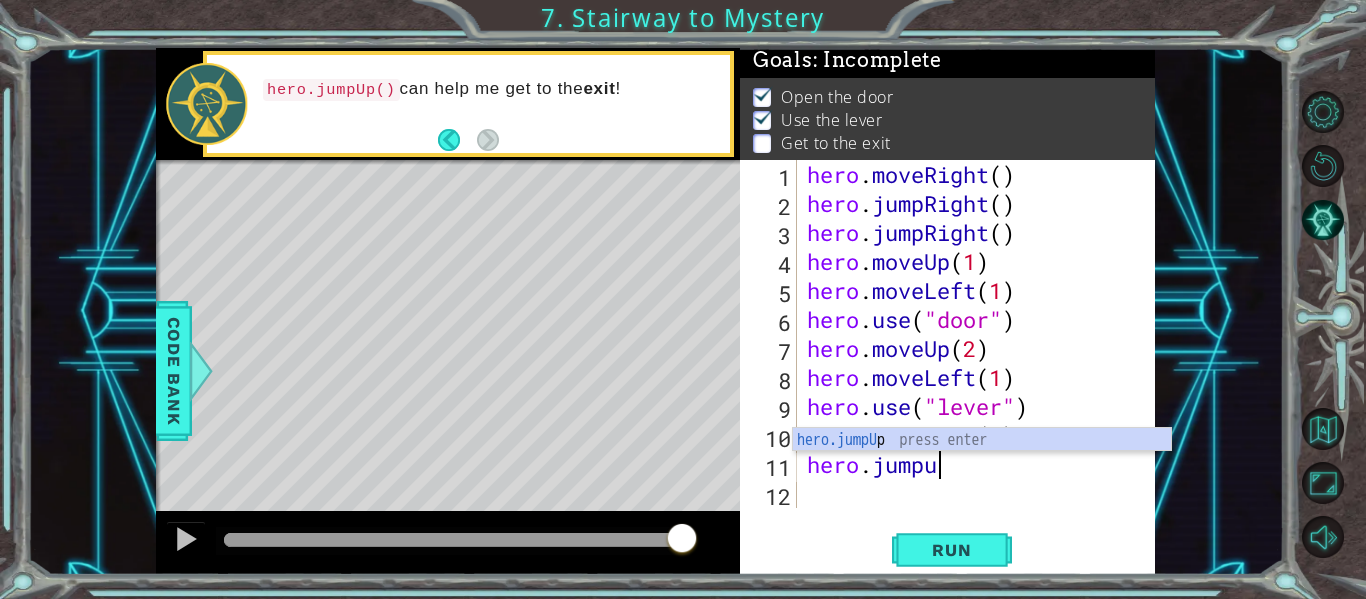 type on "hero.jumpup" 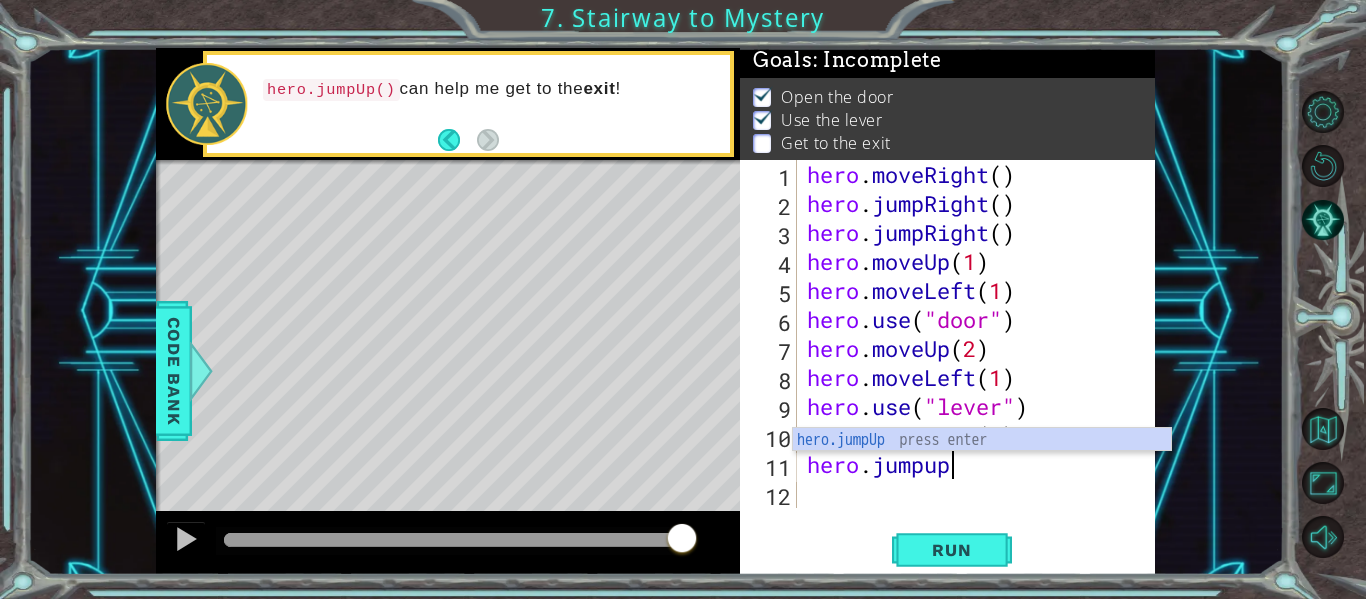 scroll, scrollTop: 0, scrollLeft: 0, axis: both 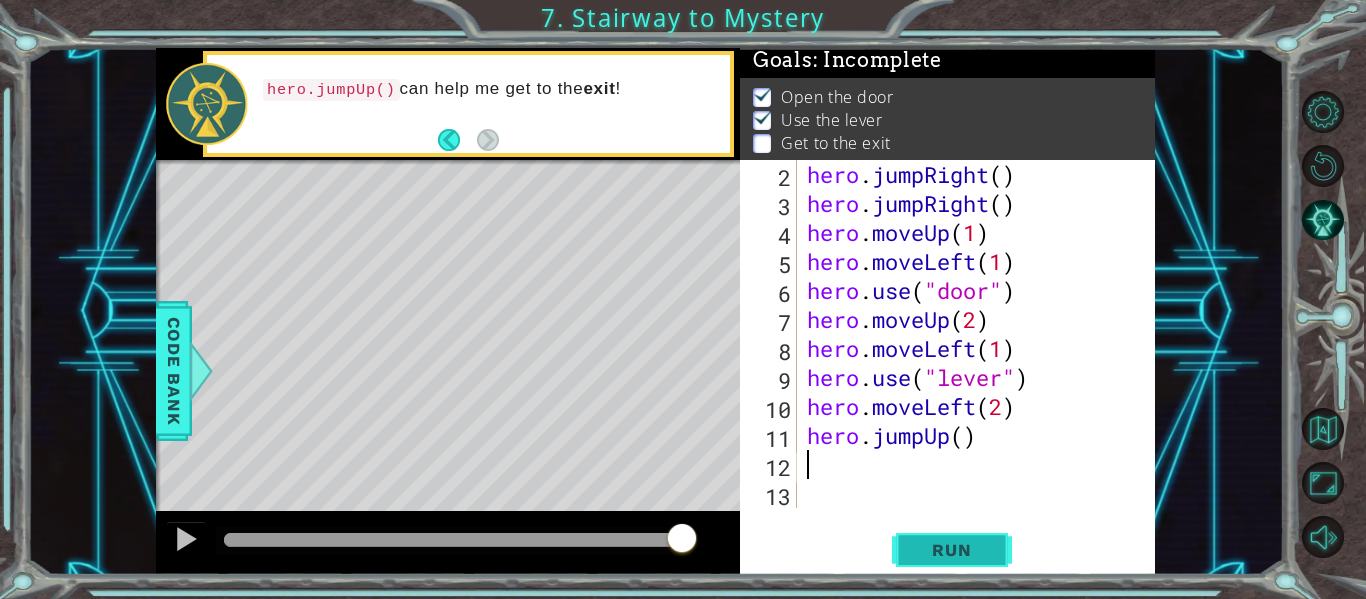 click on "Run" at bounding box center (951, 550) 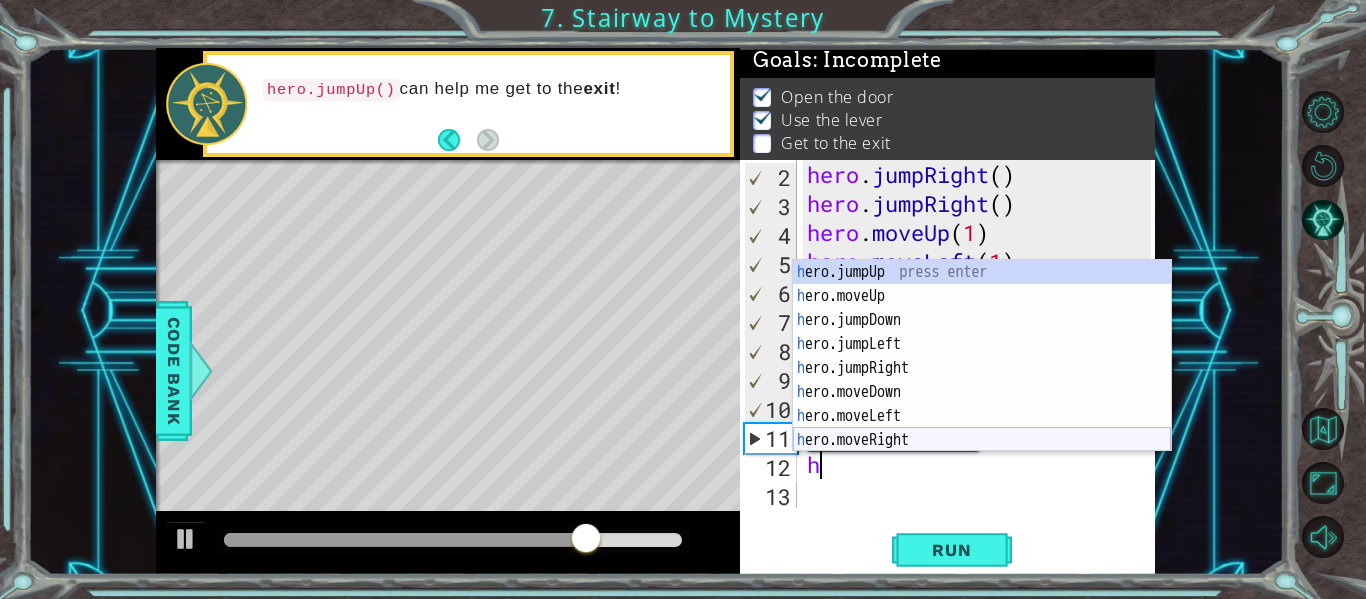 click on "h ero.jumpUp press enter h ero.moveUp press enter h ero.jumpDown press enter h ero.jumpLeft press enter h ero.jumpRight press enter h ero.moveDown press enter h ero.moveLeft press enter h ero.moveRight press enter h ero.use press enter" at bounding box center [982, 380] 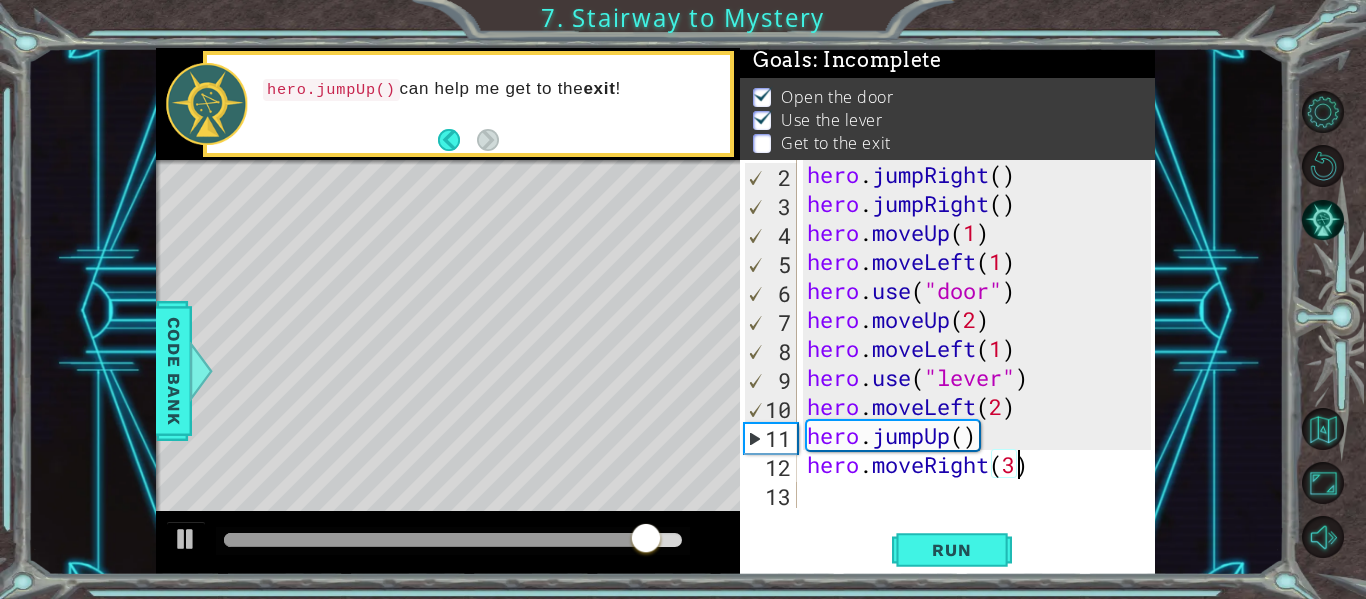 scroll, scrollTop: 0, scrollLeft: 9, axis: horizontal 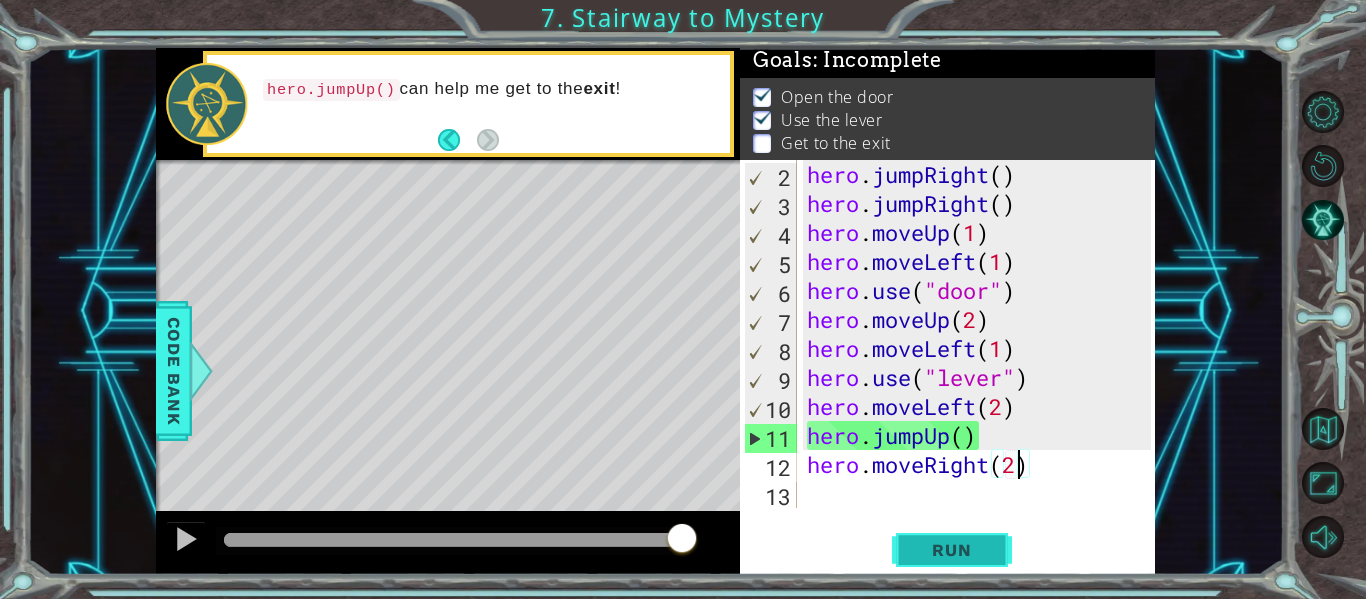 type on "hero.moveRight(2)" 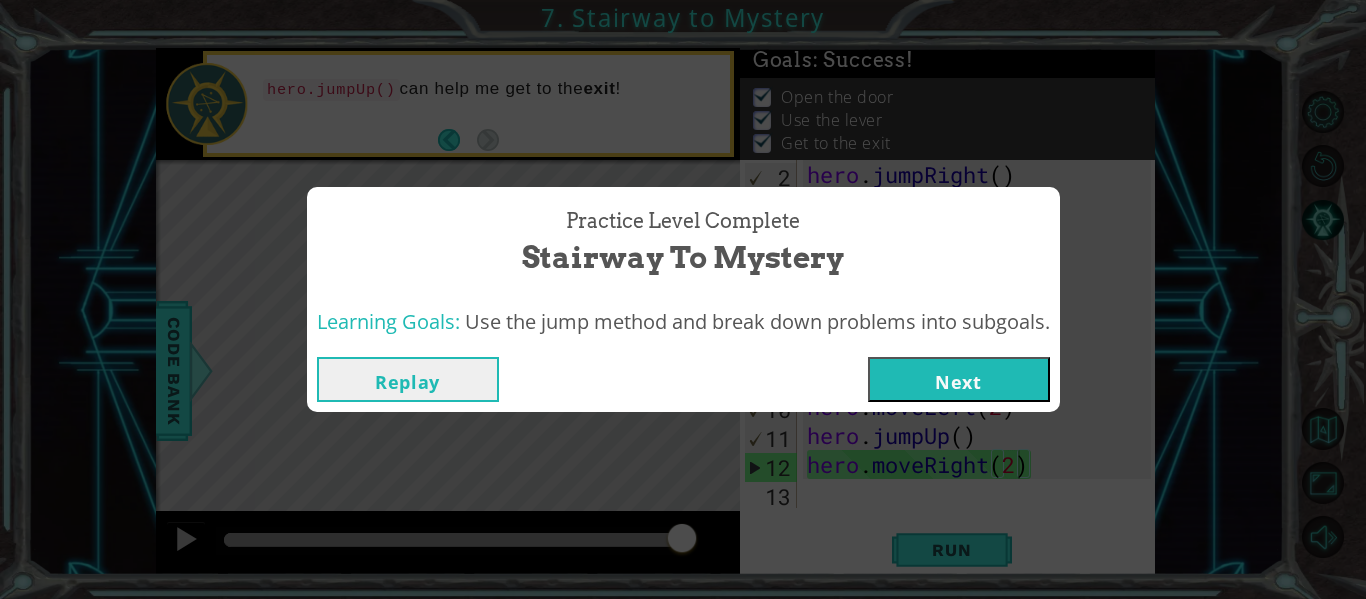 click on "Next" at bounding box center [959, 379] 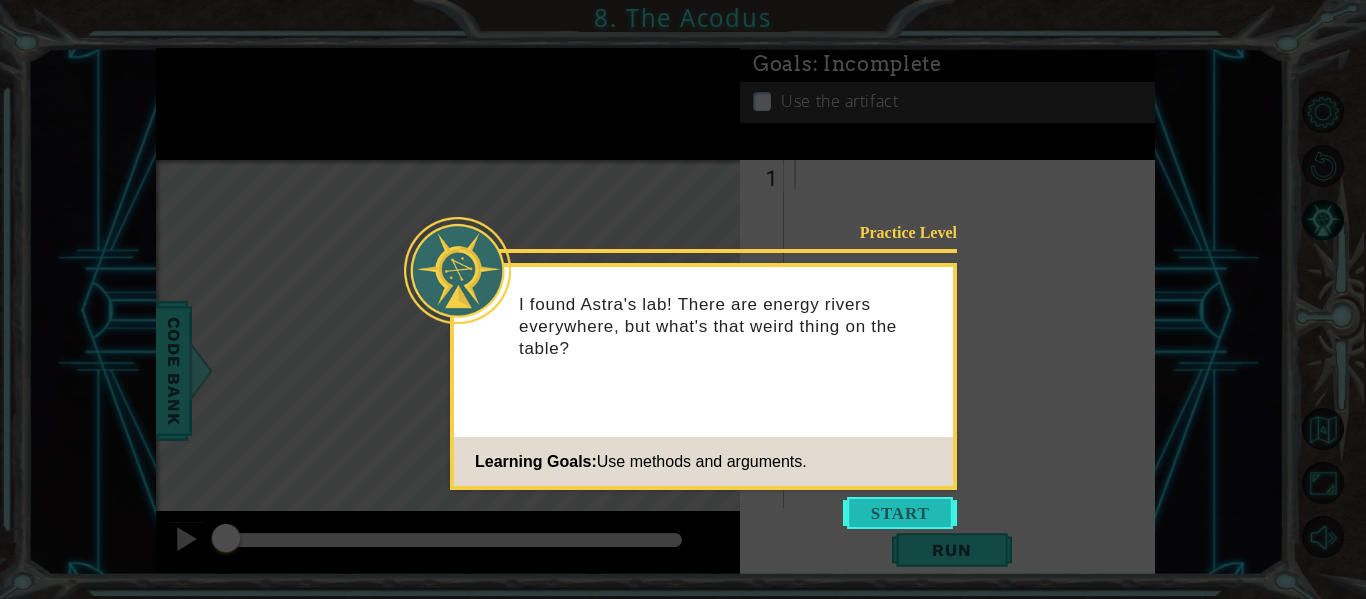 click at bounding box center (900, 513) 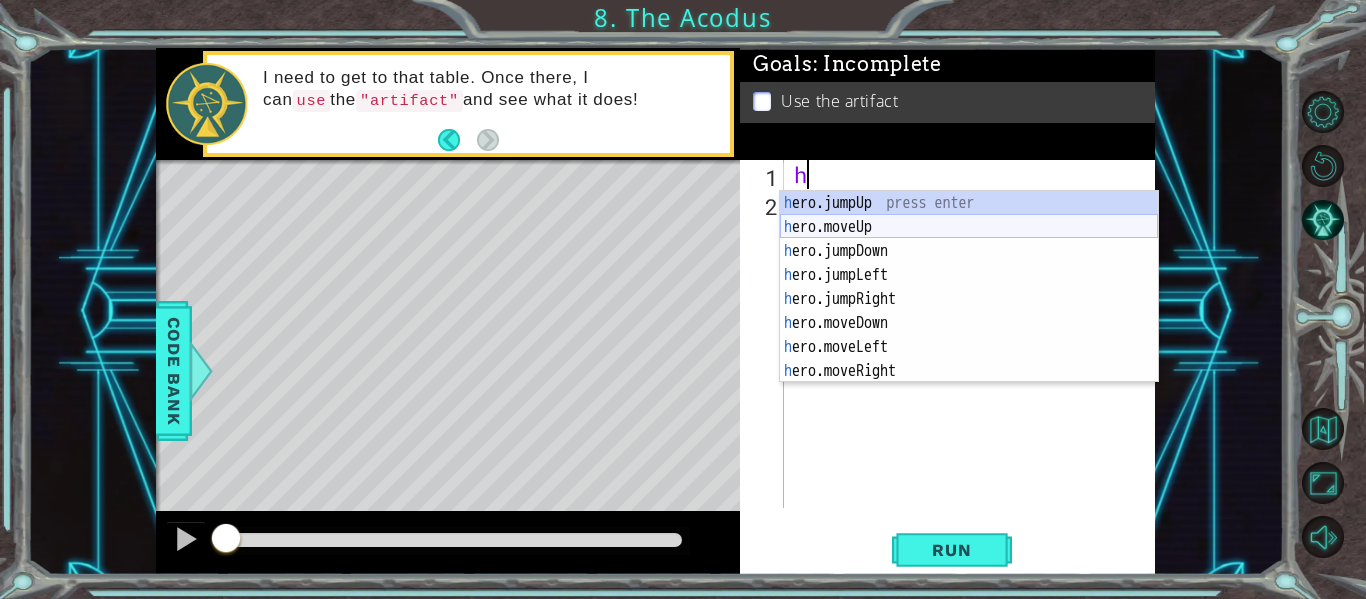 click on "h ero.jumpUp press enter h ero.moveUp press enter h ero.jumpDown press enter h ero.jumpLeft press enter h ero.jumpRight press enter h ero.moveDown press enter h ero.moveLeft press enter h ero.moveRight press enter h ero.use press enter" at bounding box center (969, 311) 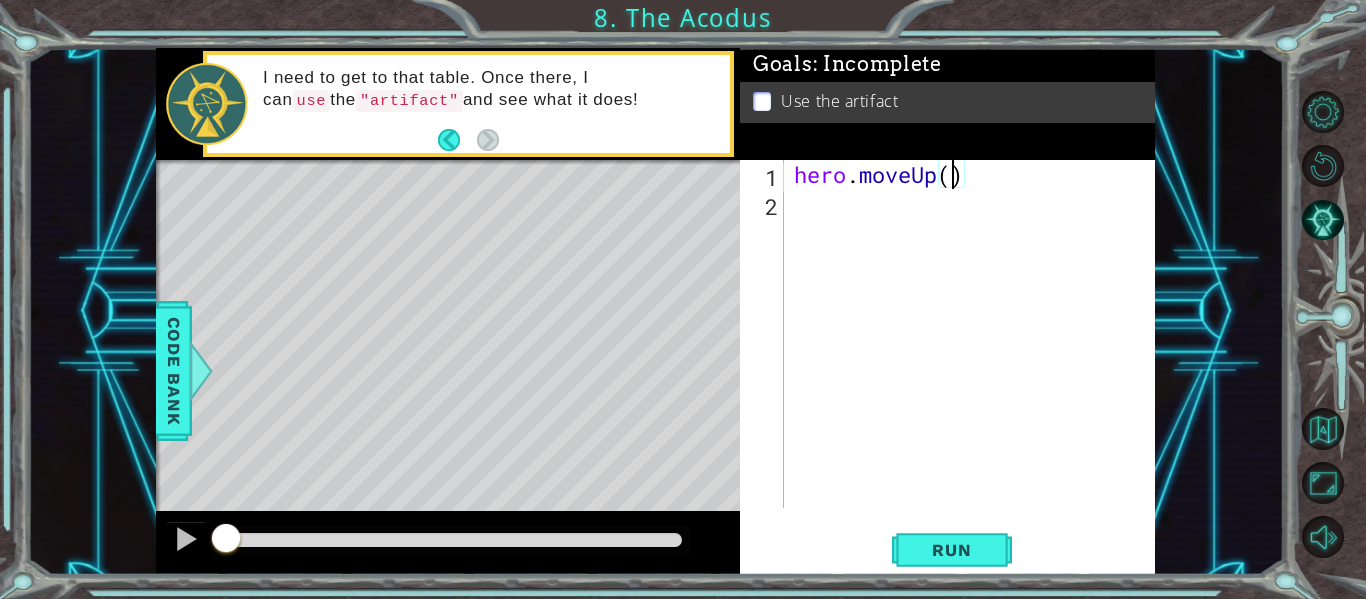 type on "hero.moveUp(2)" 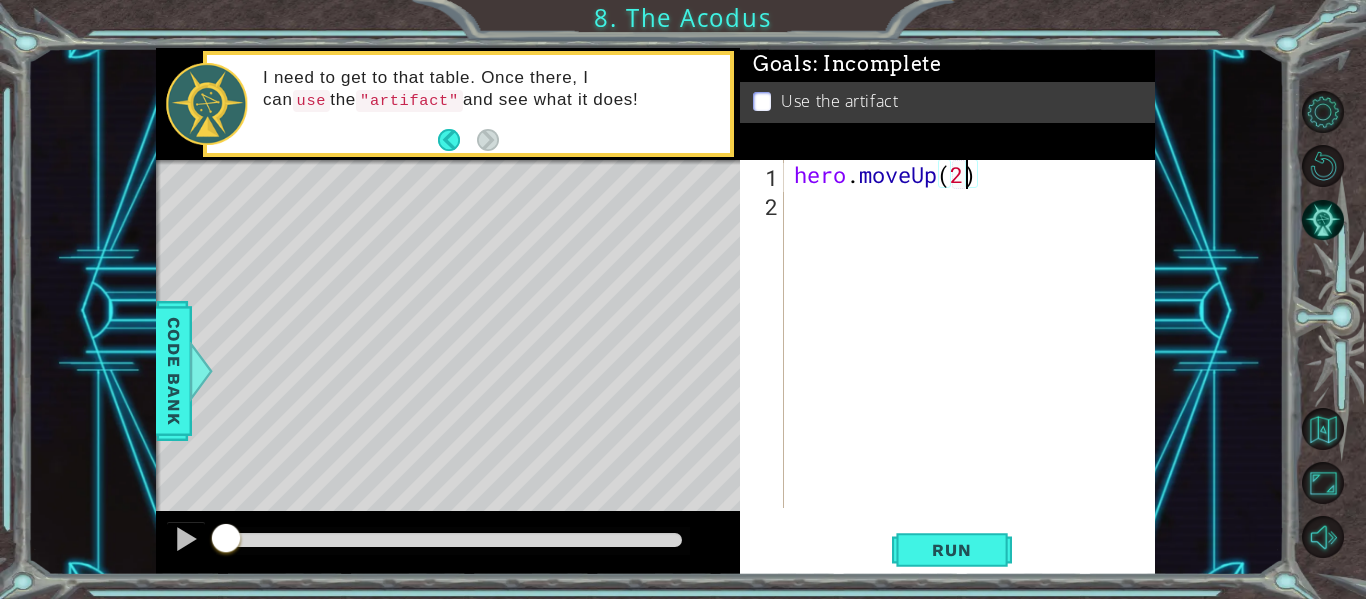 click on "hero . moveUp ( 2 )" at bounding box center [975, 363] 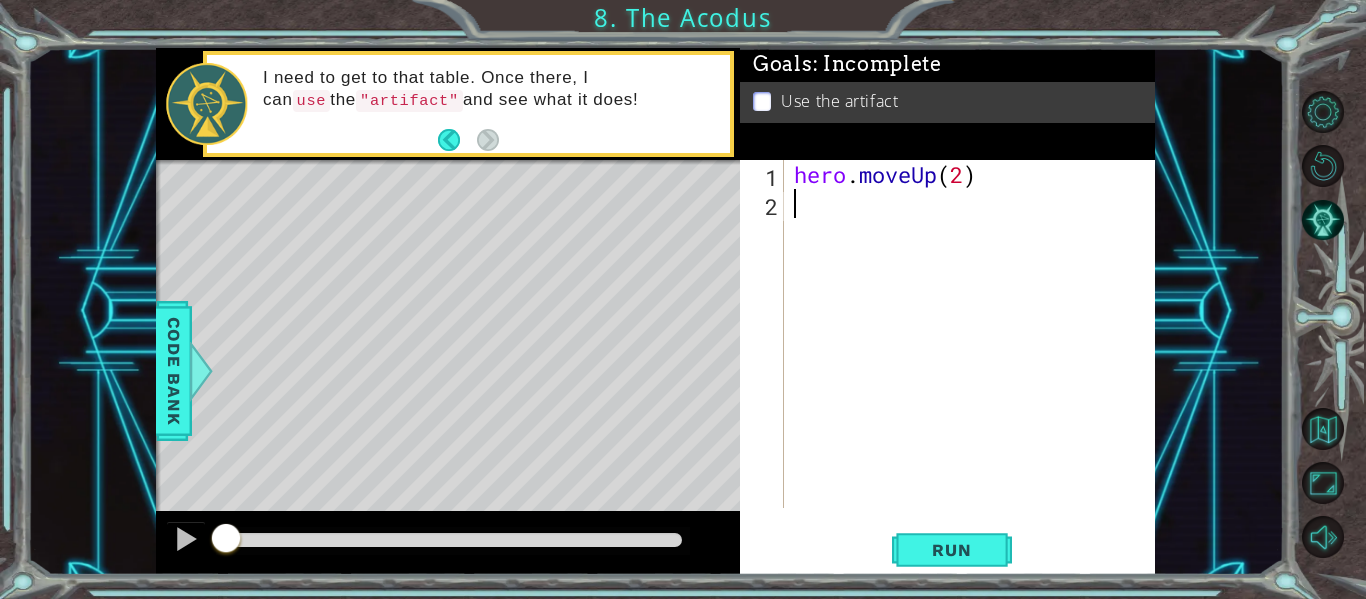 scroll, scrollTop: 0, scrollLeft: 0, axis: both 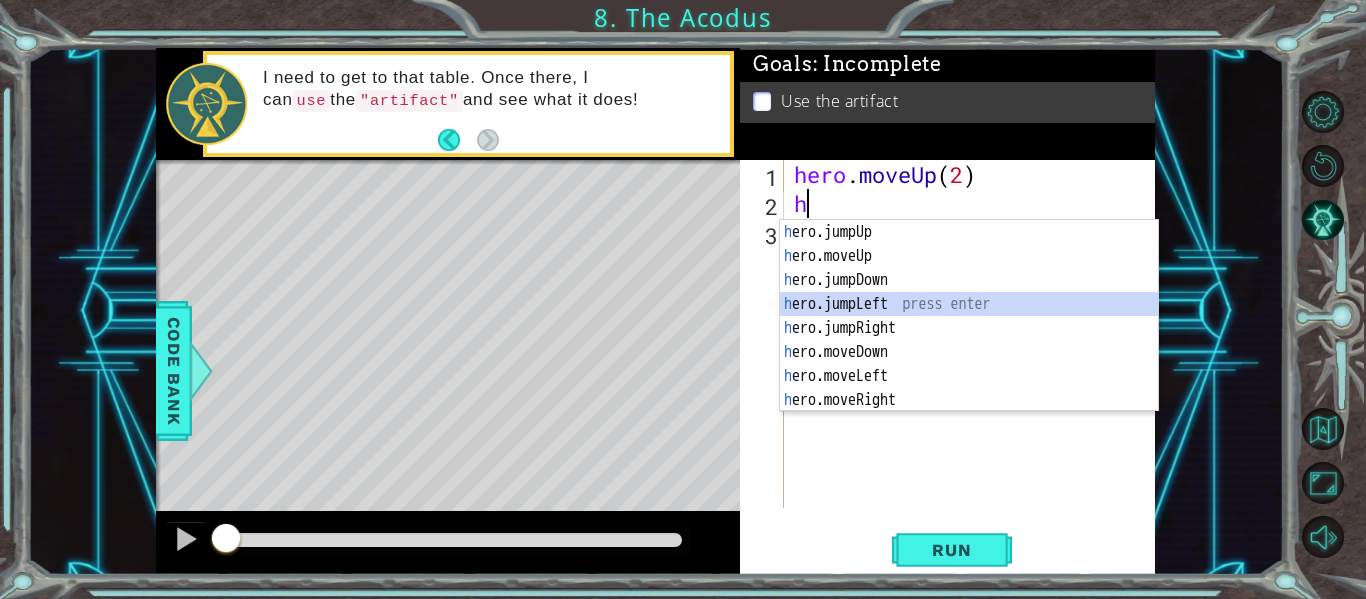 click on "h ero.jumpUp press enter h ero.moveUp press enter h ero.jumpDown press enter h ero.jumpLeft press enter h ero.jumpRight press enter h ero.moveDown press enter h ero.moveLeft press enter h ero.moveRight press enter h ero.use press enter" at bounding box center (969, 340) 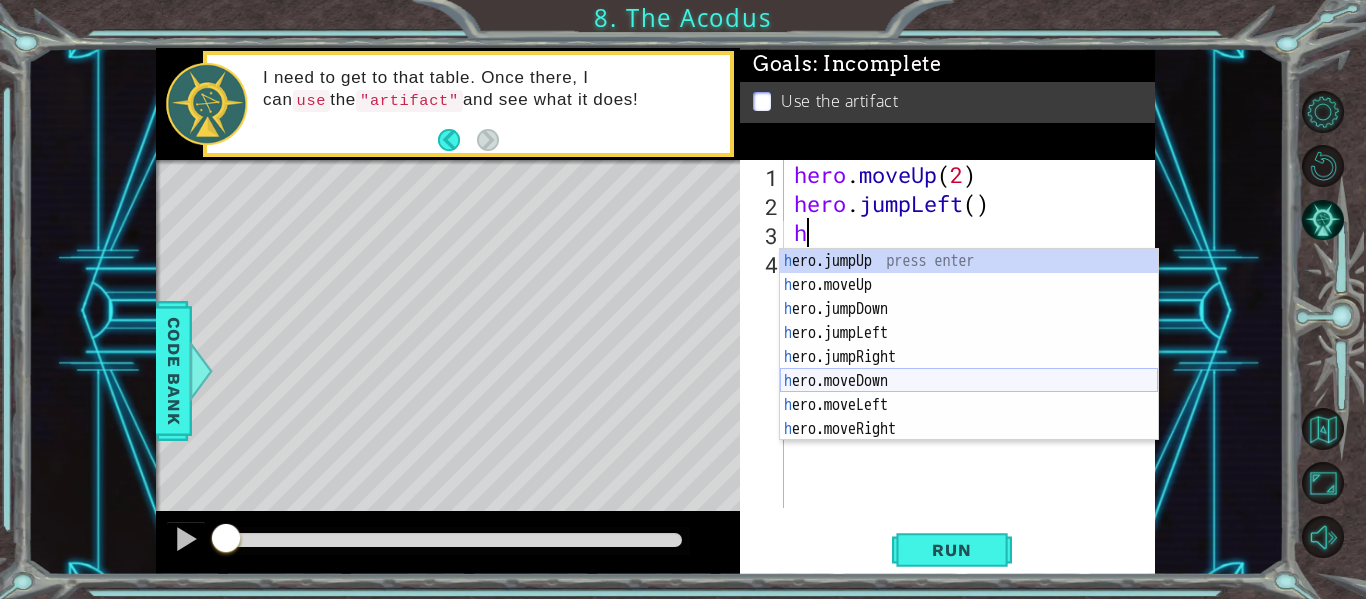 click on "h ero.jumpUp press enter h ero.moveUp press enter h ero.jumpDown press enter h ero.jumpLeft press enter h ero.jumpRight press enter h ero.moveDown press enter h ero.moveLeft press enter h ero.moveRight press enter h ero.use press enter" at bounding box center [969, 369] 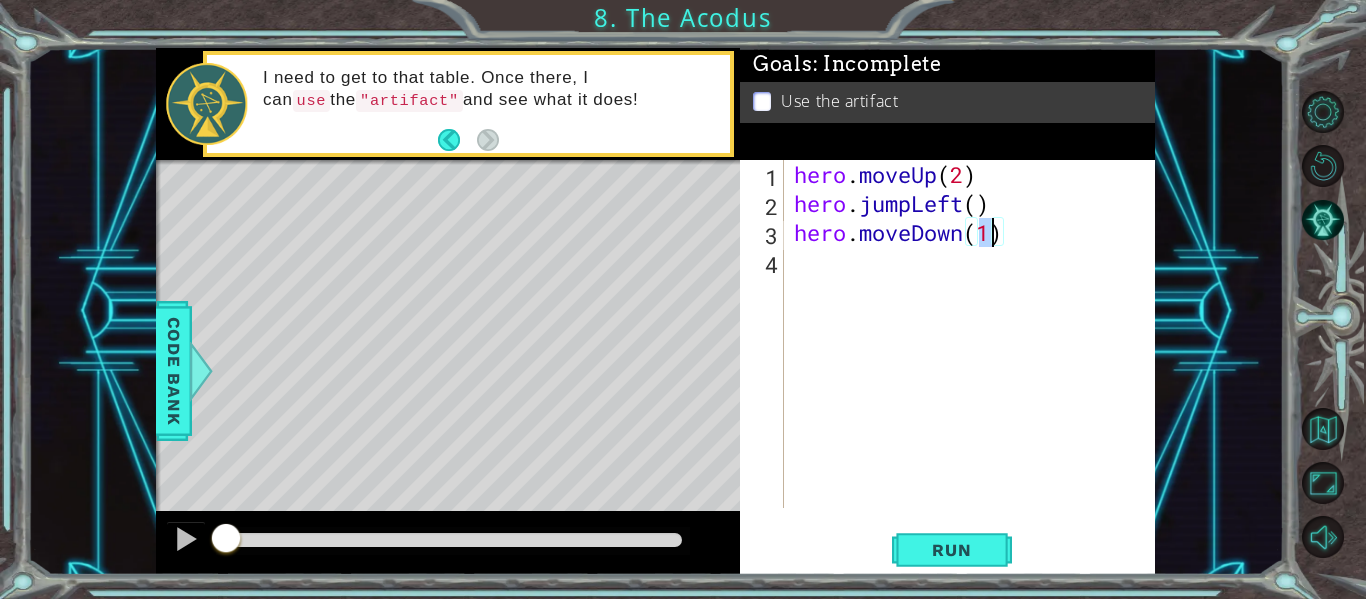 click on "hero . moveUp ( 2 ) hero . jumpLeft ( ) hero . moveDown ( 1 )" at bounding box center (970, 334) 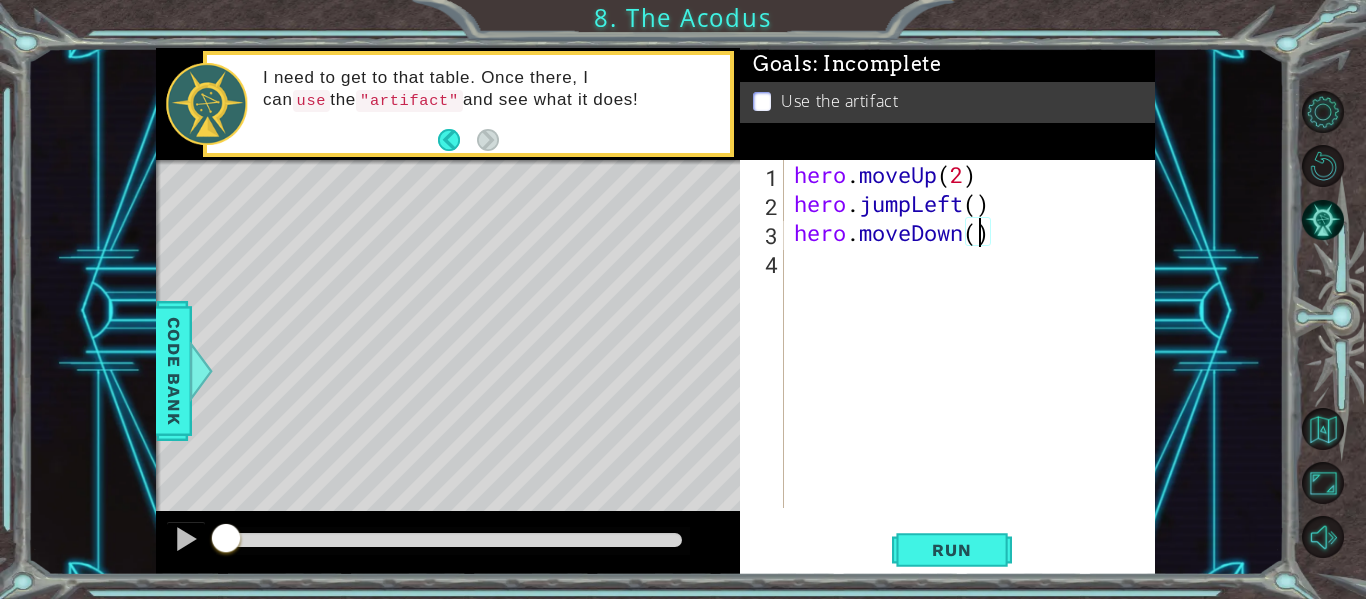type on "hero.moveDown(2)" 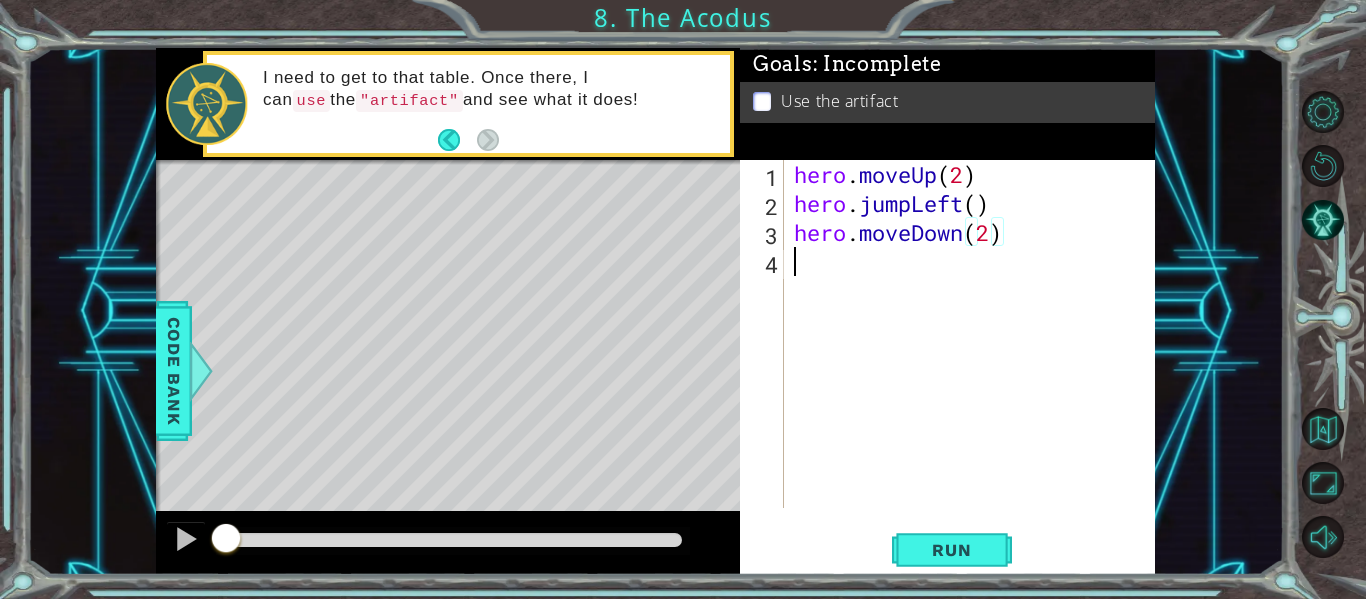 click on "[WORD] . moveUp ( 2 ) [WORD] . jumpLeft ( ) [WORD] . moveDown ( 2 )" at bounding box center (975, 363) 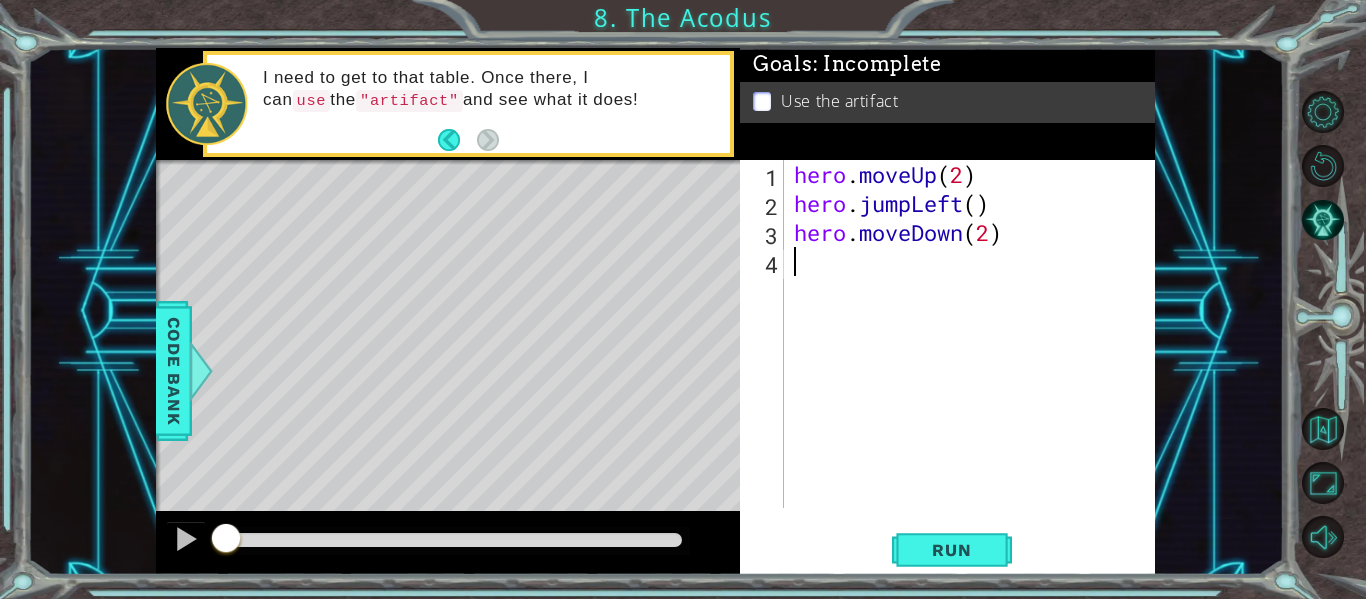 type on "h" 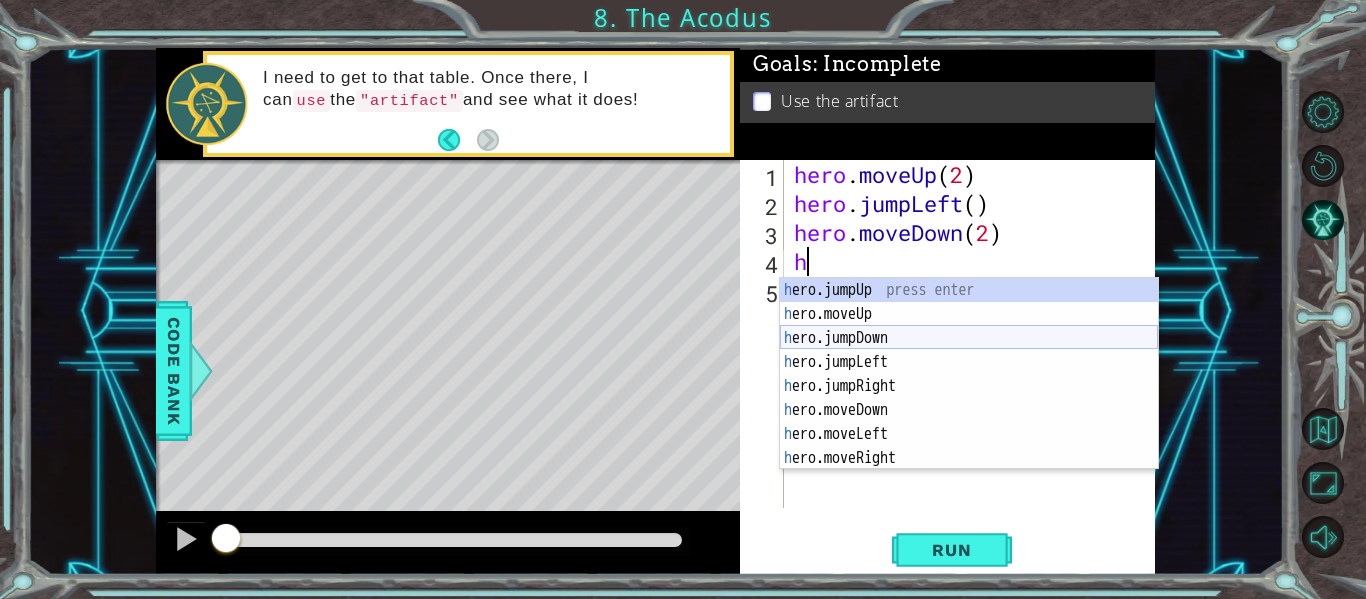 click on "h ero.jumpUp press enter h ero.moveUp press enter h ero.jumpDown press enter h ero.jumpLeft press enter h ero.jumpRight press enter h ero.moveDown press enter h ero.moveLeft press enter h ero.moveRight press enter h ero.use press enter" at bounding box center [969, 398] 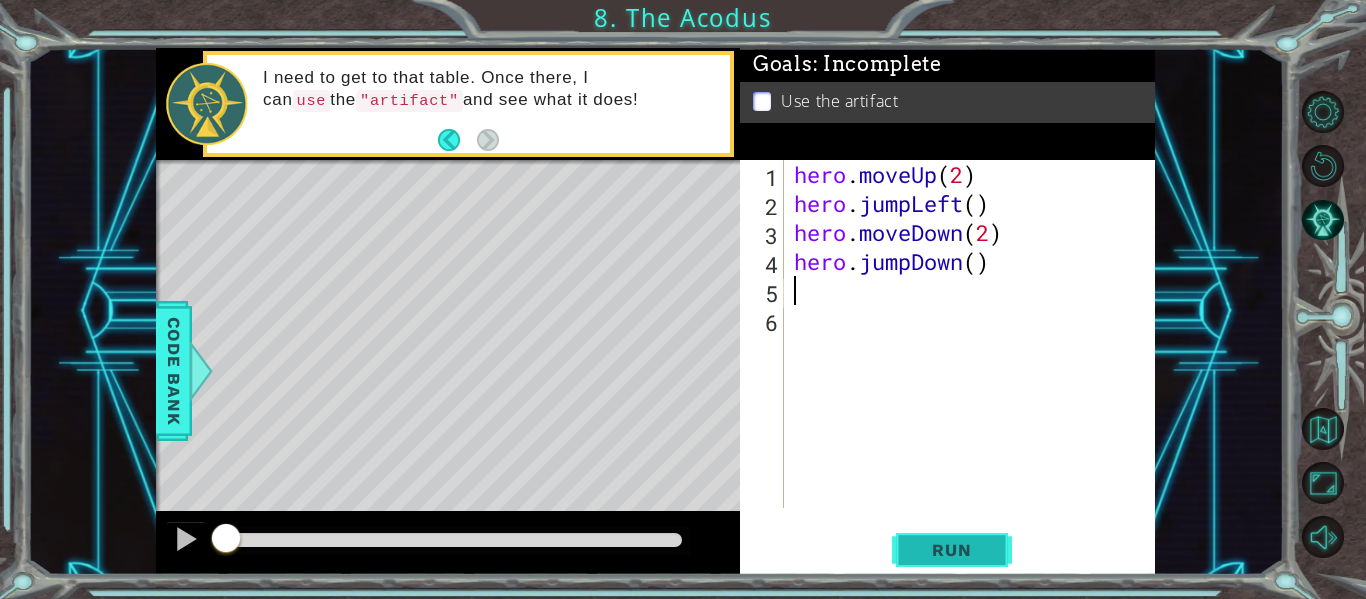 click on "Run" at bounding box center (951, 550) 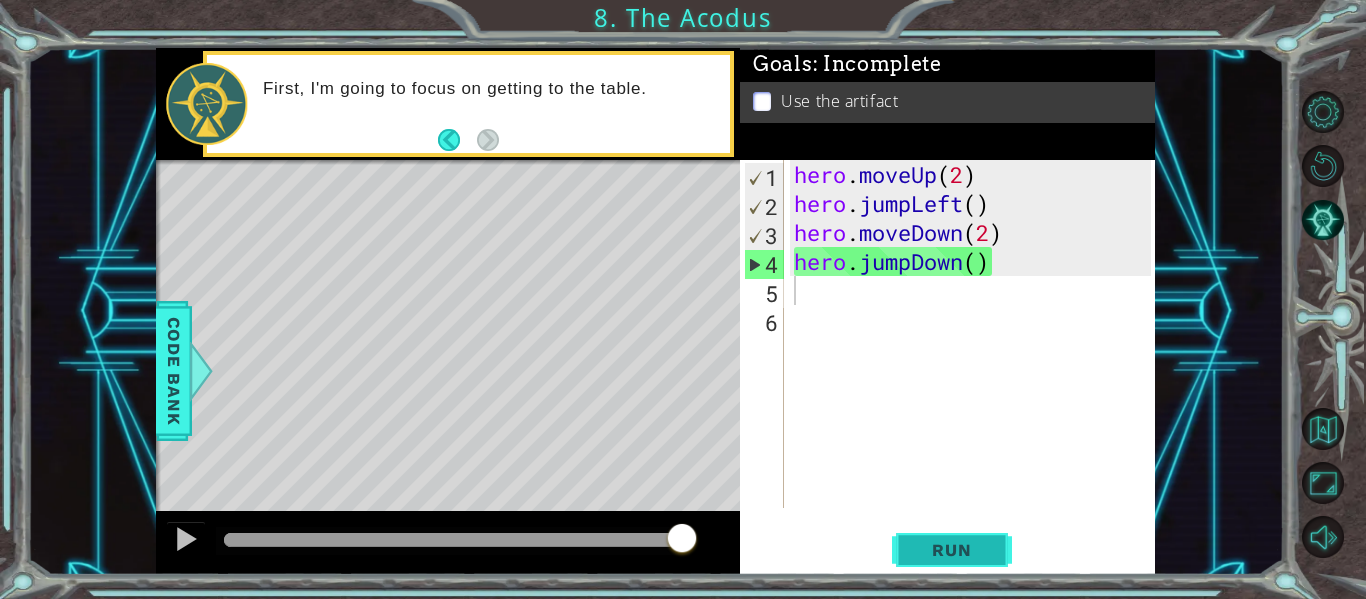 click on "Run" at bounding box center [952, 550] 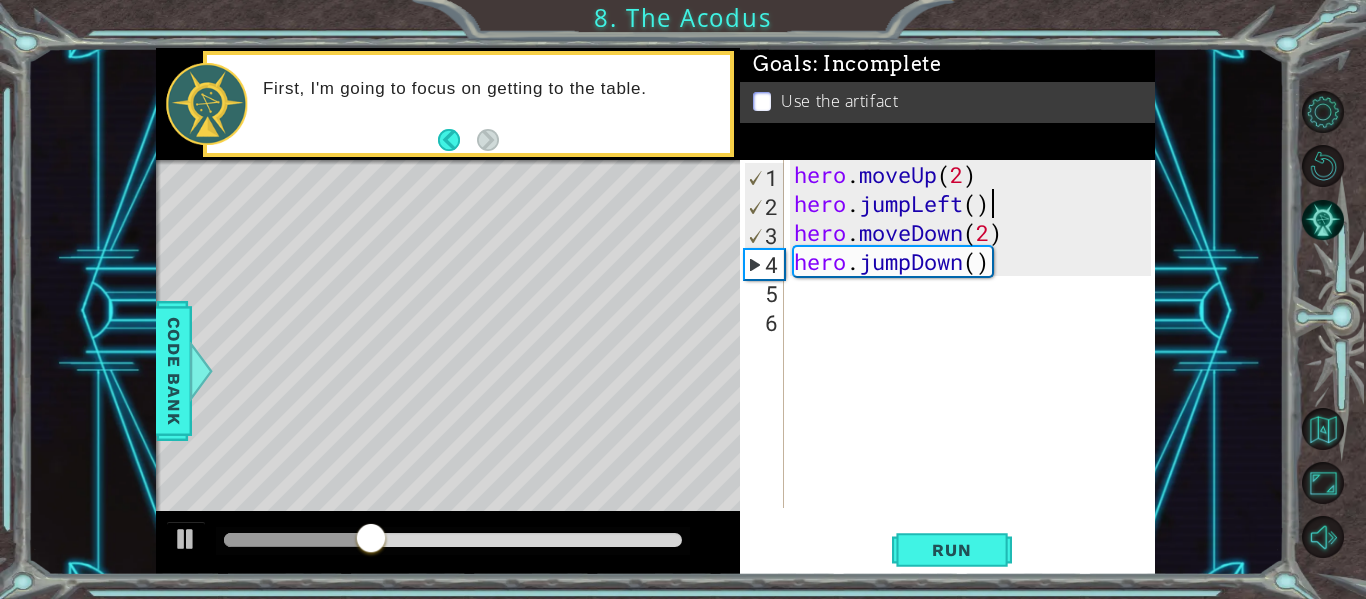 click on "hero . moveUp ( 2 ) hero . jumpLeft ( ) hero . moveDown ( 2 ) hero . jumpDown ( )" at bounding box center (975, 363) 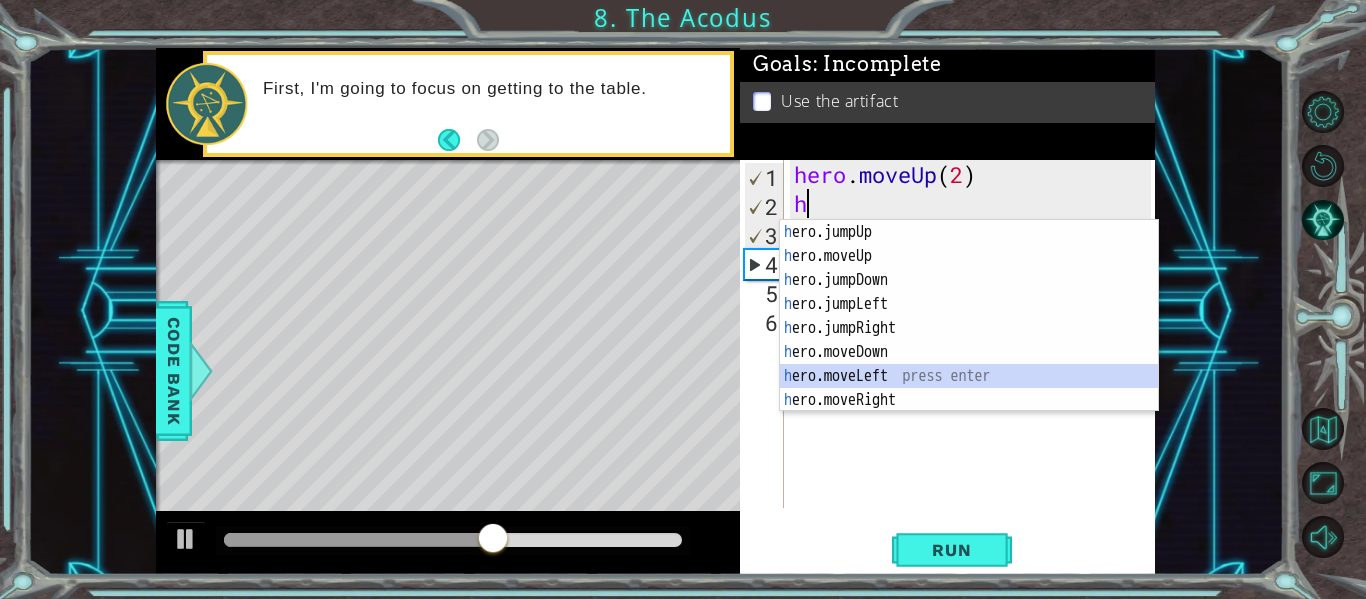 click on "h ero.jumpUp press enter h ero.moveUp press enter h ero.jumpDown press enter h ero.jumpLeft press enter h ero.jumpRight press enter h ero.moveDown press enter h ero.moveLeft press enter h ero.moveRight press enter h ero.use press enter" at bounding box center (969, 340) 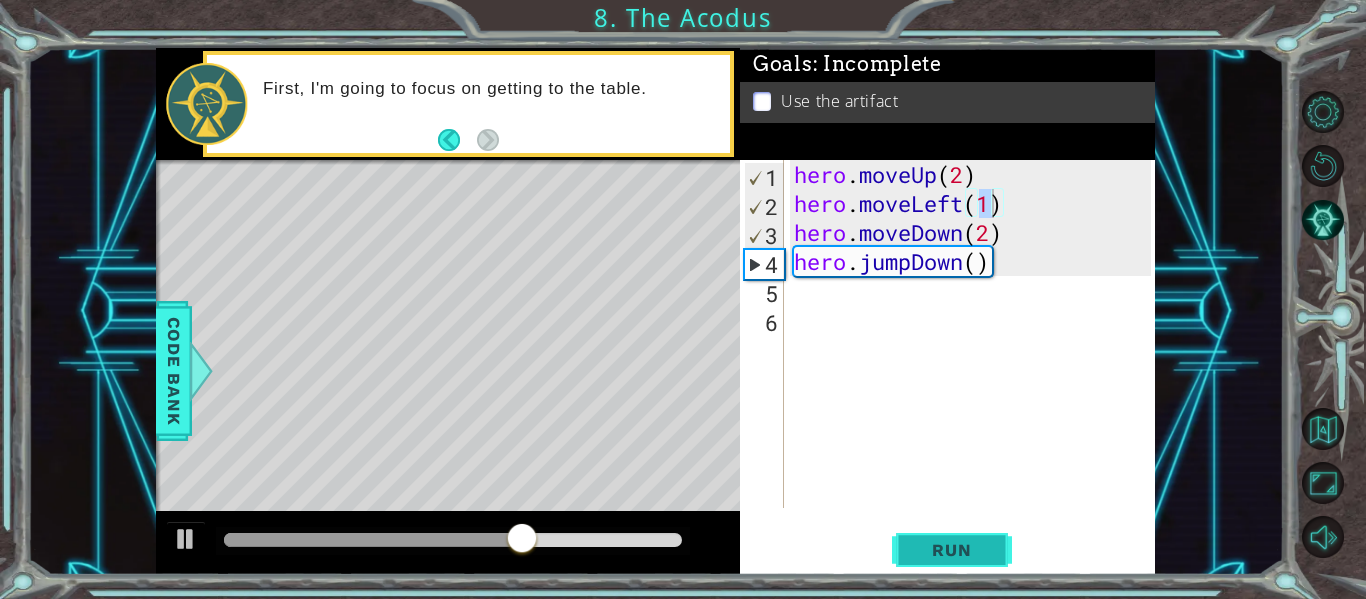 click on "Run" at bounding box center [951, 550] 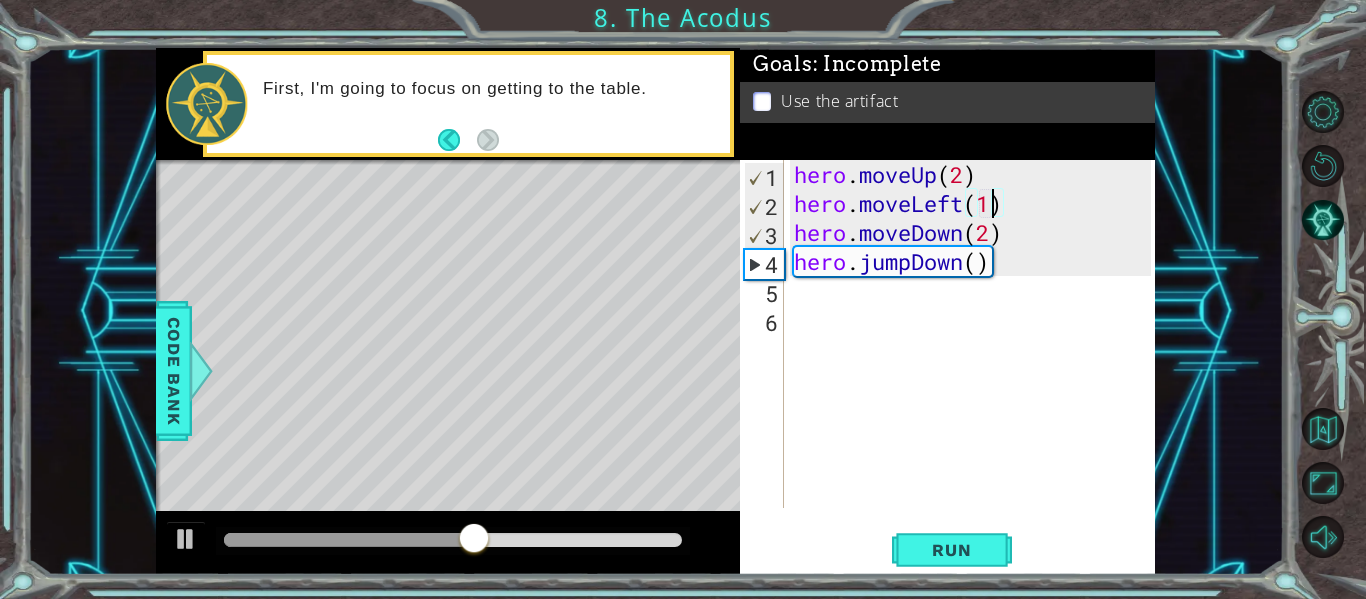 click on "hero . moveUp ( 2 ) hero . moveLeft ( 1 ) hero . moveDown ( 2 ) hero . jumpDown ( )" at bounding box center (975, 363) 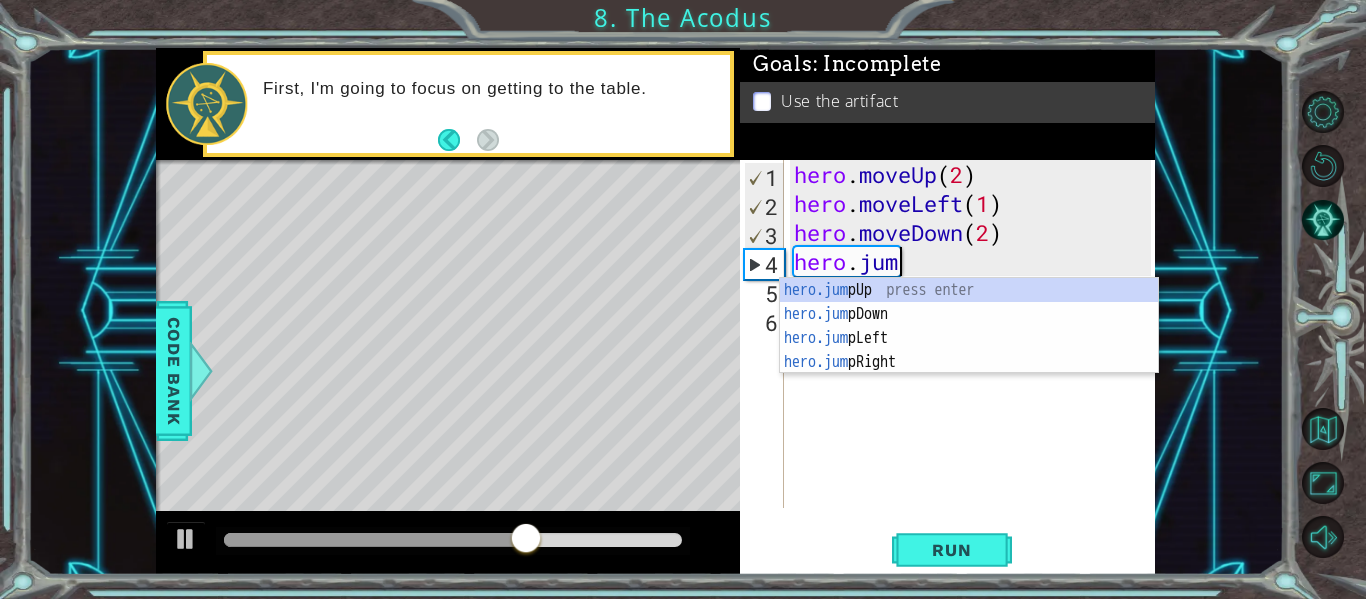 type on "hero" 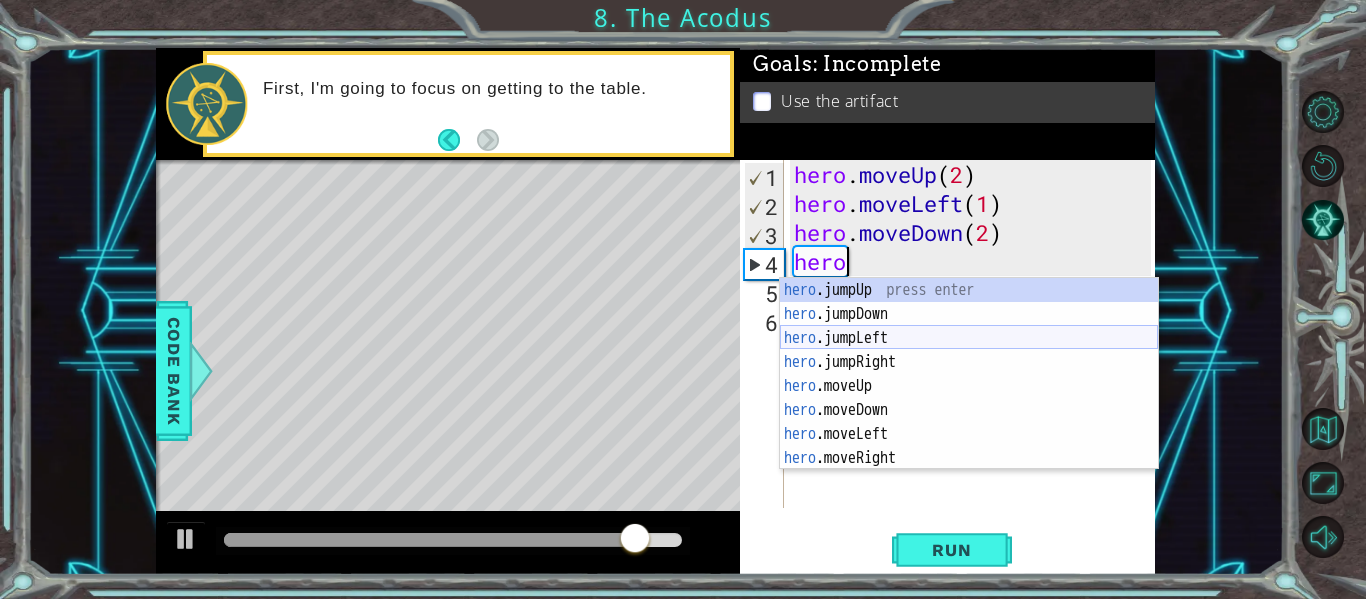 click on "hero .jumpUp press enter hero .jumpDown press enter hero .jumpLeft press enter hero .jumpRight press enter hero .moveUp press enter hero .moveDown press enter hero .moveLeft press enter hero .moveRight press enter hero .use press enter" at bounding box center (969, 398) 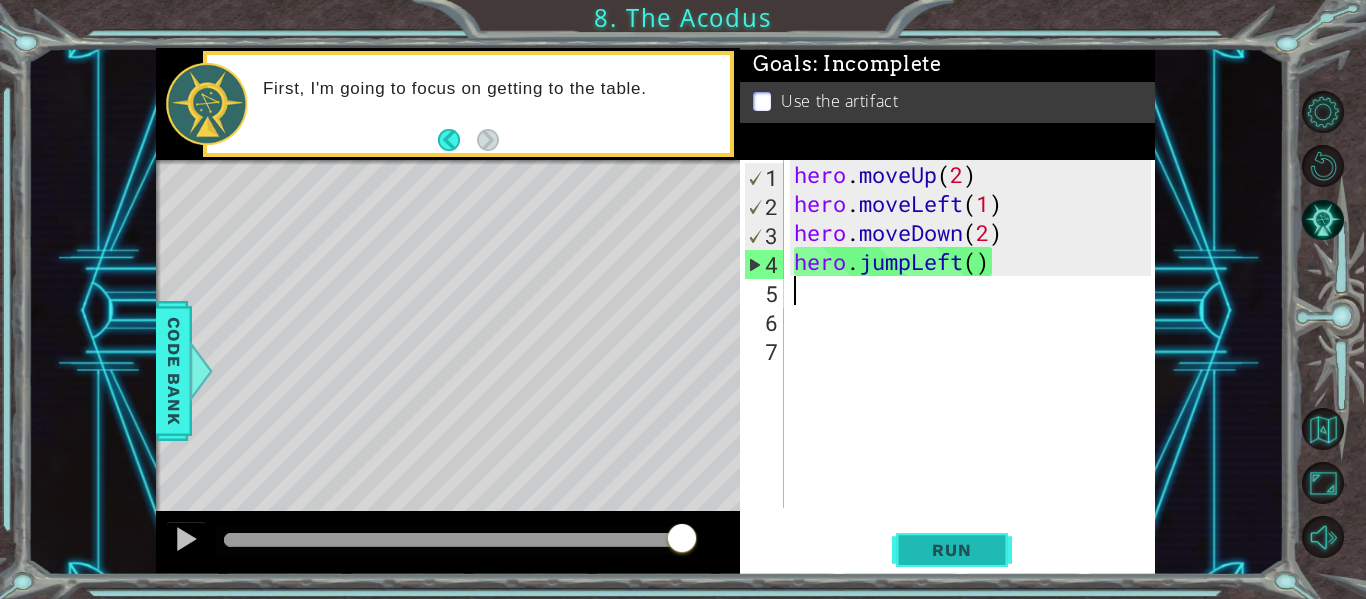 click on "Run" at bounding box center (952, 550) 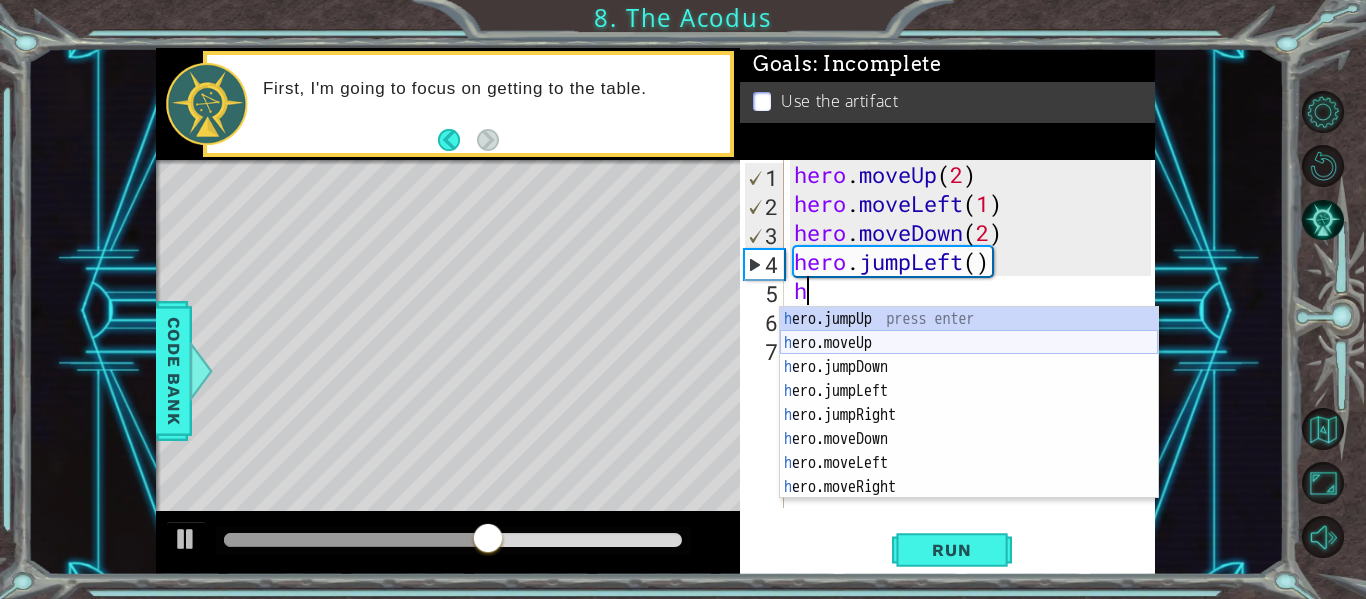 click on "h ero.jumpUp press enter h ero.moveUp press enter h ero.jumpDown press enter h ero.jumpLeft press enter h ero.jumpRight press enter h ero.moveDown press enter h ero.moveLeft press enter h ero.moveRight press enter h ero.use press enter" at bounding box center [969, 427] 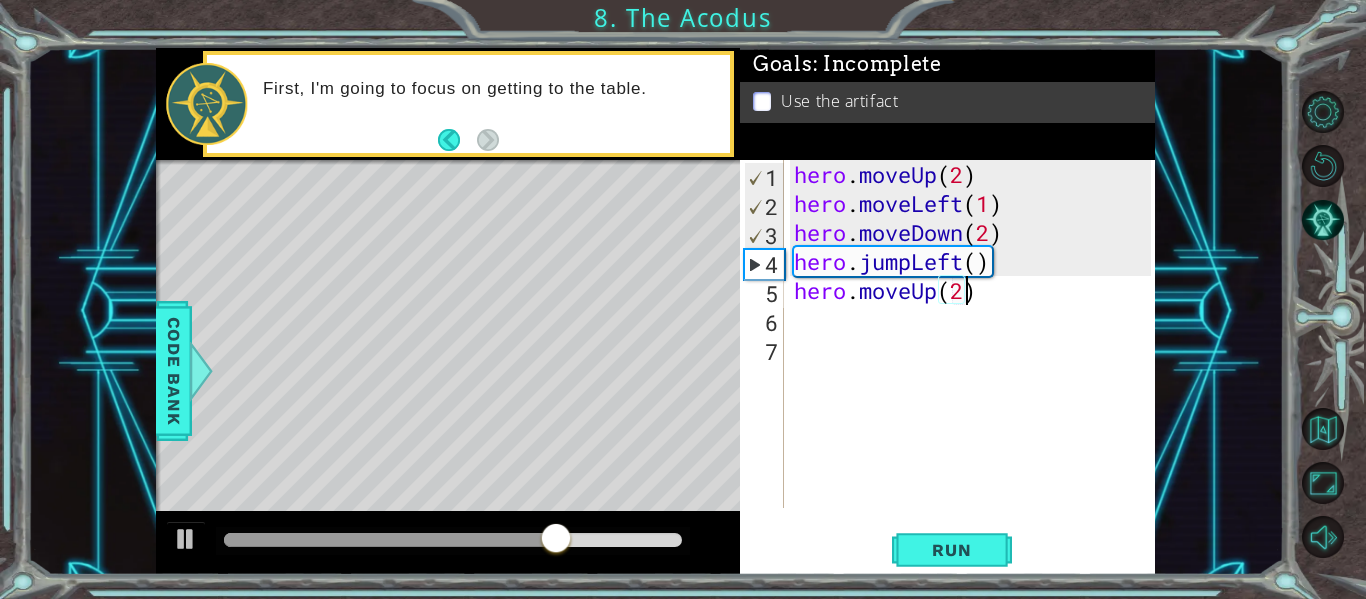 scroll, scrollTop: 0, scrollLeft: 7, axis: horizontal 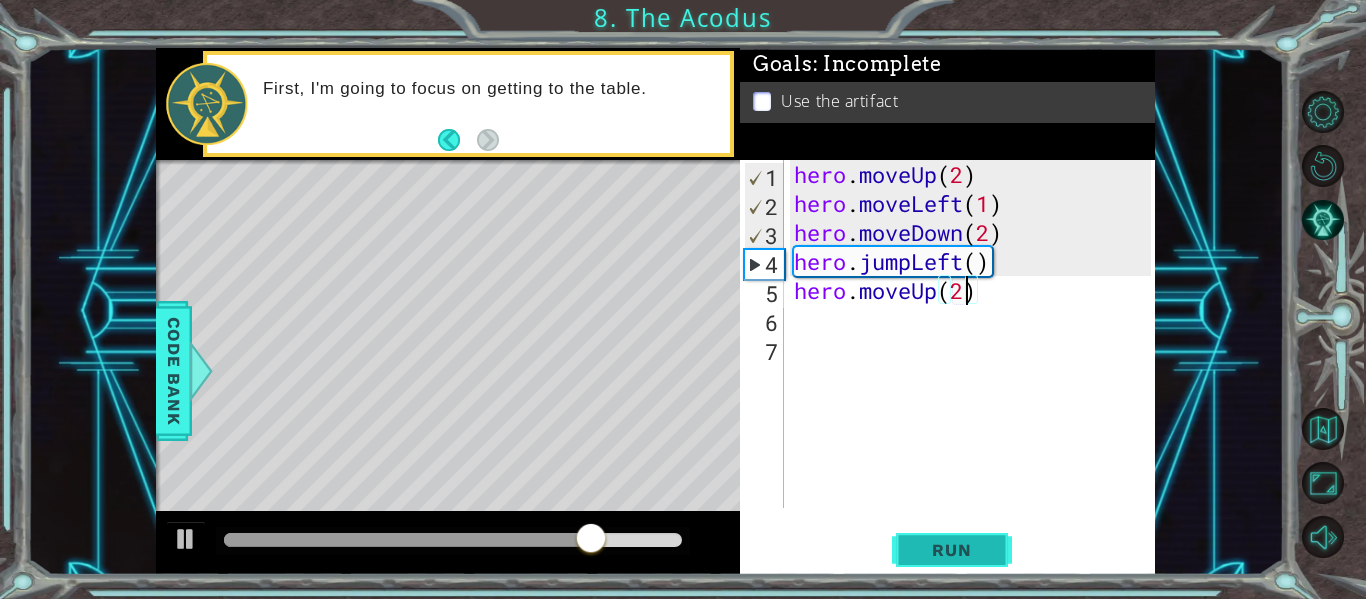 type on "hero.moveUp(2)" 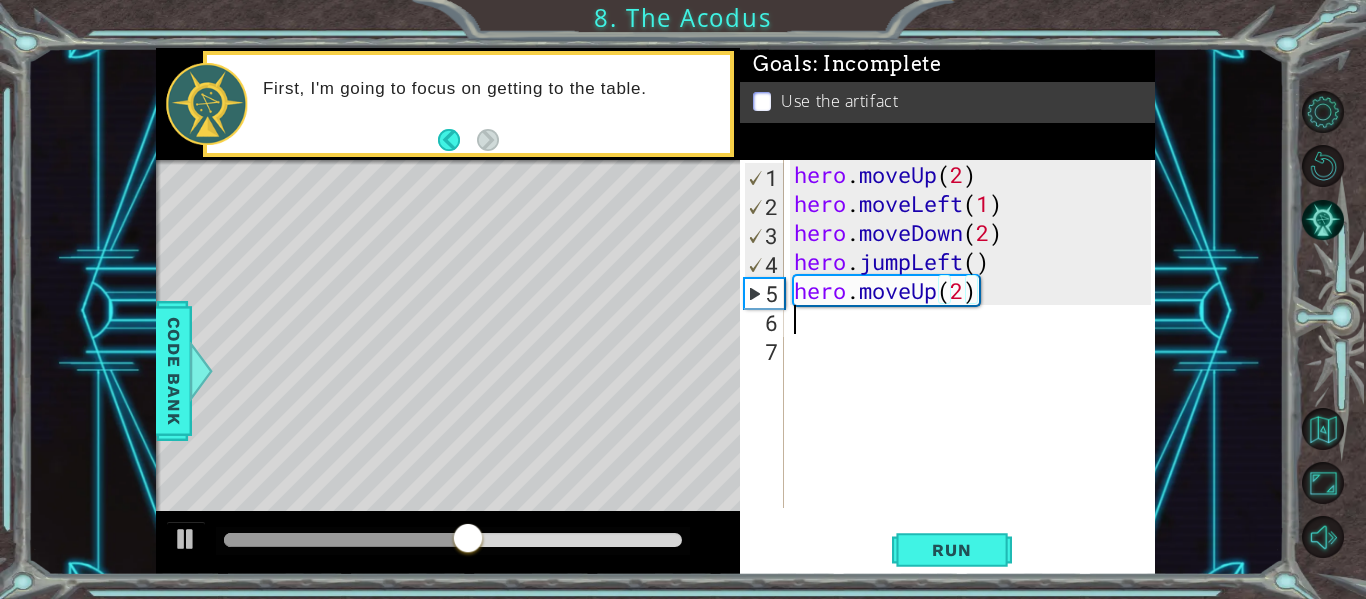 click on "hero . moveUp ( 2 ) hero . moveLeft ( 1 ) hero . moveDown ( 2 ) hero . jumpLeft ( ) hero . moveUp ( 2 )" at bounding box center (975, 363) 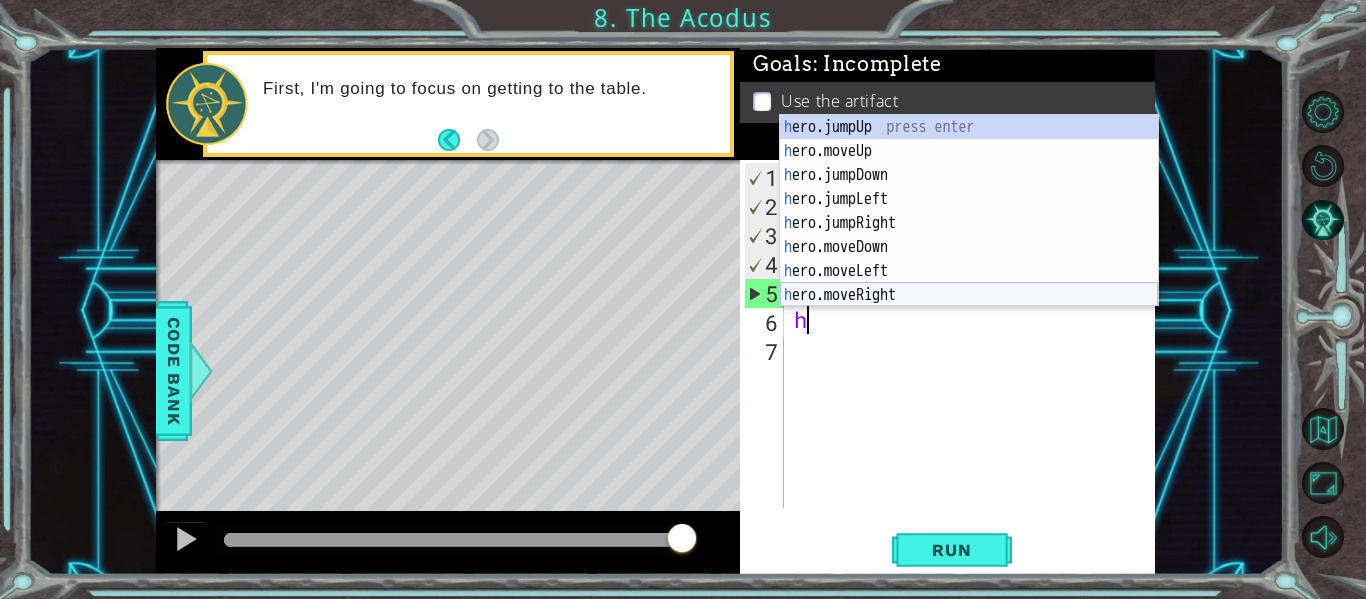 click on "h ero.jumpUp press enter h ero.moveUp press enter h ero.jumpDown press enter h ero.jumpLeft press enter h ero.jumpRight press enter h ero.moveDown press enter h ero.moveLeft press enter h ero.moveRight press enter h ero.use press enter" at bounding box center [969, 235] 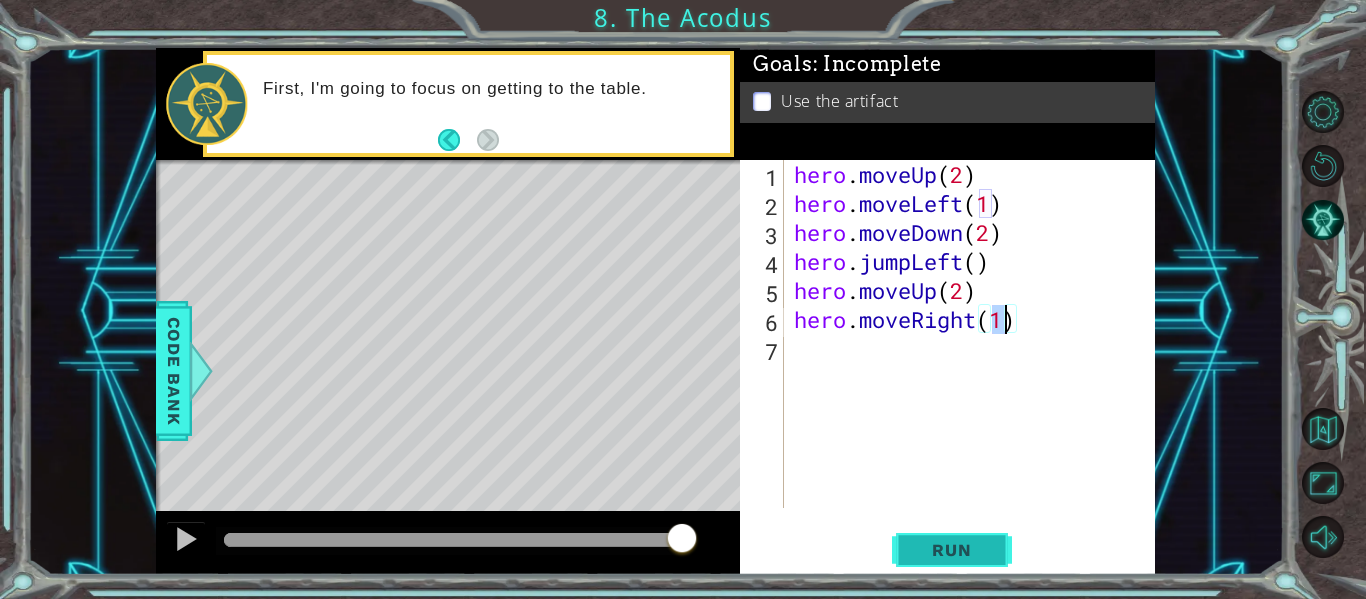 type on "hero.moveRight(1)" 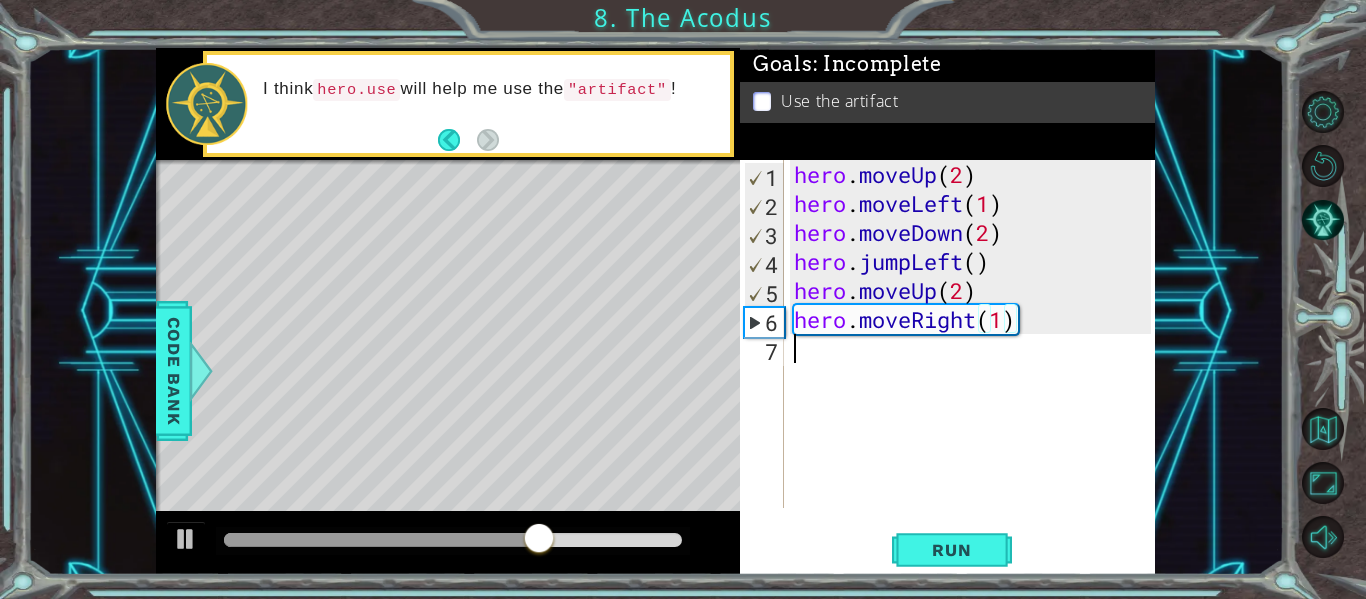 click on "hero . moveUp ( 2 ) hero . moveLeft ( 1 ) hero . moveDown ( 2 ) hero . jumpLeft ( ) hero . moveUp ( 2 ) hero . moveRight ( 1 )" at bounding box center [975, 363] 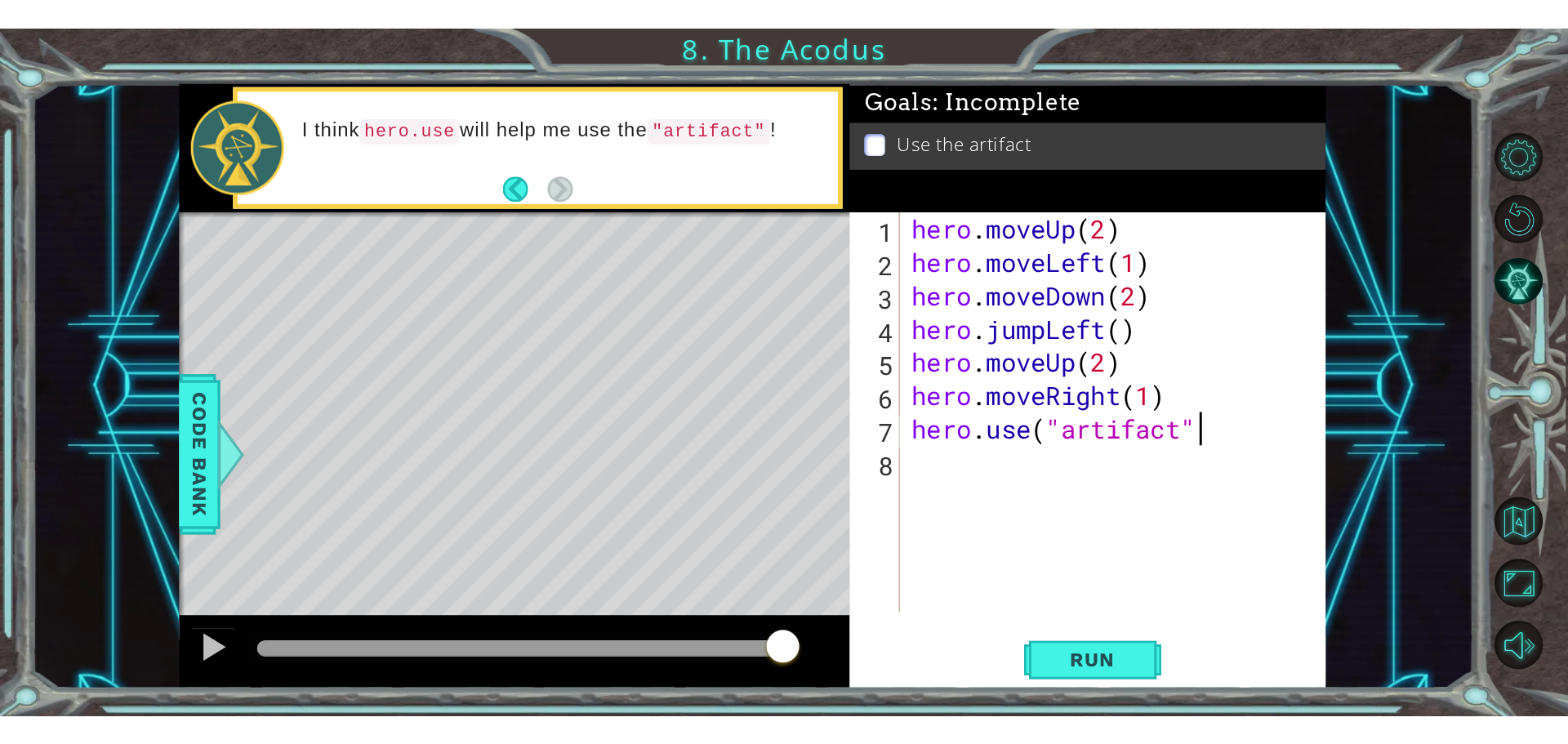 scroll, scrollTop: 0, scrollLeft: 9, axis: horizontal 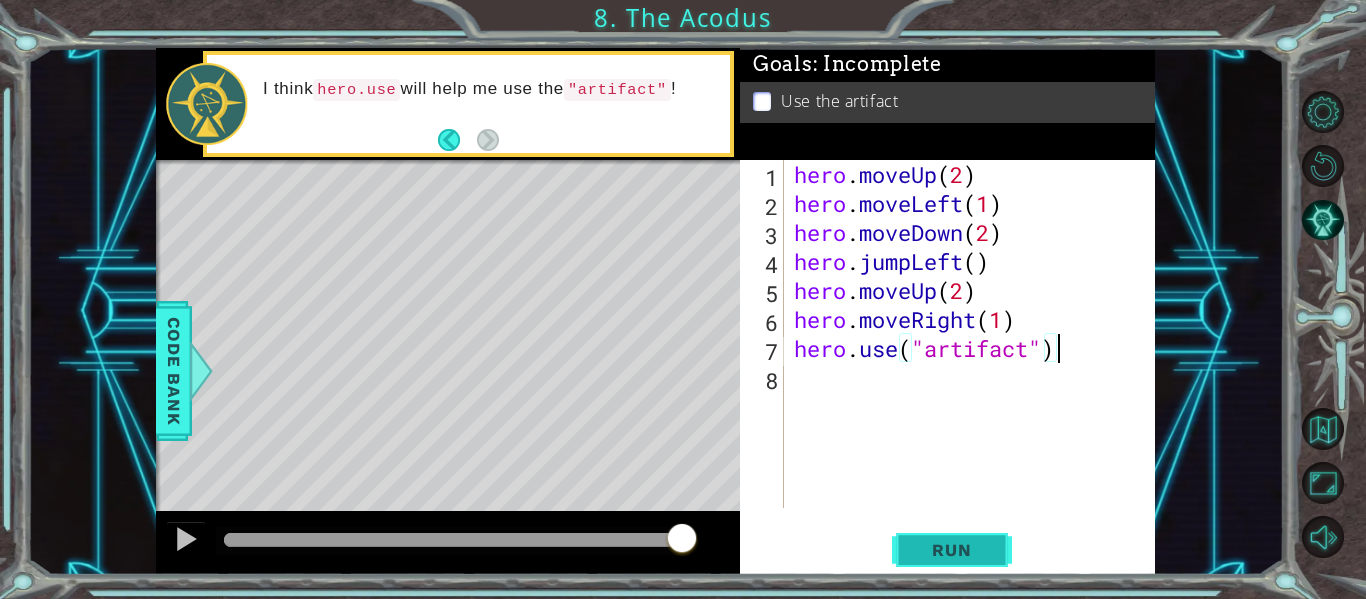 type on "hero.use("artifact")" 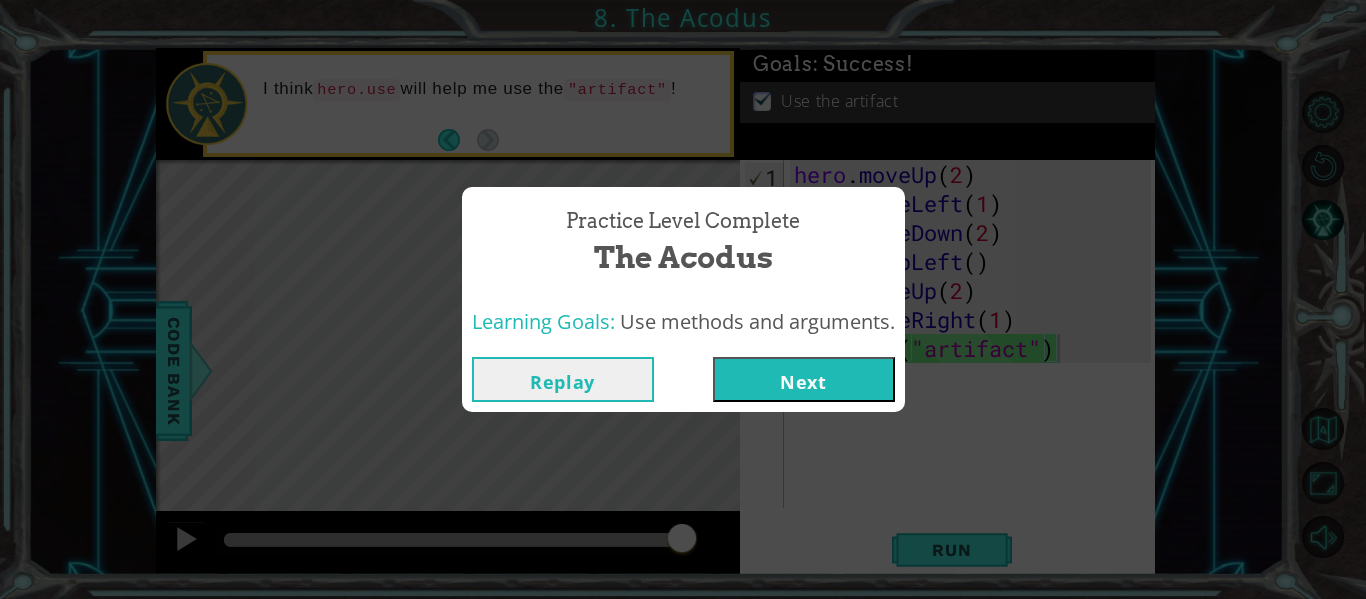 click on "Next" at bounding box center [804, 379] 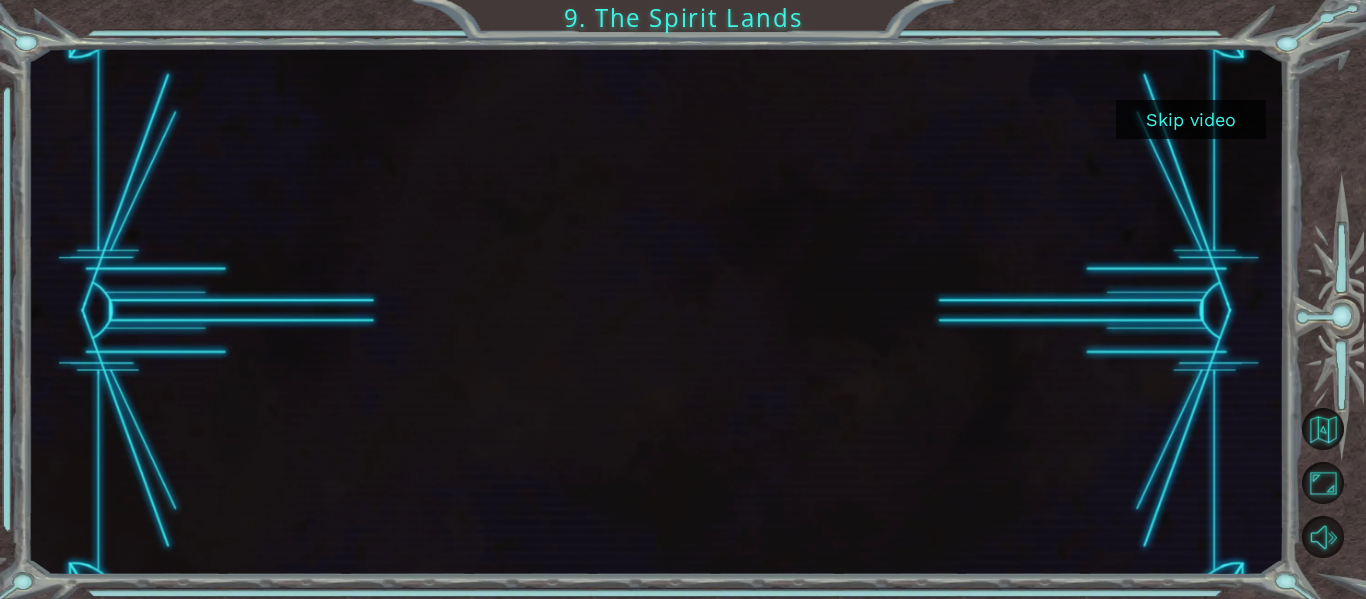 click on "Skip video" at bounding box center (1191, 119) 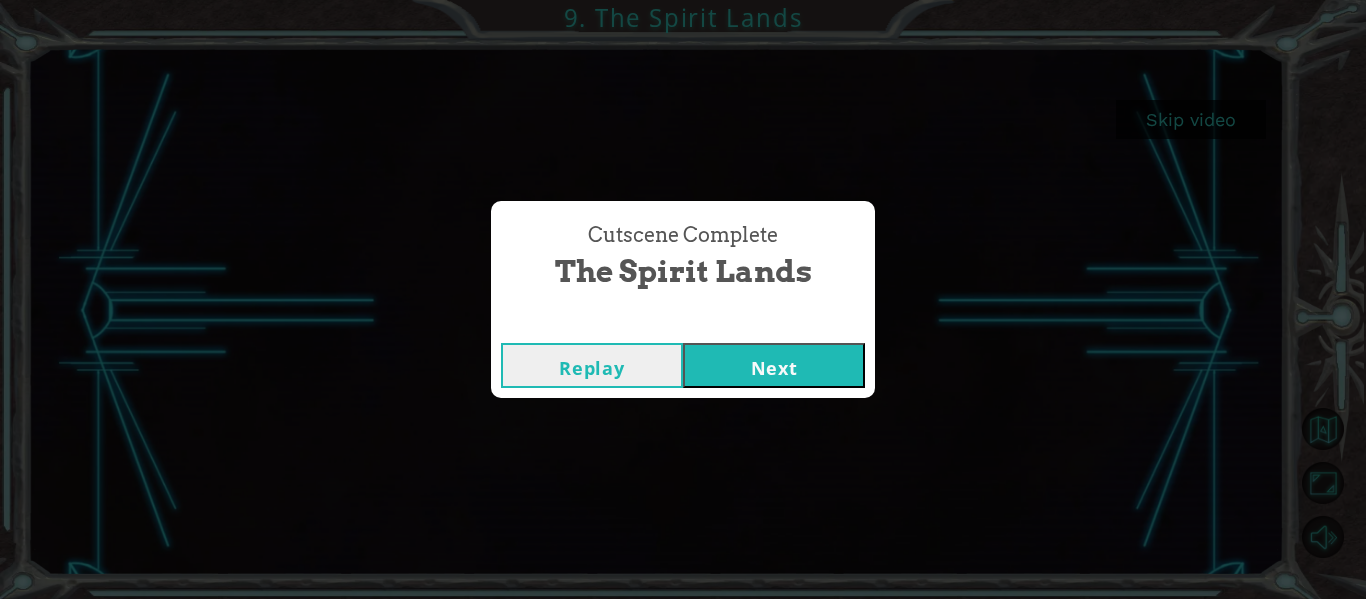 click on "Next" at bounding box center [774, 365] 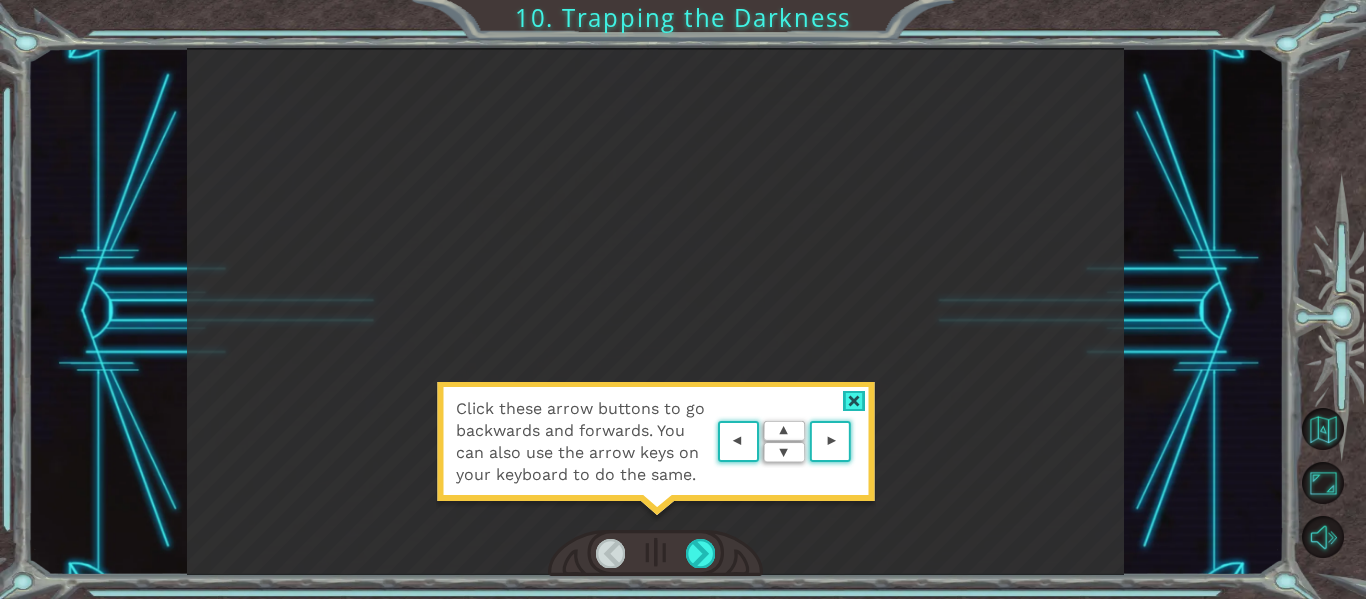 click at bounding box center (854, 401) 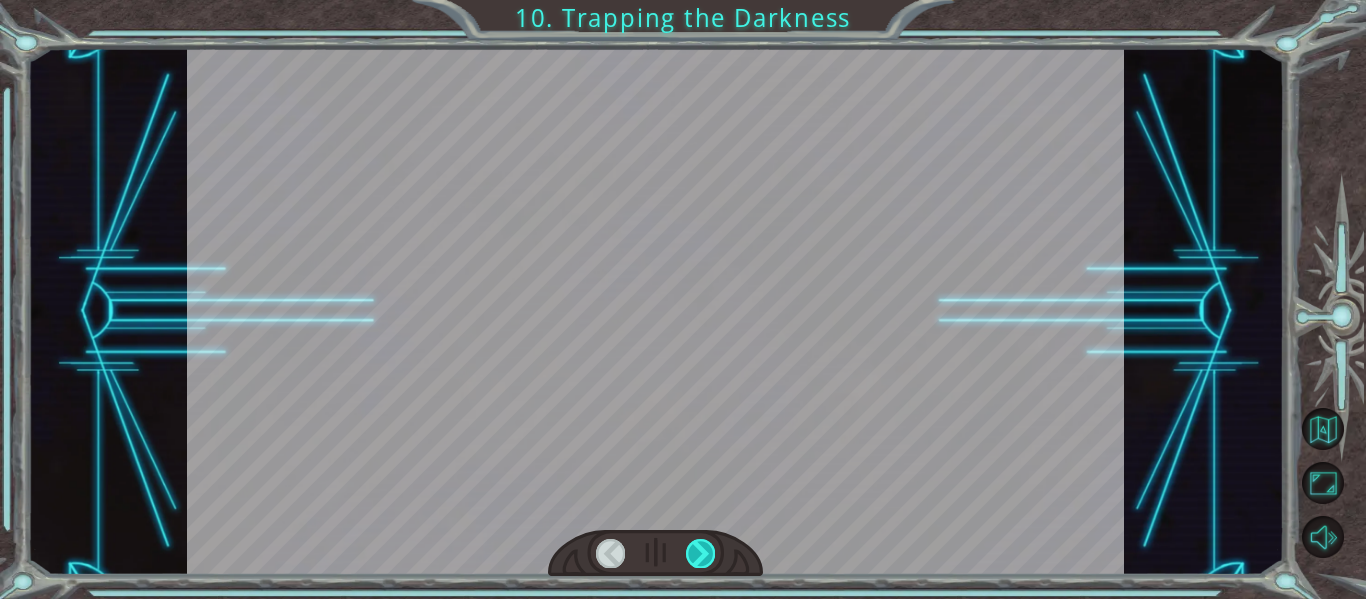 click at bounding box center (700, 553) 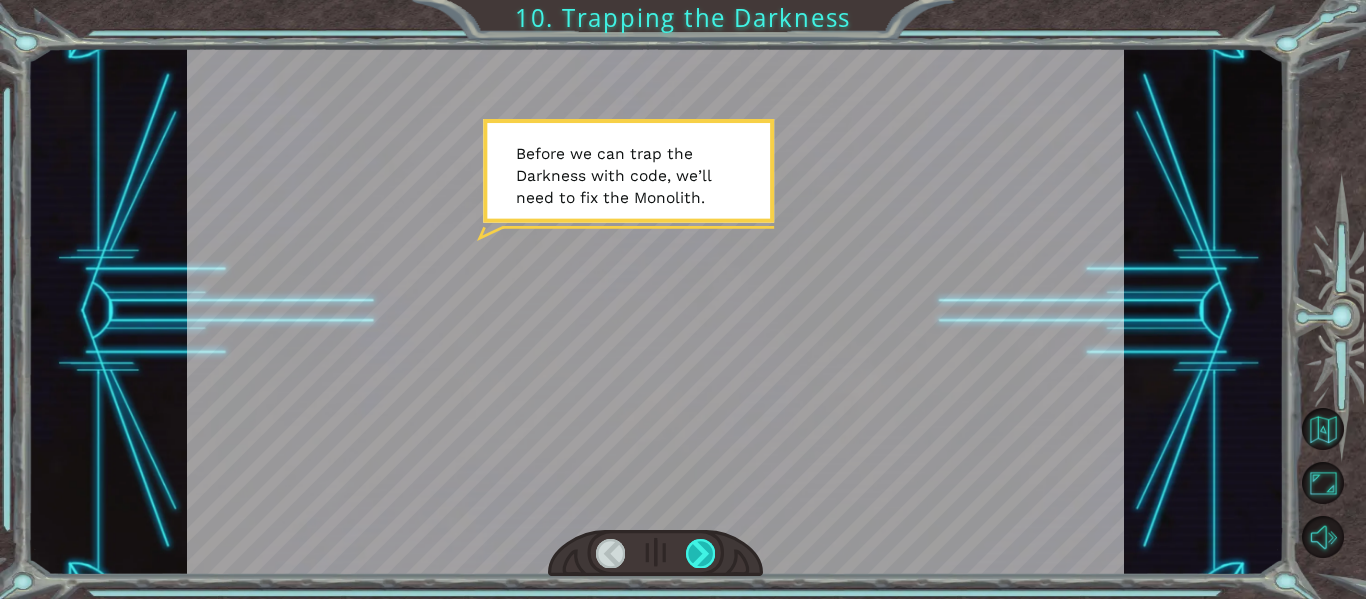 click at bounding box center (700, 553) 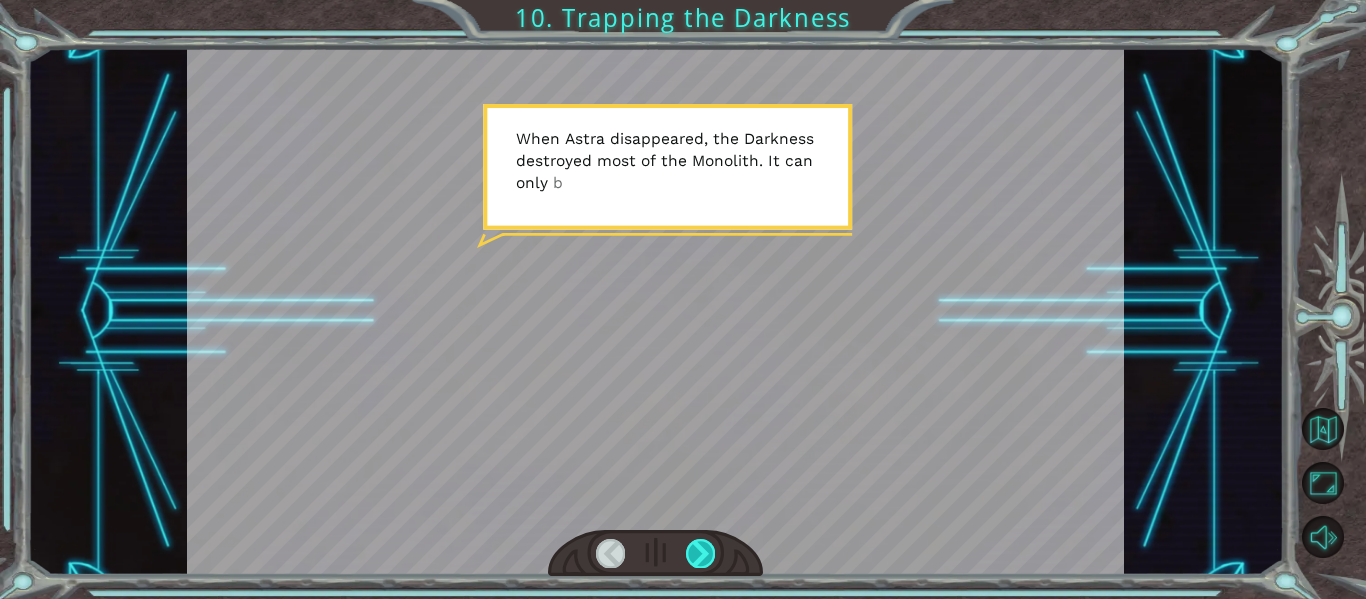 click at bounding box center [700, 553] 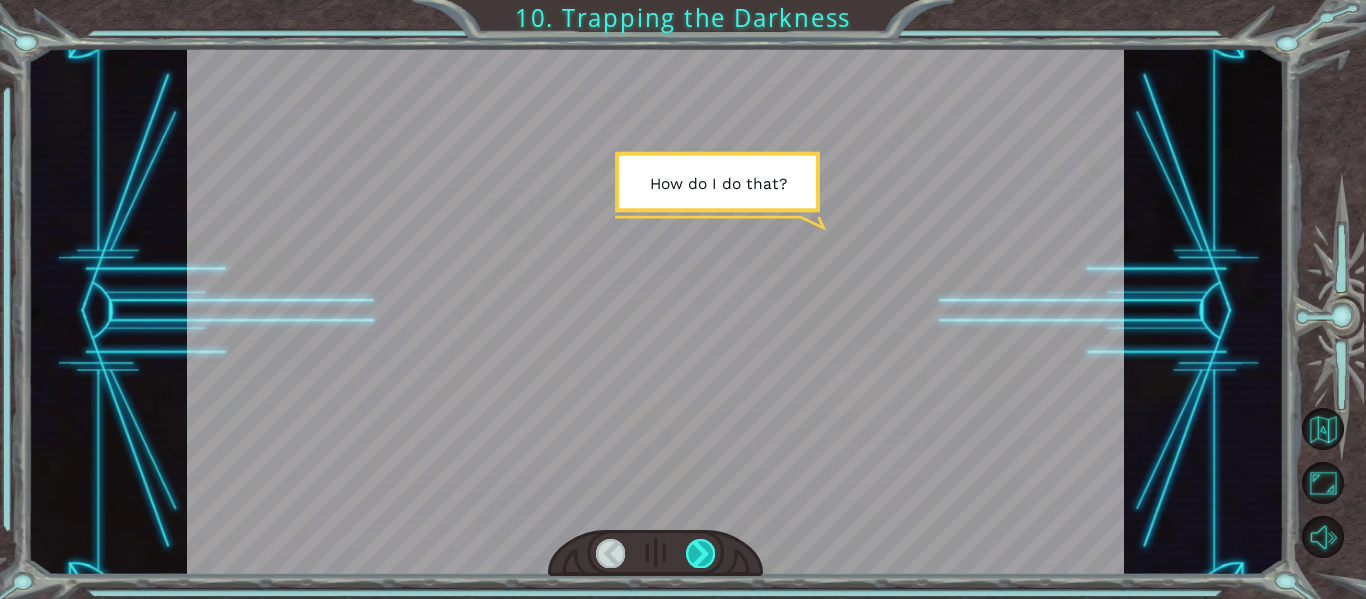 click at bounding box center [700, 553] 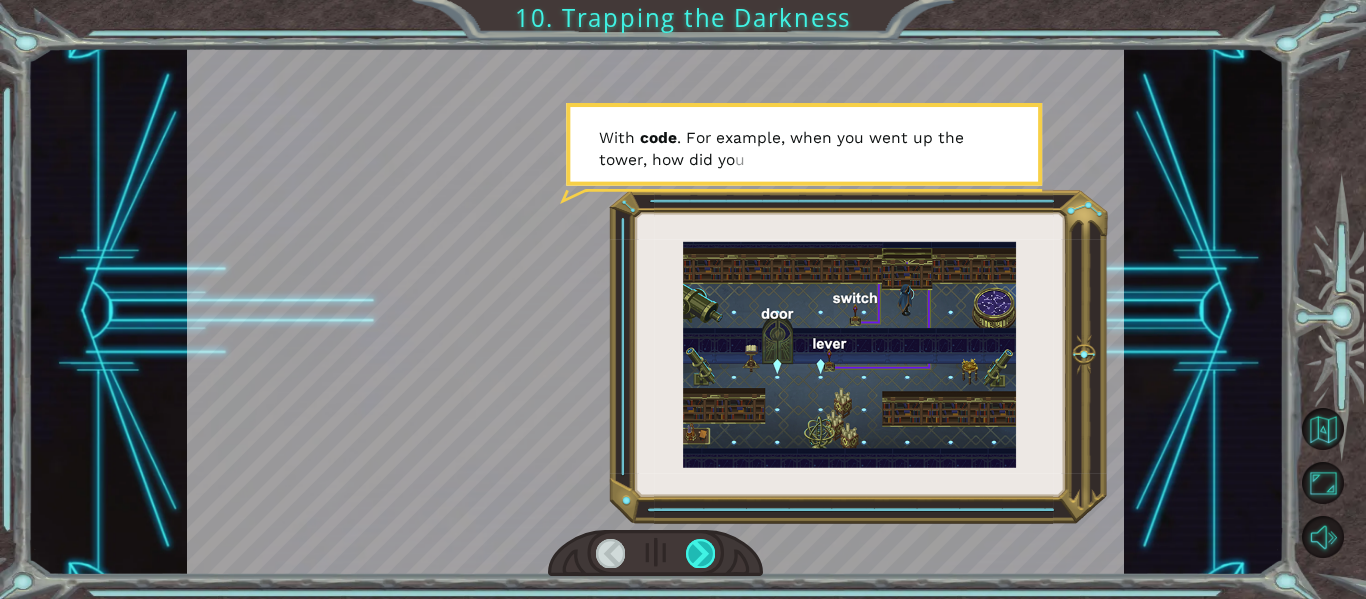 click at bounding box center (700, 553) 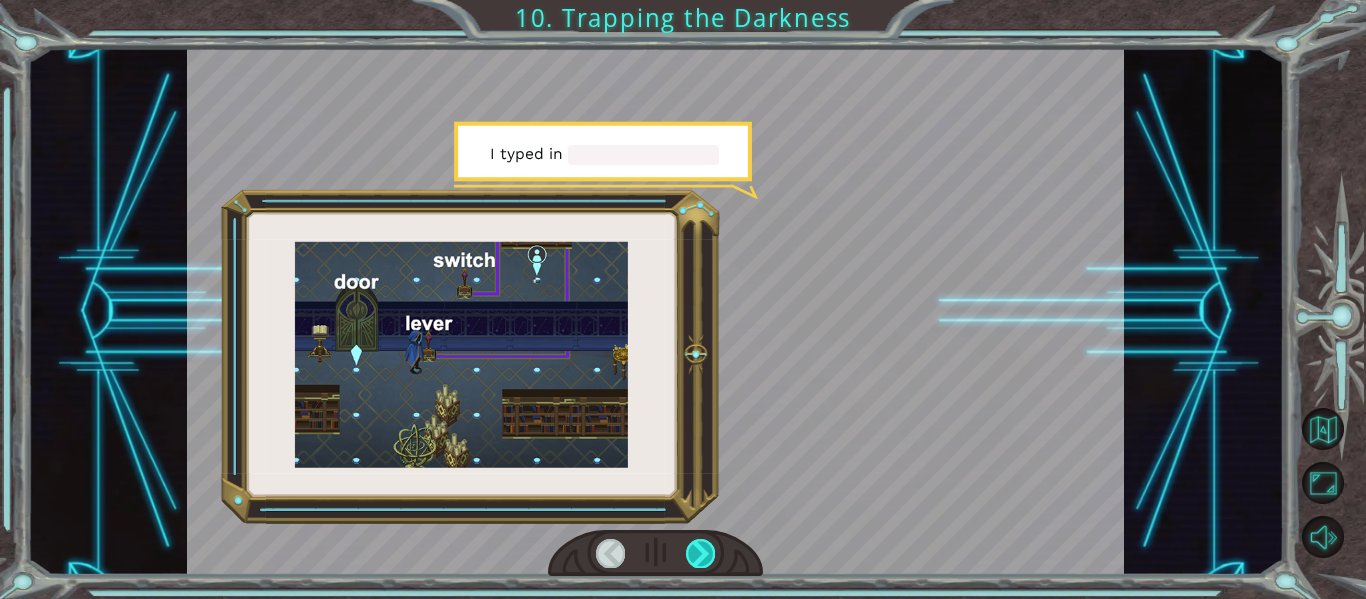 click at bounding box center [700, 553] 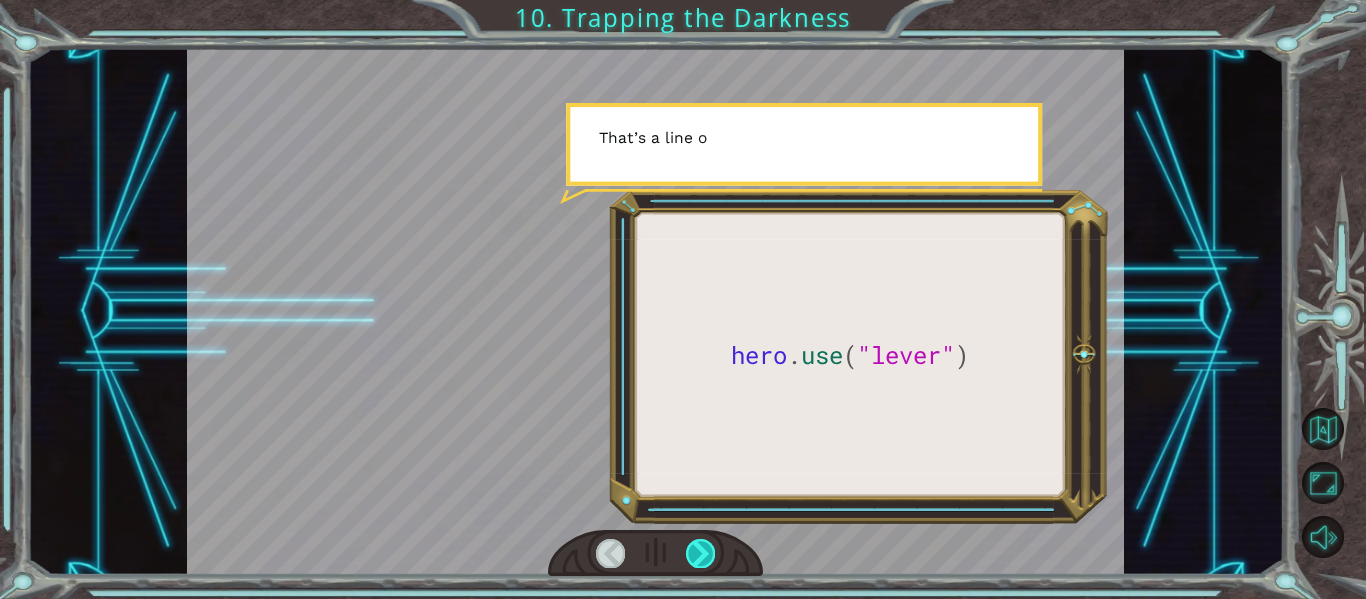 click at bounding box center (700, 553) 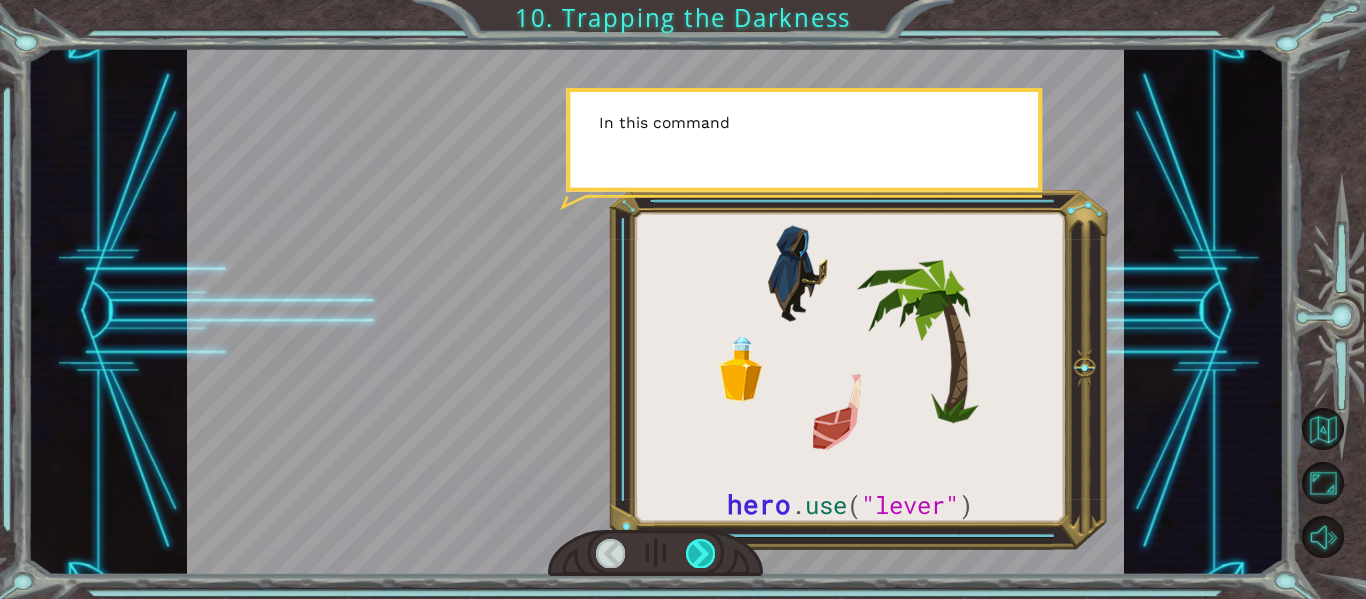 click at bounding box center [700, 553] 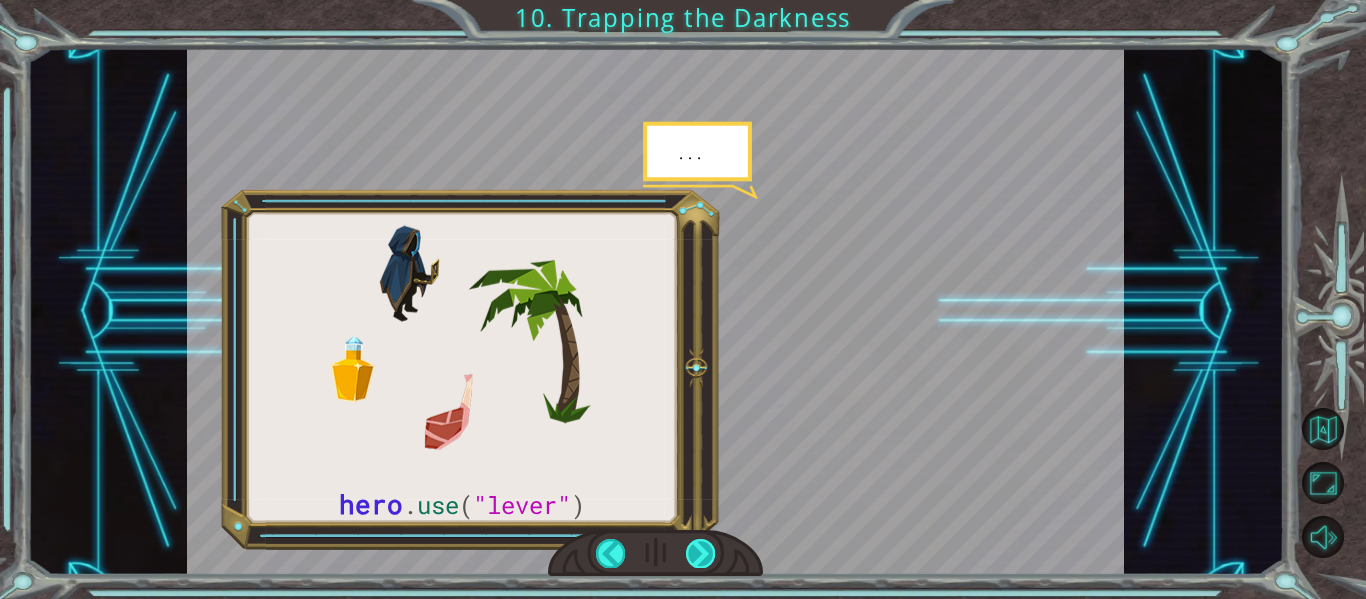click at bounding box center (700, 553) 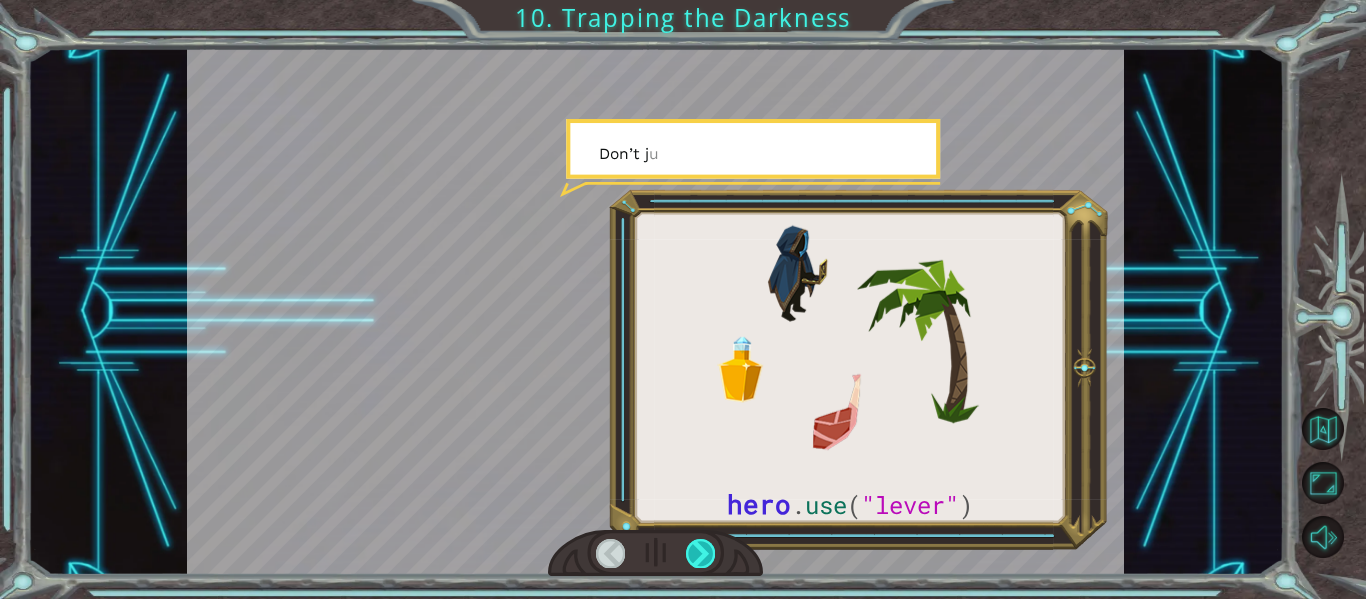 click at bounding box center [700, 553] 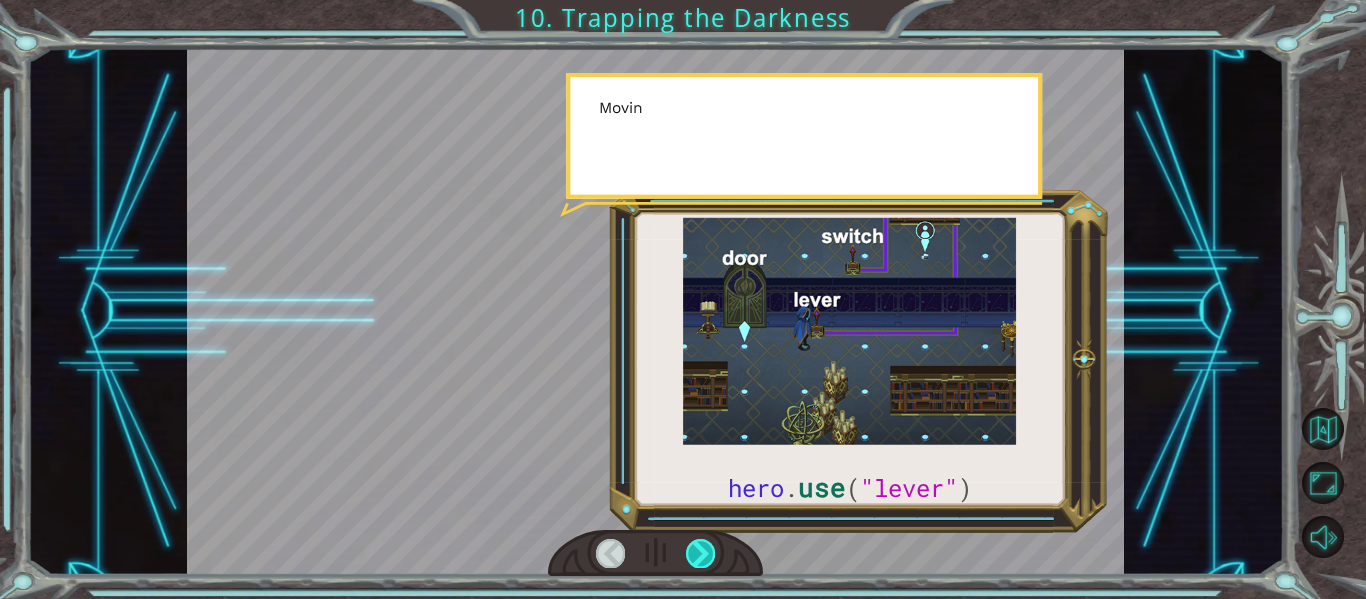 click at bounding box center (700, 553) 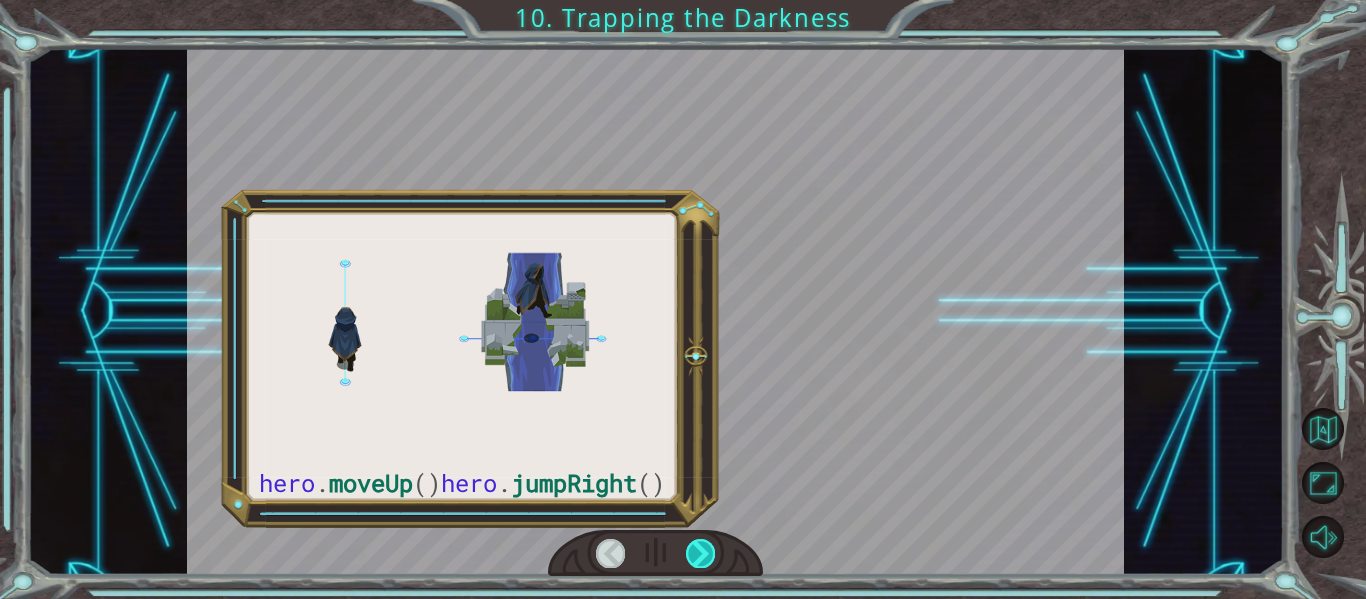 click at bounding box center [700, 553] 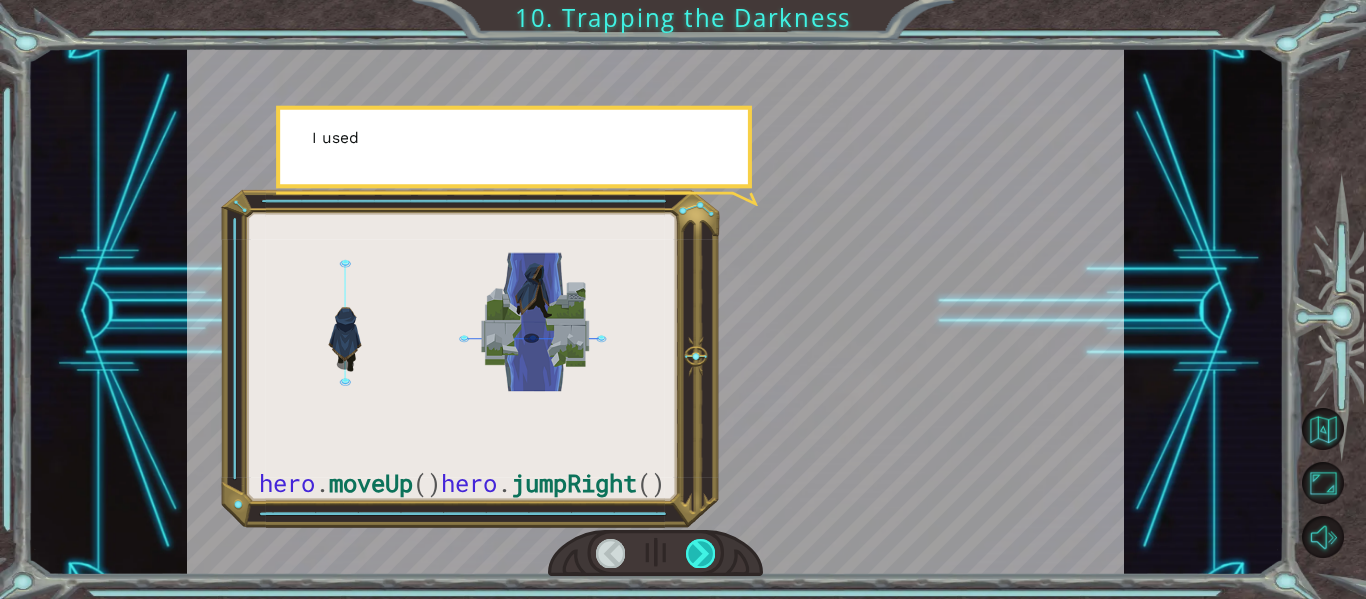 click at bounding box center [700, 553] 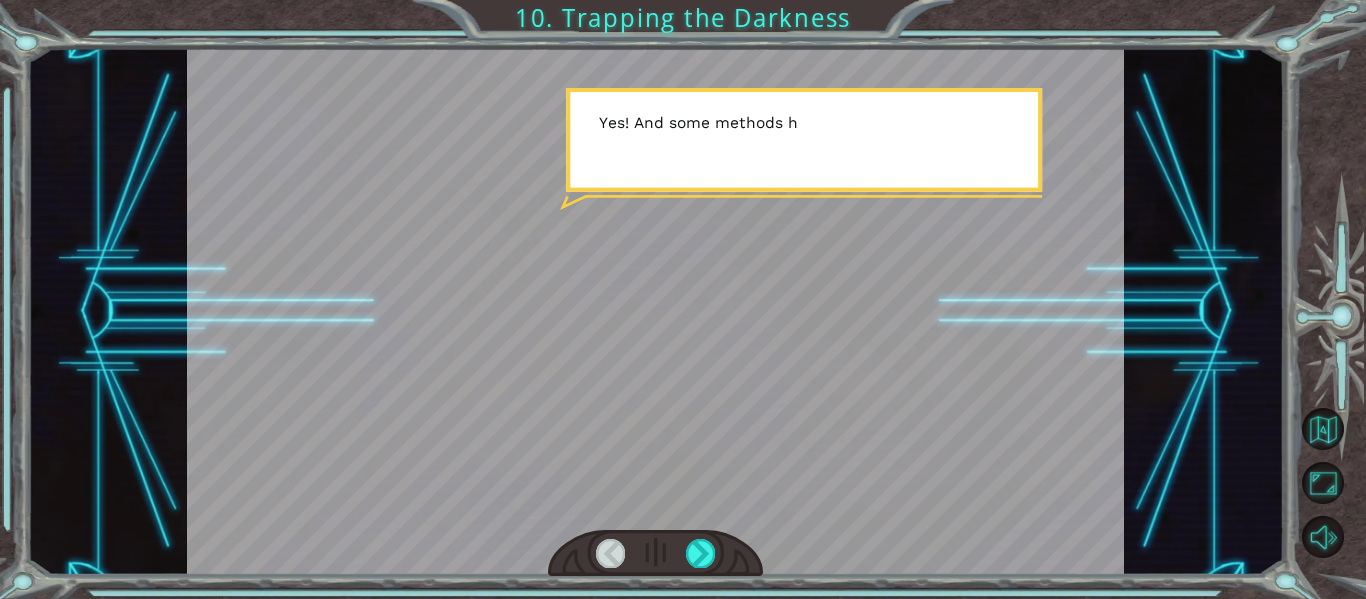 click at bounding box center (610, 553) 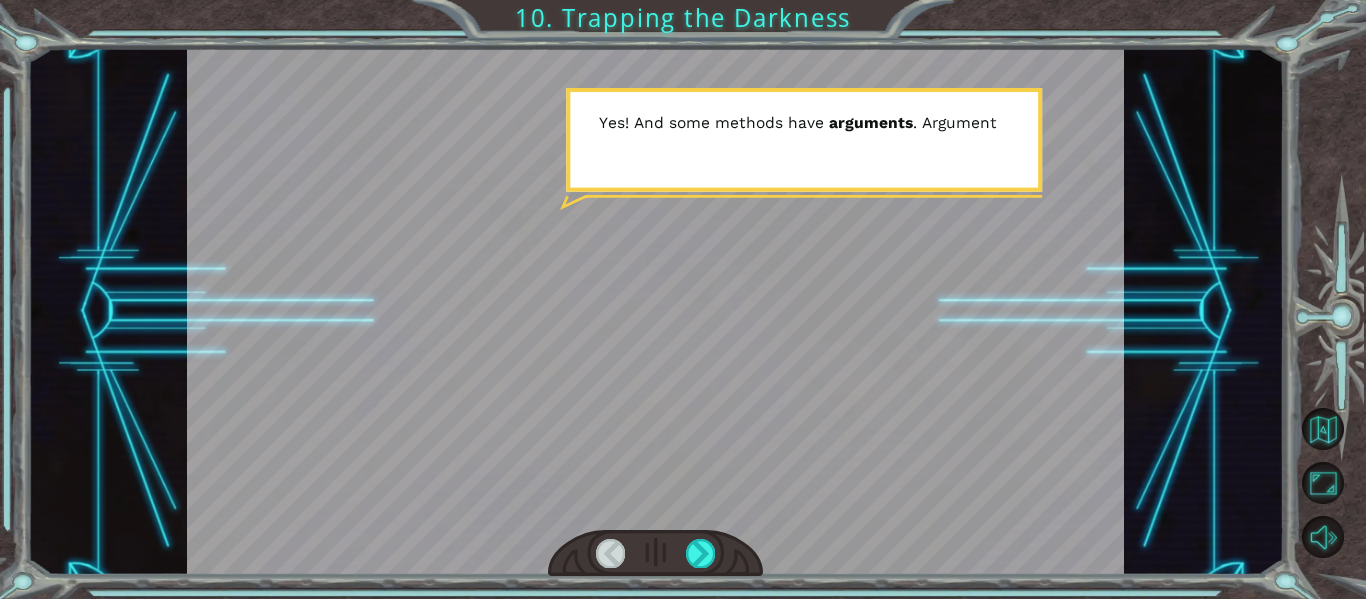 click at bounding box center (610, 553) 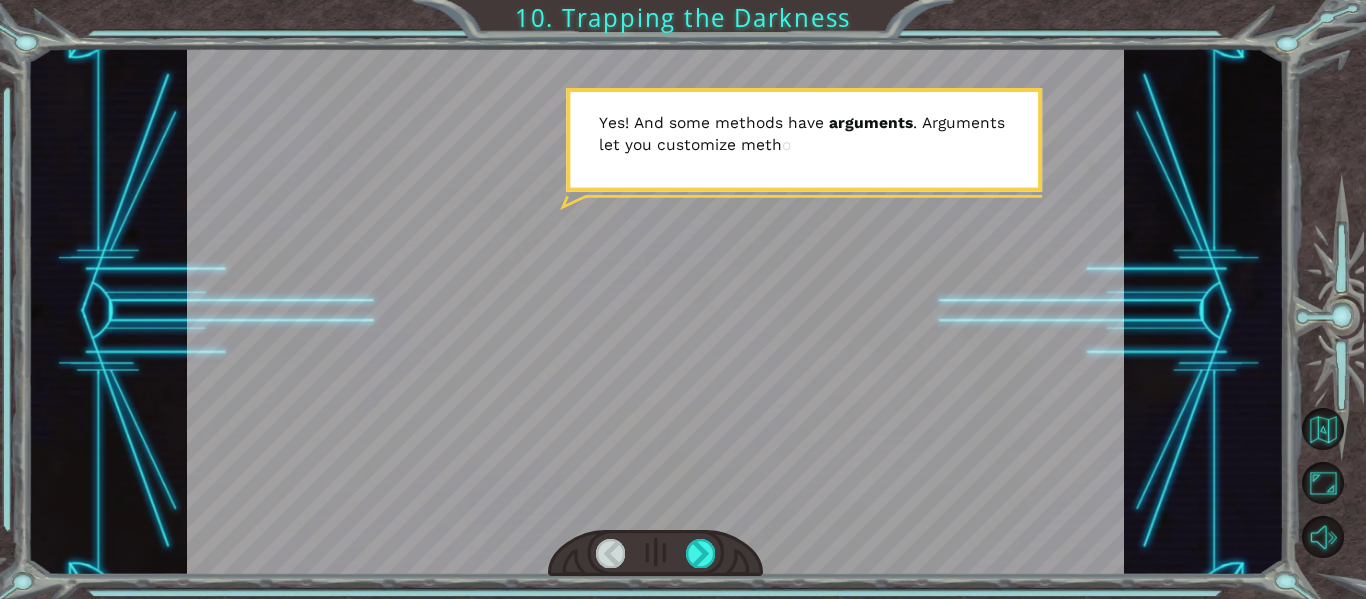 click at bounding box center (610, 553) 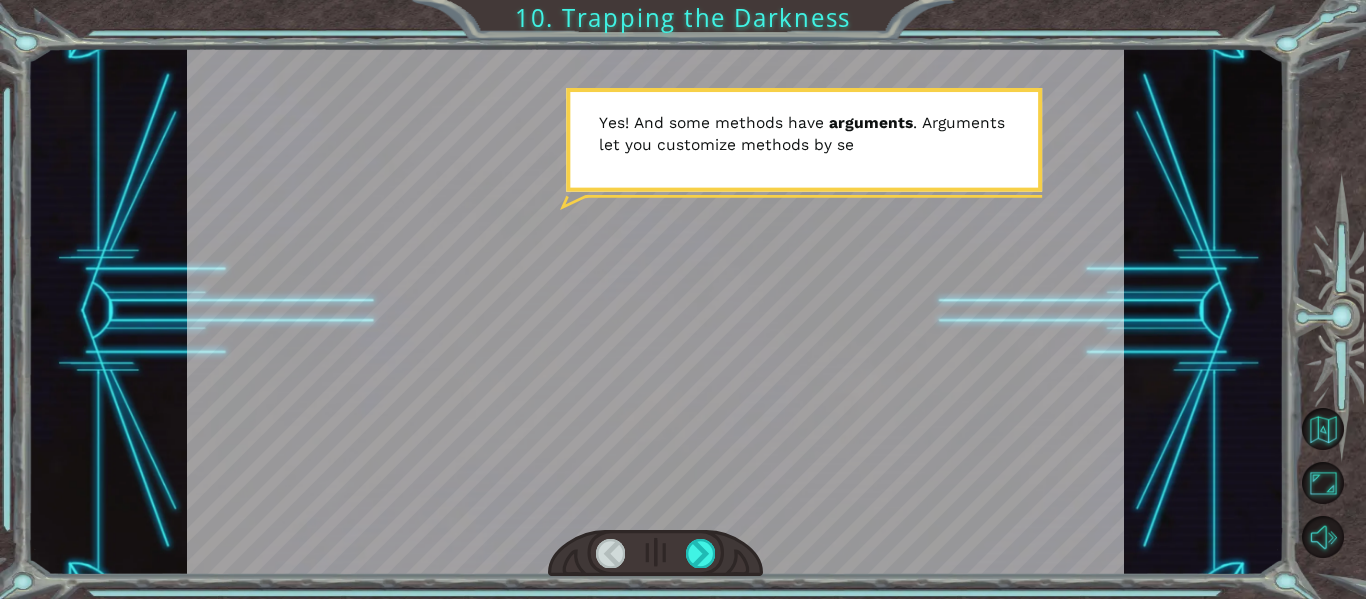 click at bounding box center (610, 553) 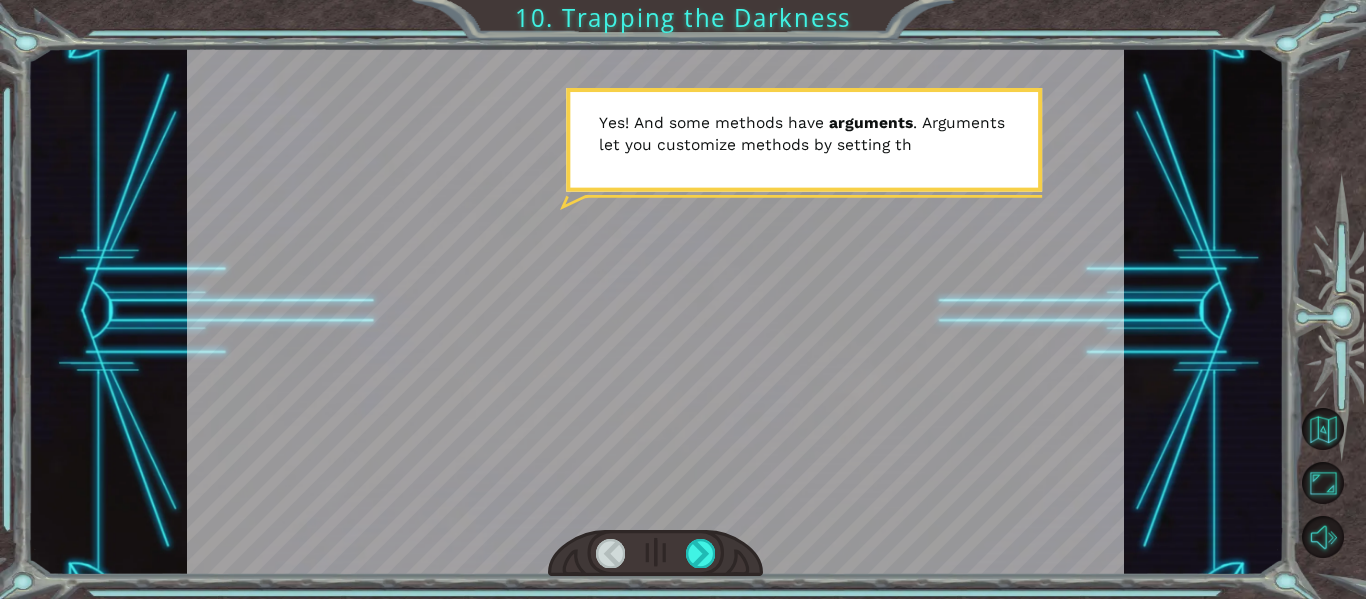 click at bounding box center [610, 553] 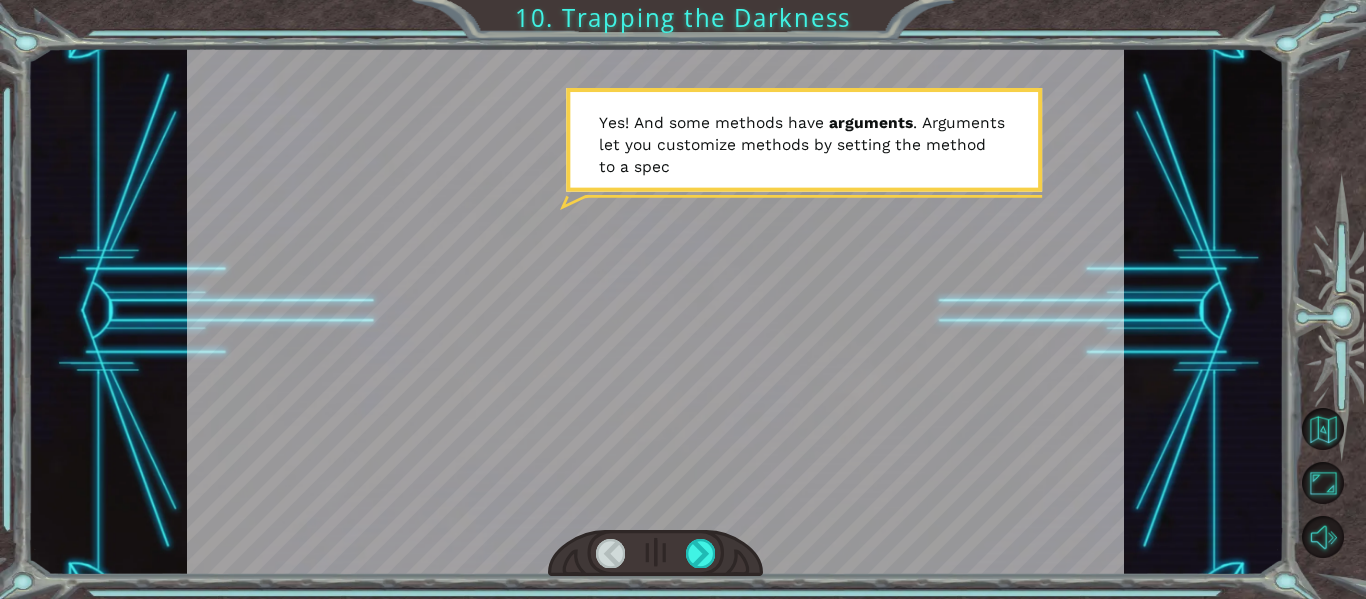 click at bounding box center (610, 553) 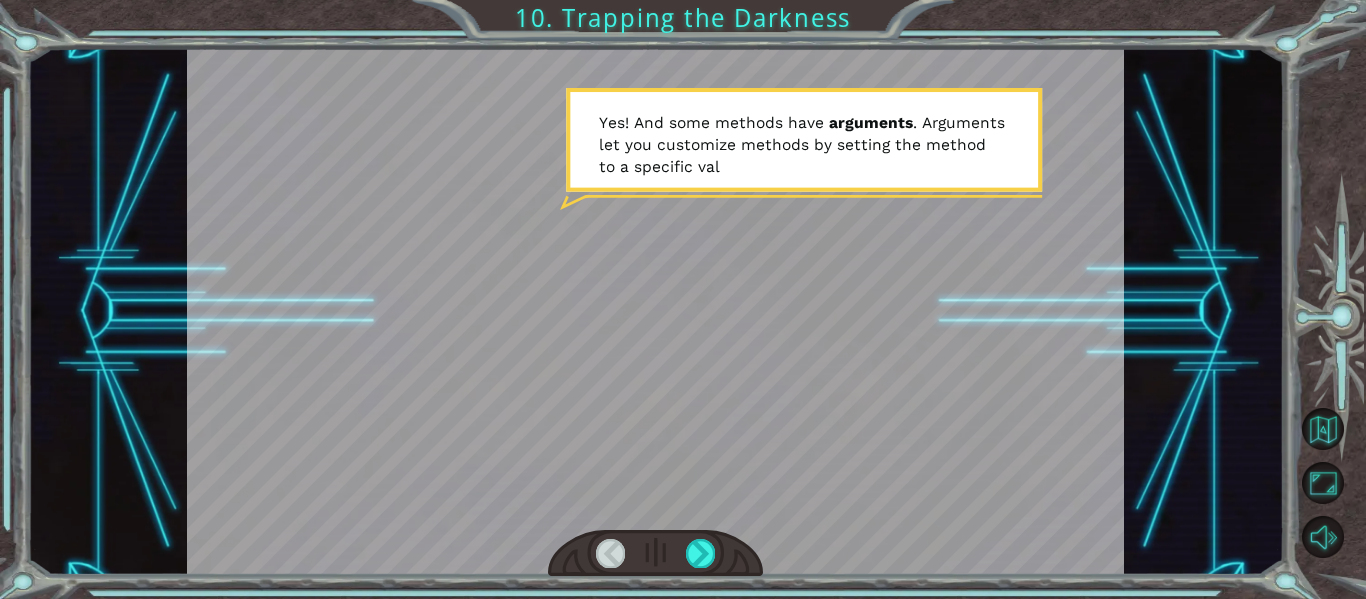 click at bounding box center [610, 553] 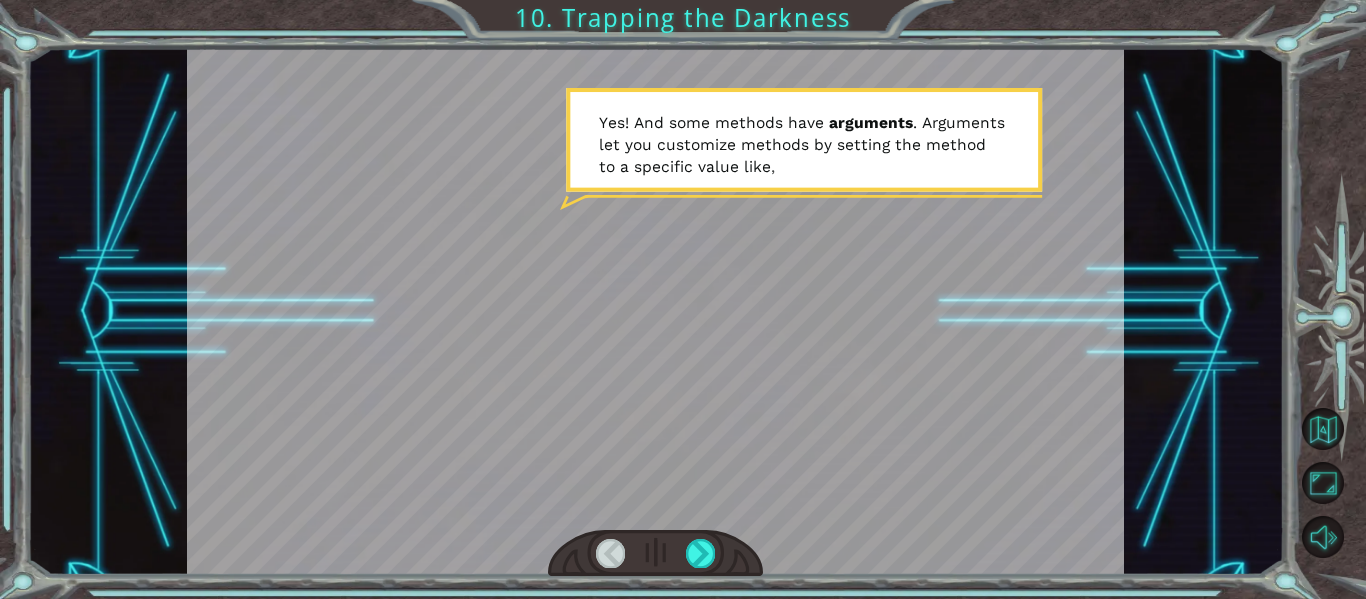 click at bounding box center (610, 553) 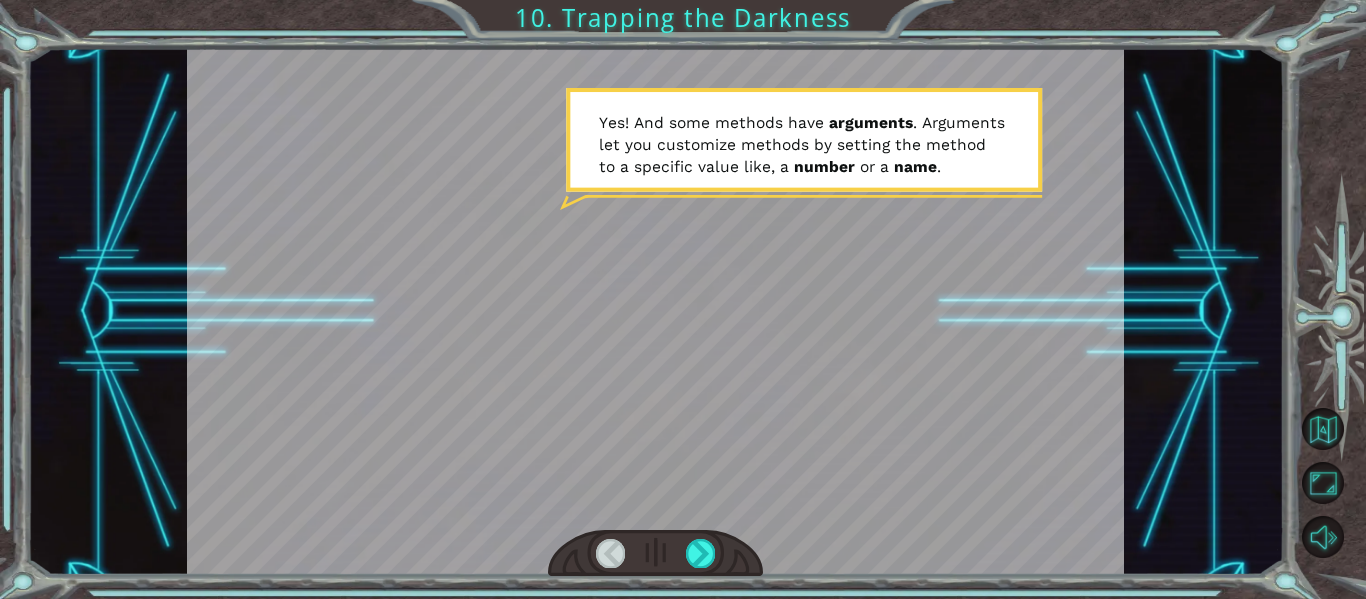 click at bounding box center (610, 553) 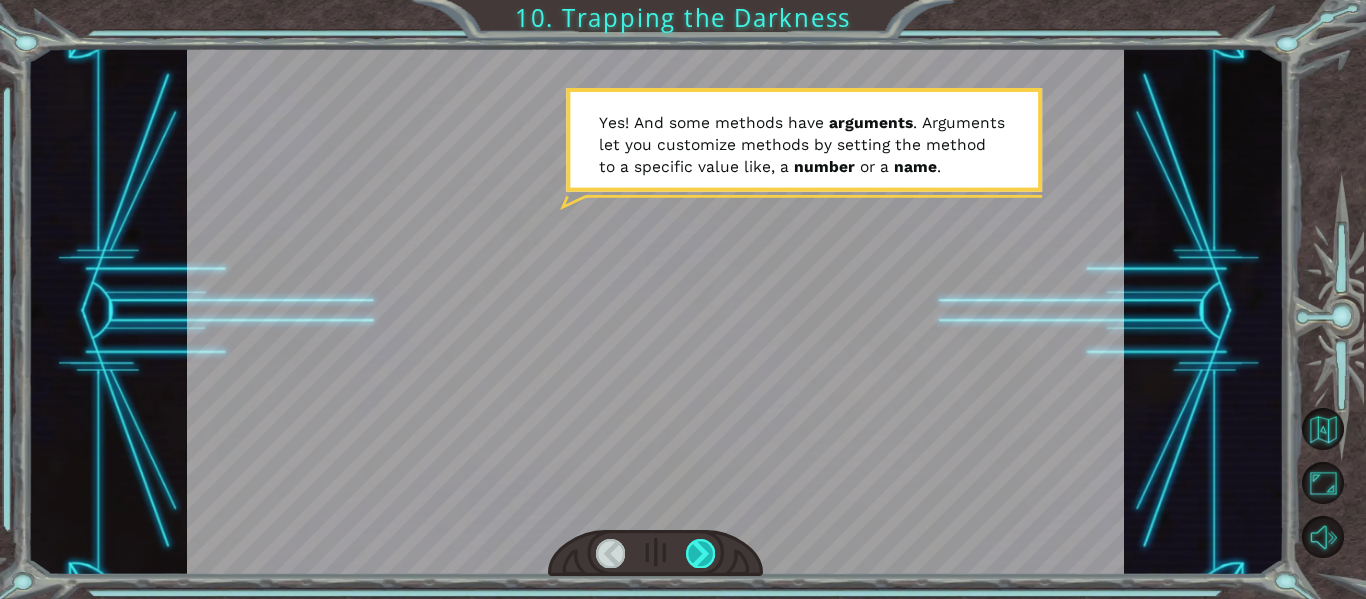 click at bounding box center [700, 553] 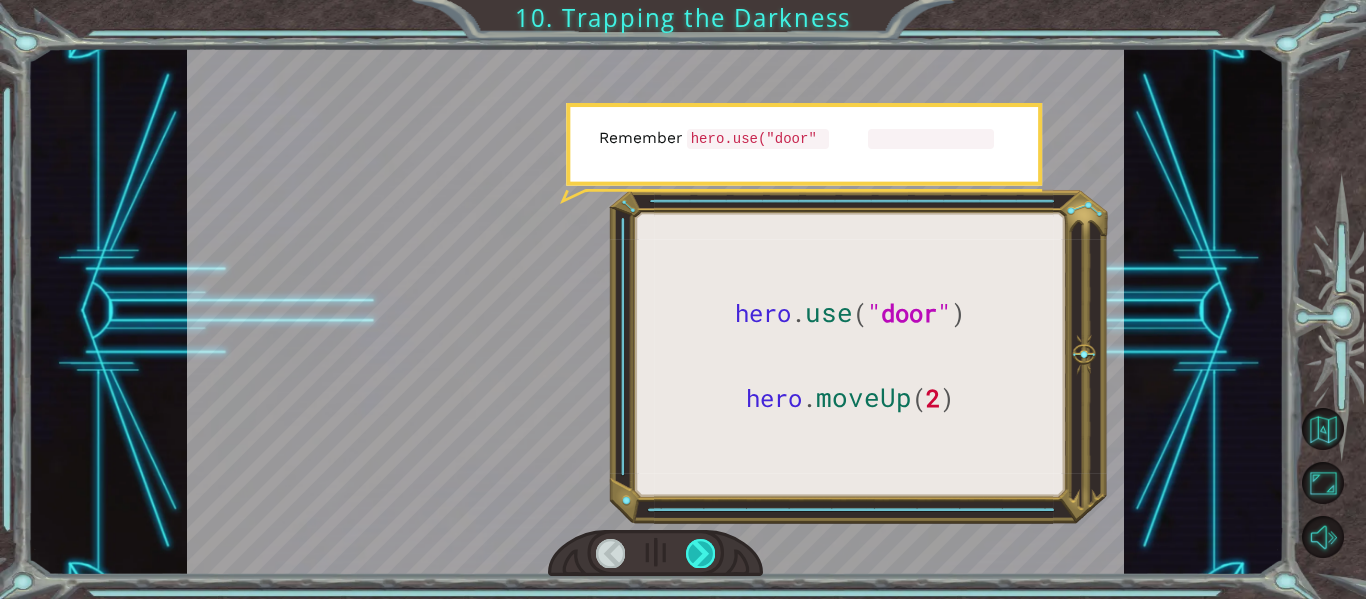 click at bounding box center (700, 553) 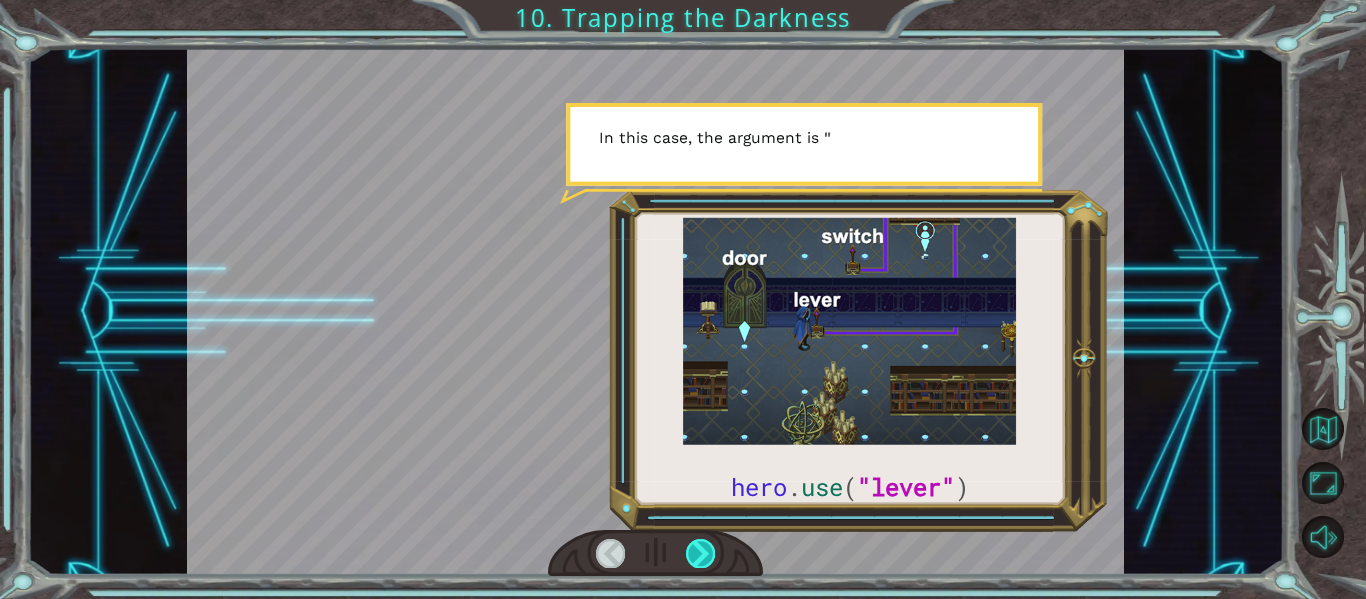 click at bounding box center (700, 553) 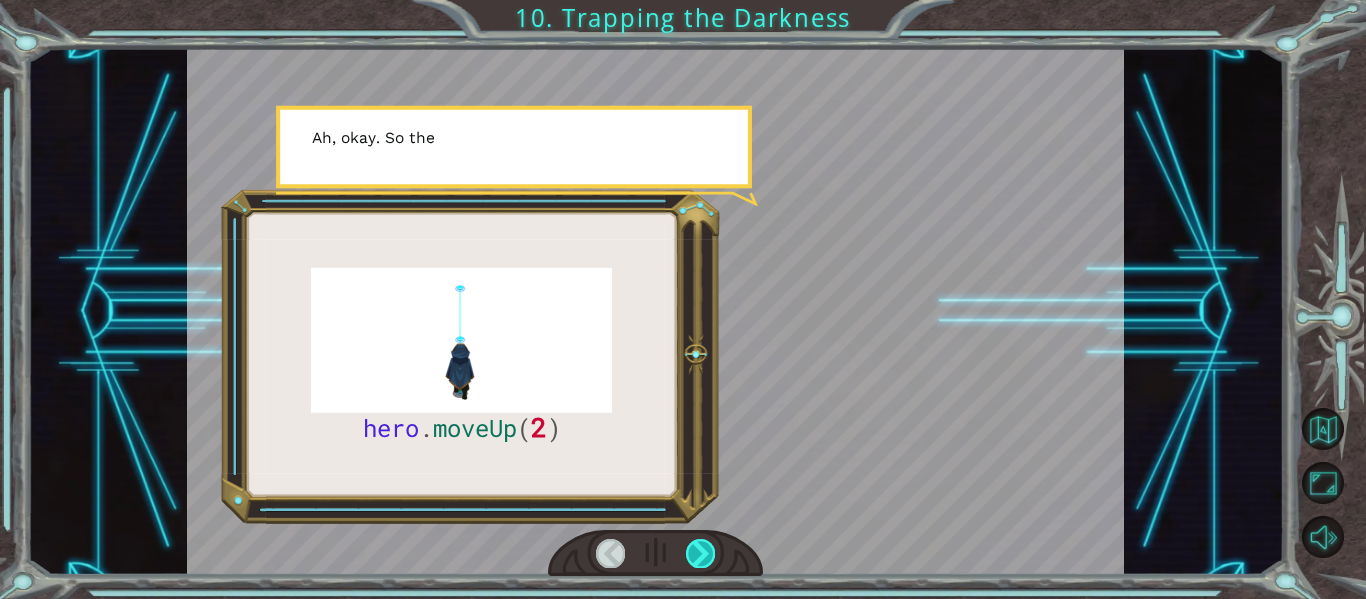 click at bounding box center (700, 553) 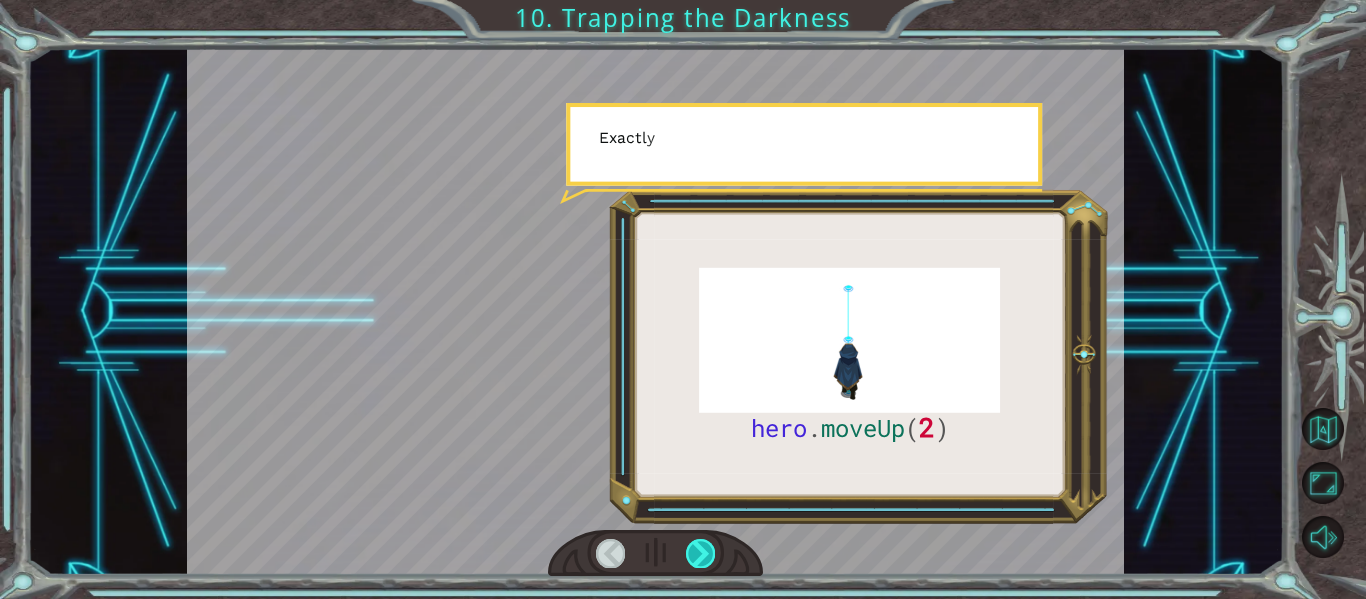 click at bounding box center (700, 553) 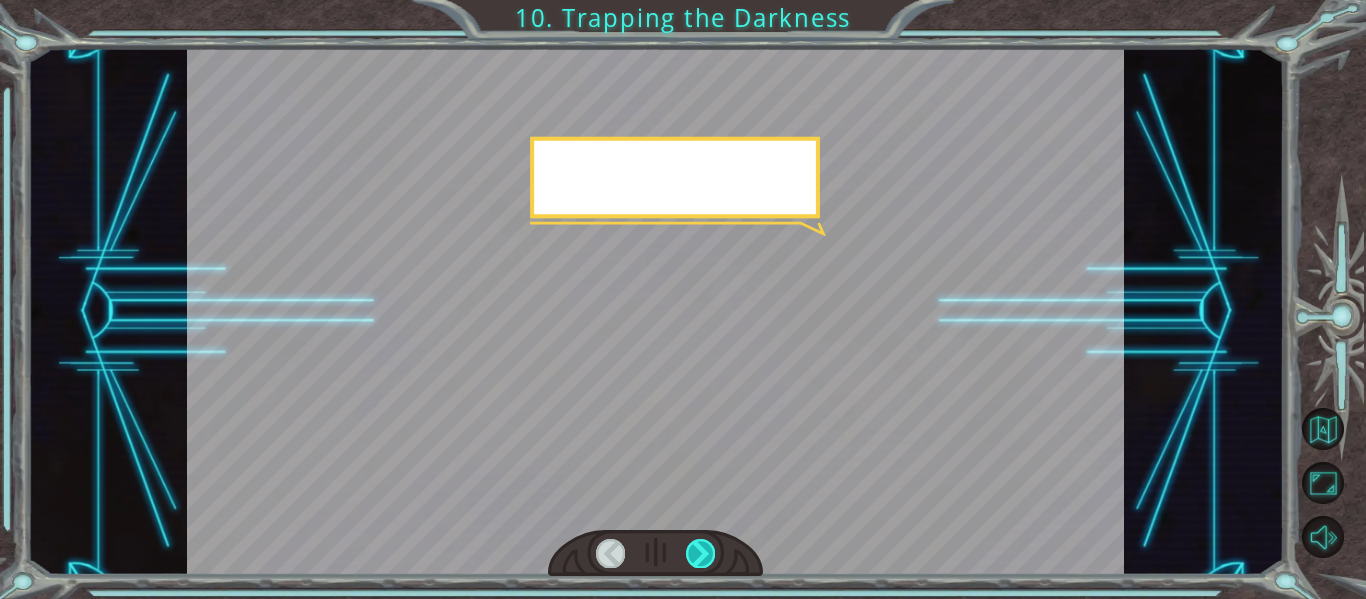 click at bounding box center [700, 553] 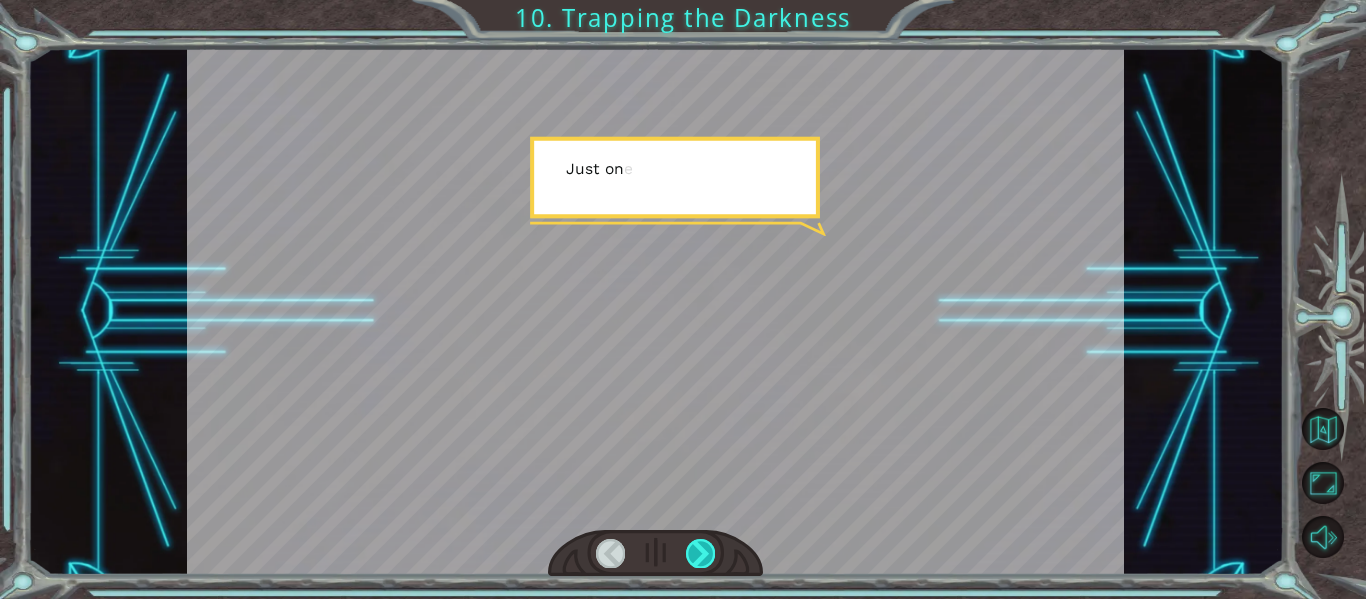 click at bounding box center [700, 553] 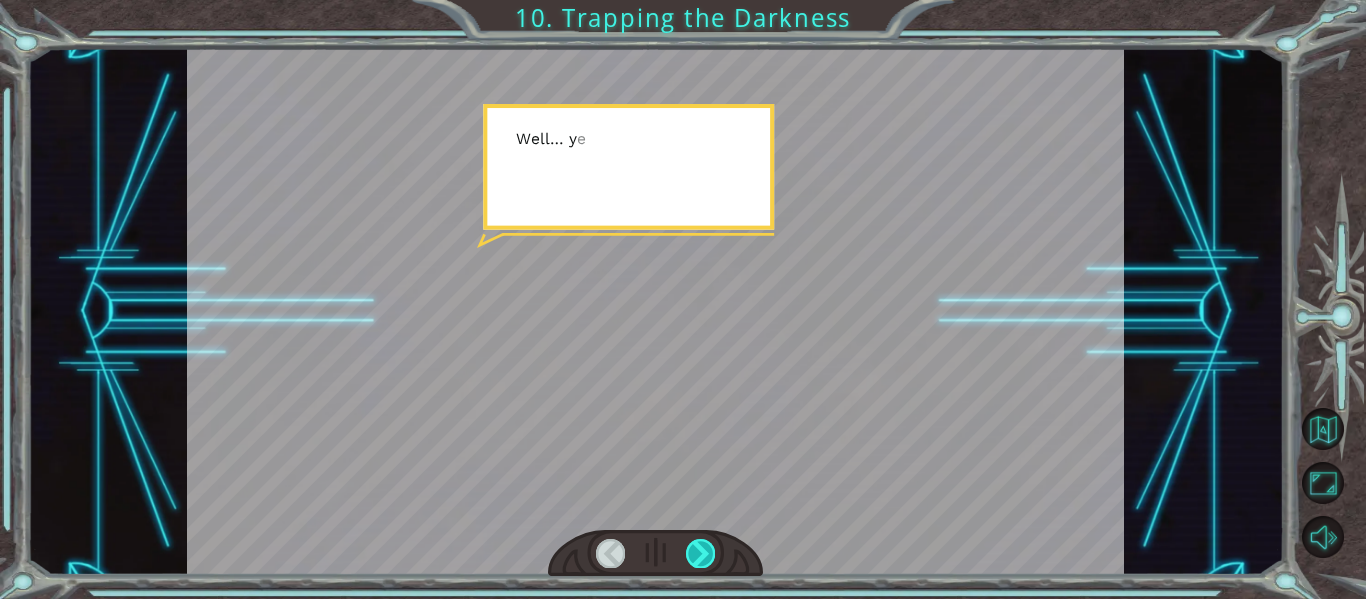click at bounding box center (700, 553) 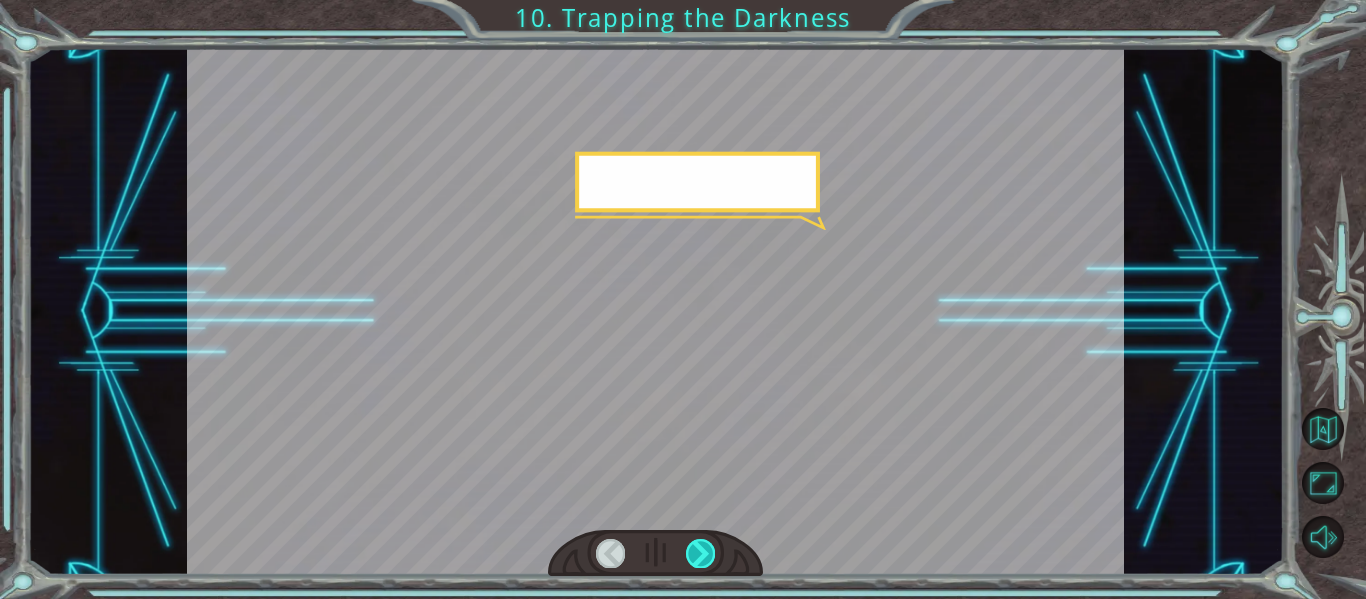 click at bounding box center [700, 553] 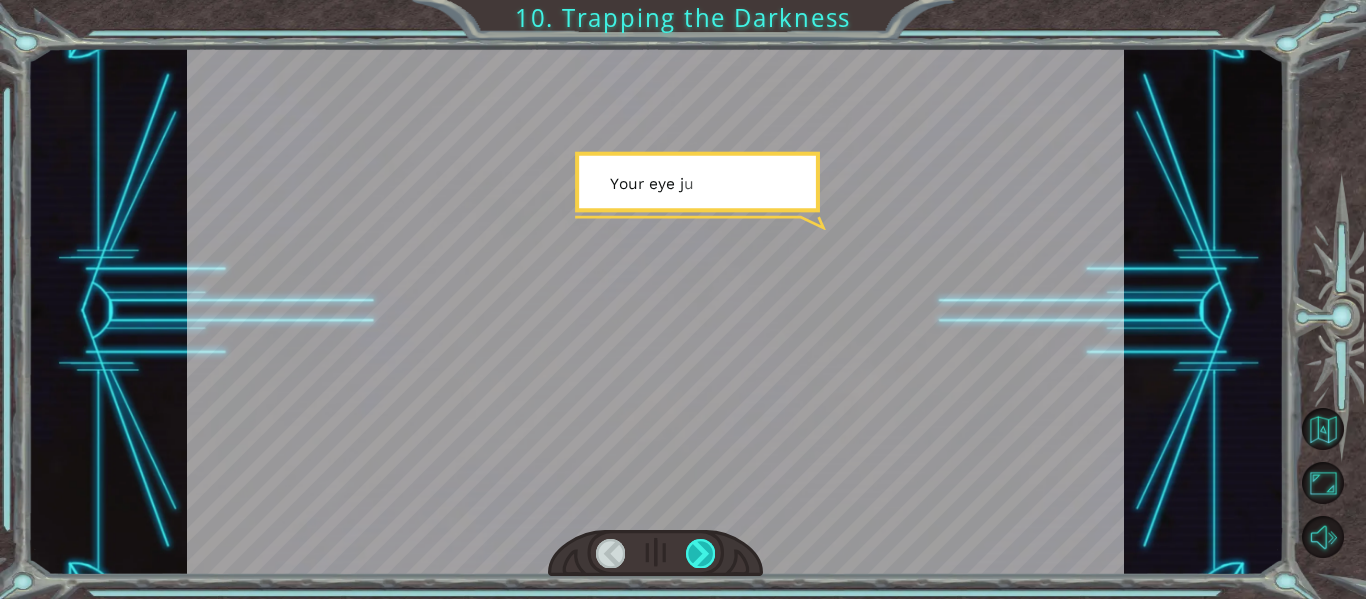 click at bounding box center (700, 553) 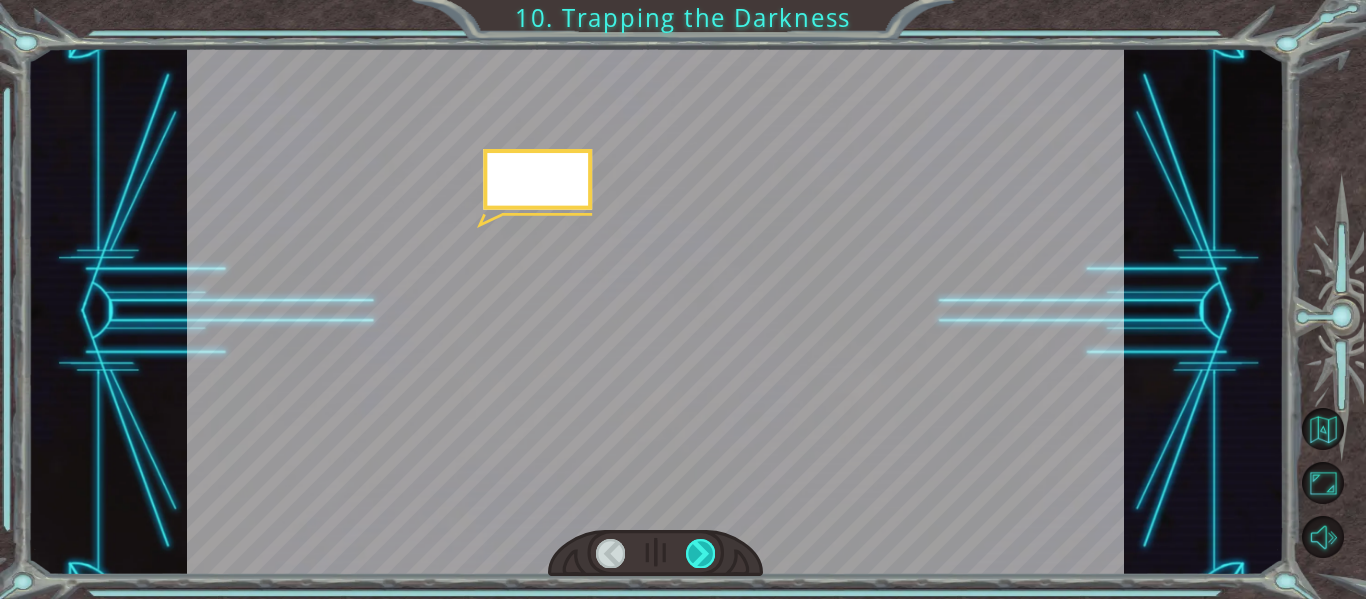 click at bounding box center (700, 553) 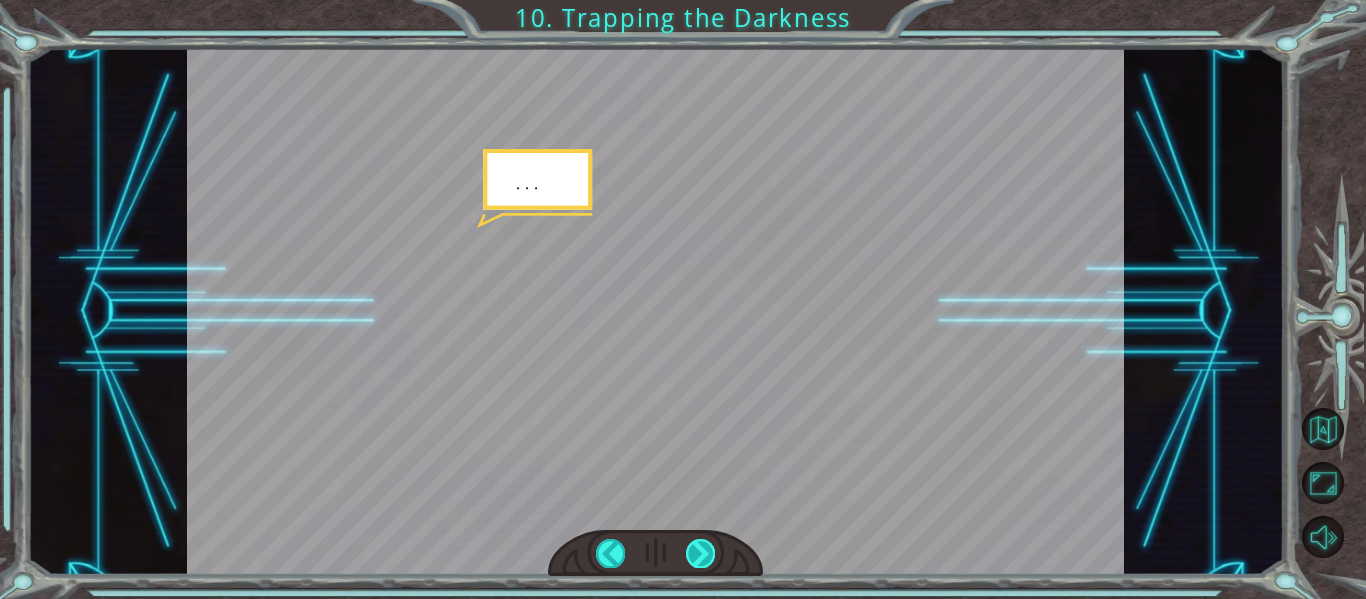 click at bounding box center [700, 553] 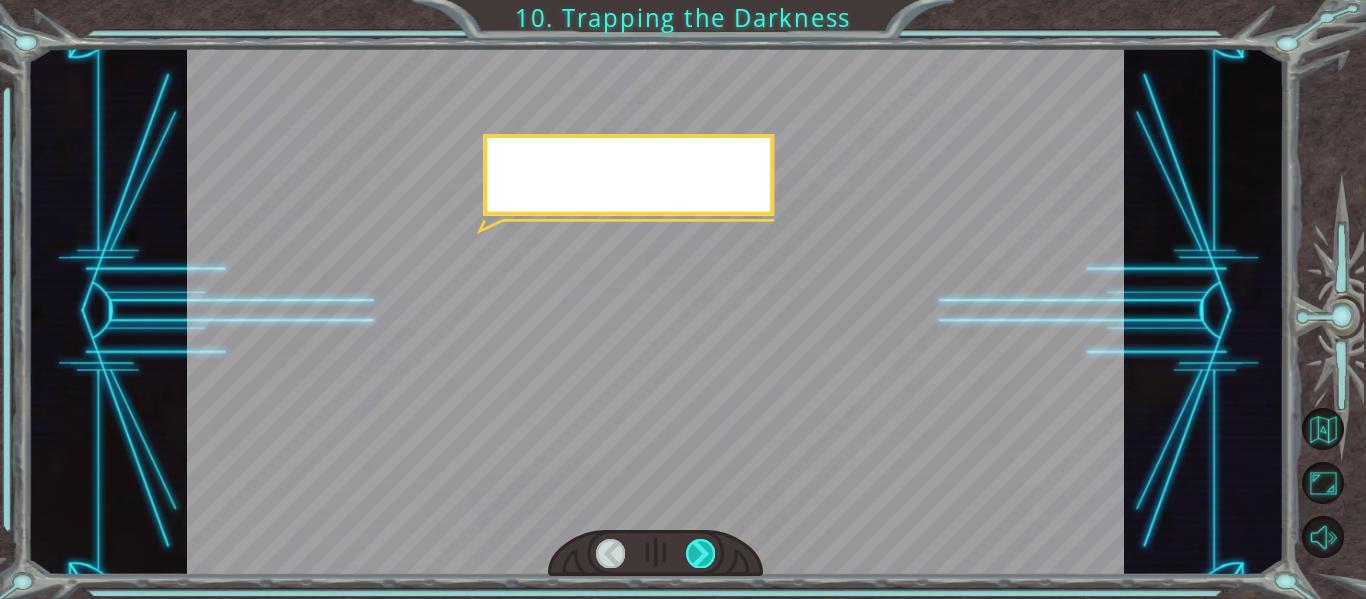 click at bounding box center (700, 553) 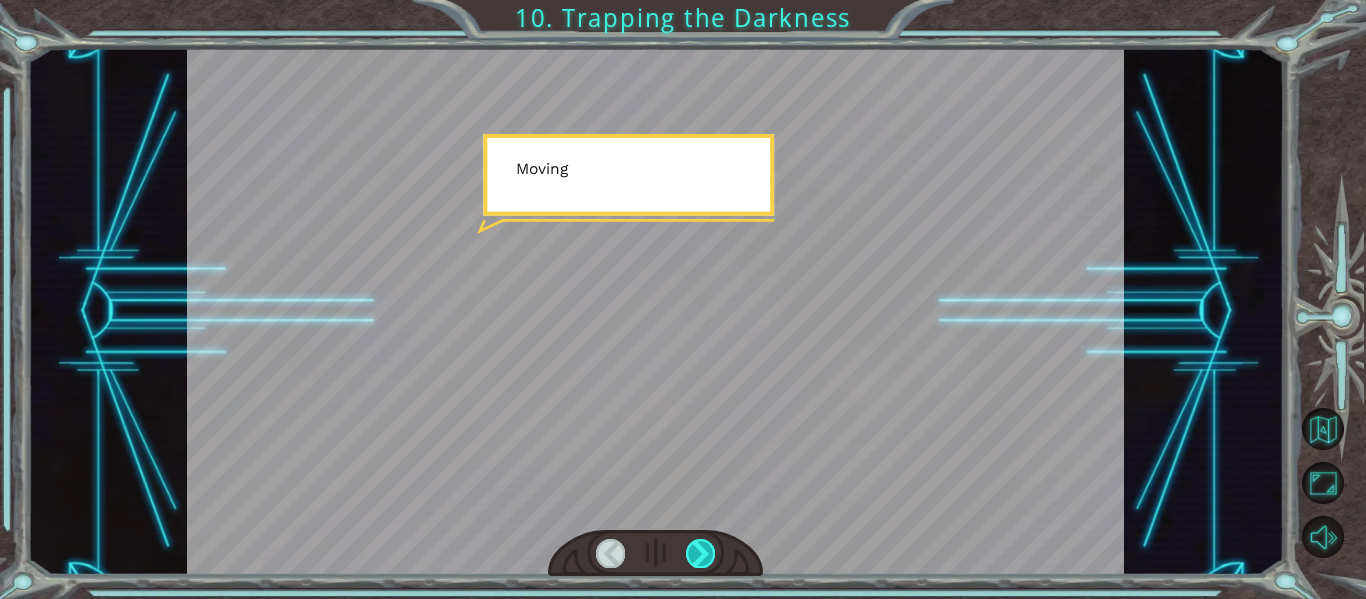 click at bounding box center (700, 553) 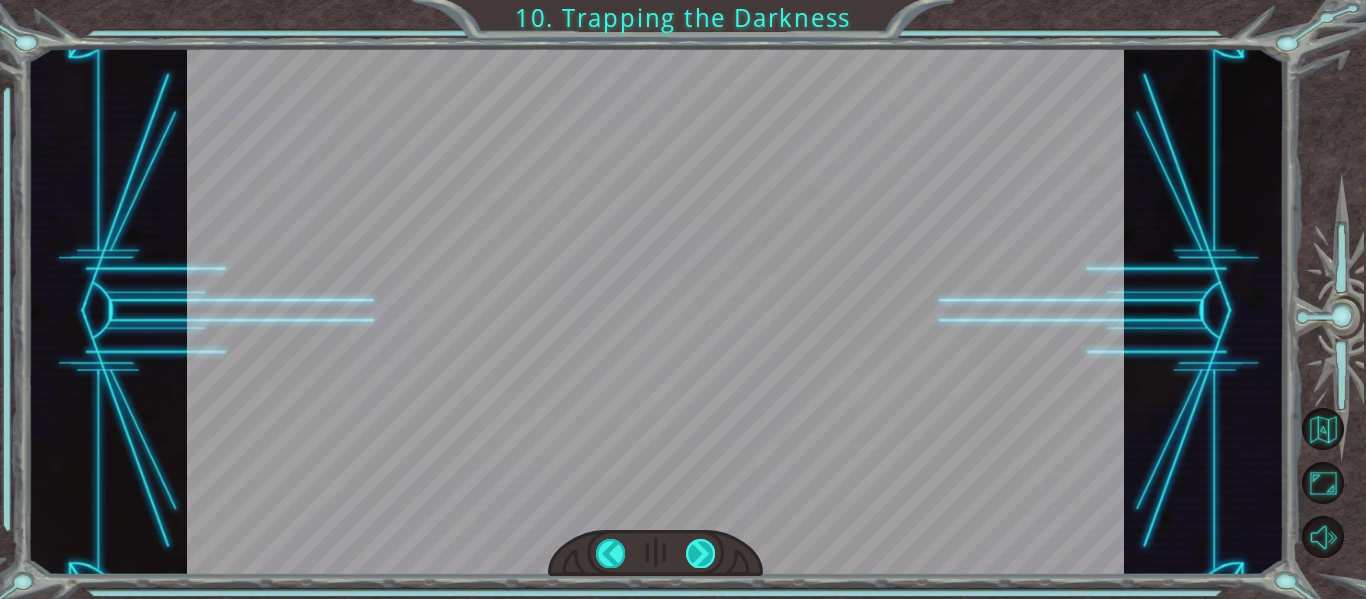 click on "hero . moveUp ( 2 )       B e f o r e   w e   c a n   t r a p   t h e   D a r k n e s s   w i t h   c o d e ,   w e ’ l l   n e e d   t o   f i x   t h e   M o n o l i t h . W h e n   A s t r a   d i s a p p e a r e d ,   t h e   D a r k n e s s   d e s t r o y e d   m o s t   o f   t h e   M o n o l i t h .   I t   c a n   o n l y   b e   r e p a i r e d   b y   y o u   a n d   t h e   A c o d u s . H o w   d o   I   d o   t h a t ? W i t h   c o d e .   F o r   e x a m p l e ,   w h e n   y o u   w e n t   u p   t h e   t o w e r ,   h o w   d i d   y o u   o p e n   t h e   s t a i r w e l l s ? I   t y p e d   i n   h e r o . u s e ( " l e v e r " ) T h a t ’ s   a   l i n e   o f   c o d e !   C o d e   i s   a   l a n g u a g e   y o u   u s e   t o   c o m m u n i c a t e   w i t h   t h e   A c o d u s . I n   t h i s   c o m m a n d ,   h e r o   i s   t h e   o b j e c t .   O b j e c t s   a r e   e v e r y t h i n g   y o u   s e e   i n   t h e   w o r l d ,   f r o m   c h a r a c t" at bounding box center (683, 0) 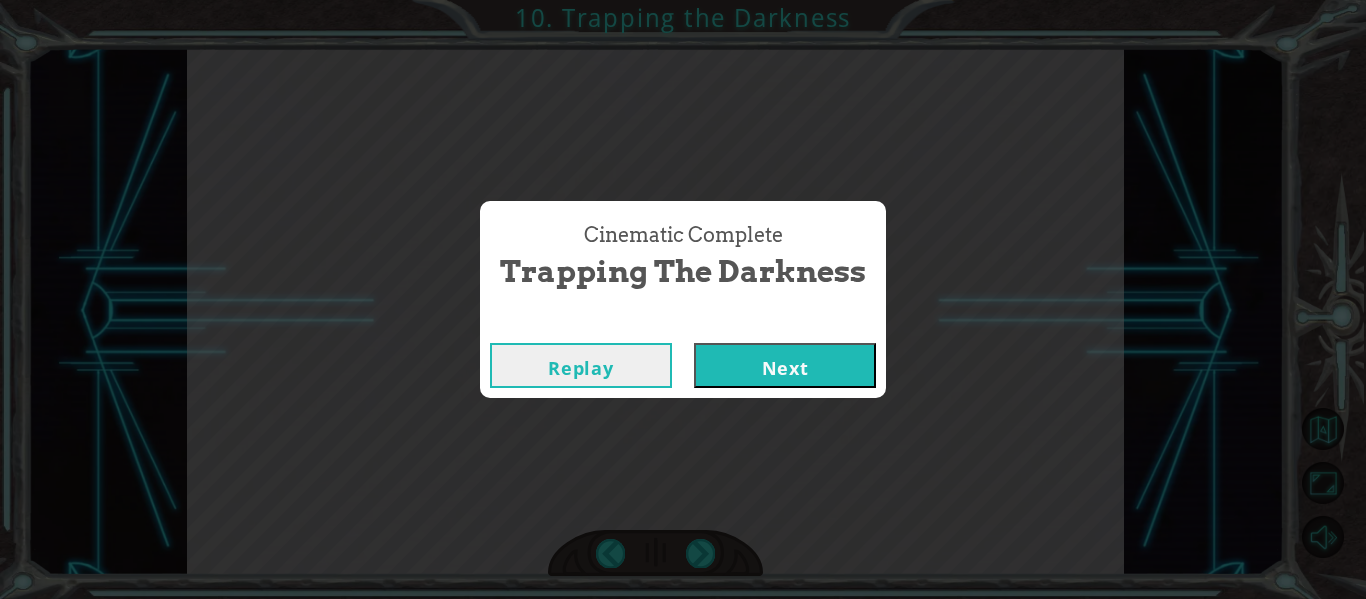 click on "Next" at bounding box center (785, 365) 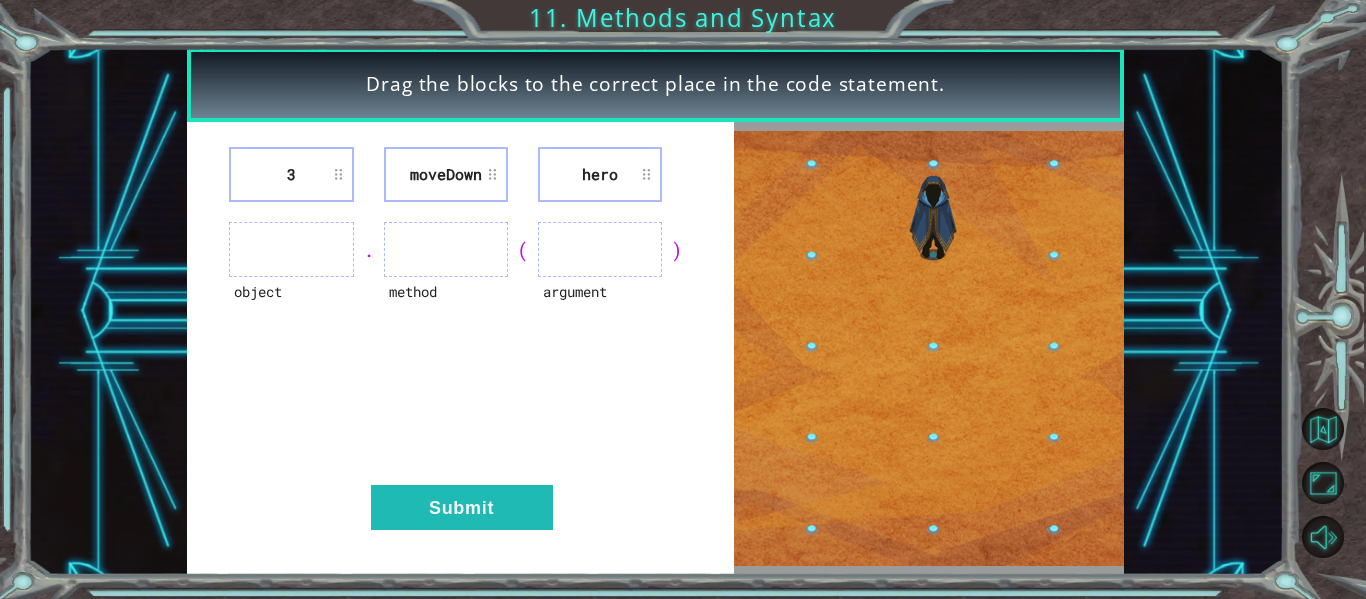 click on "moveDown" at bounding box center (446, 174) 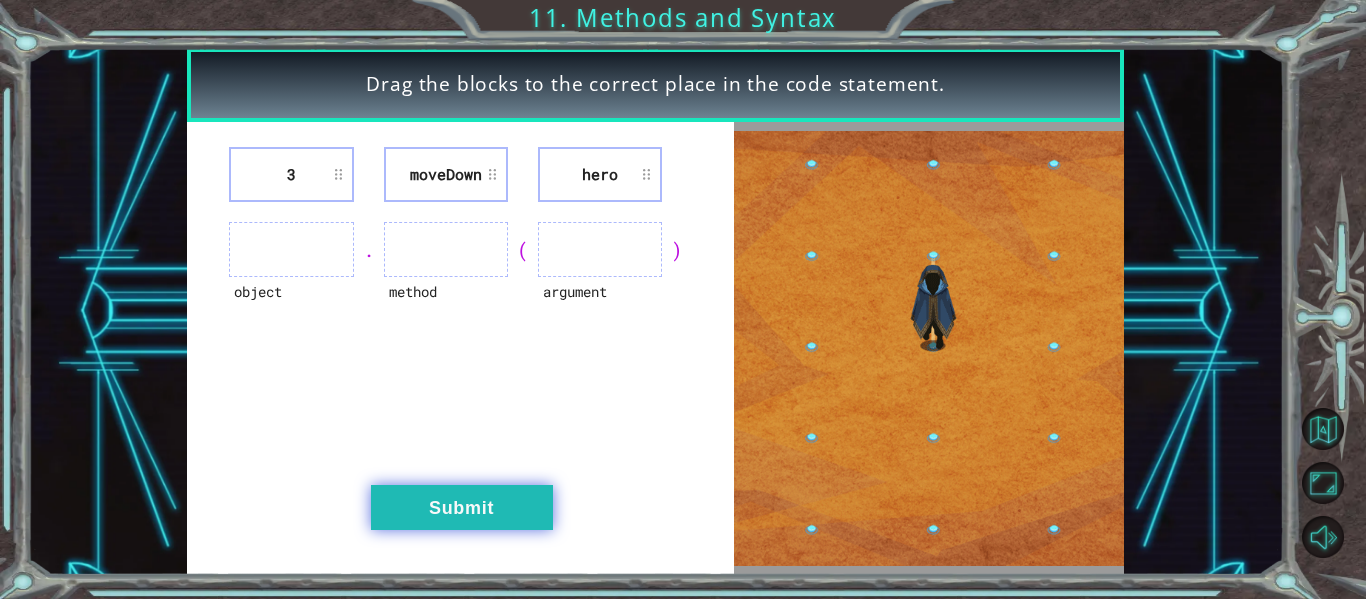 click on "Submit" at bounding box center (462, 507) 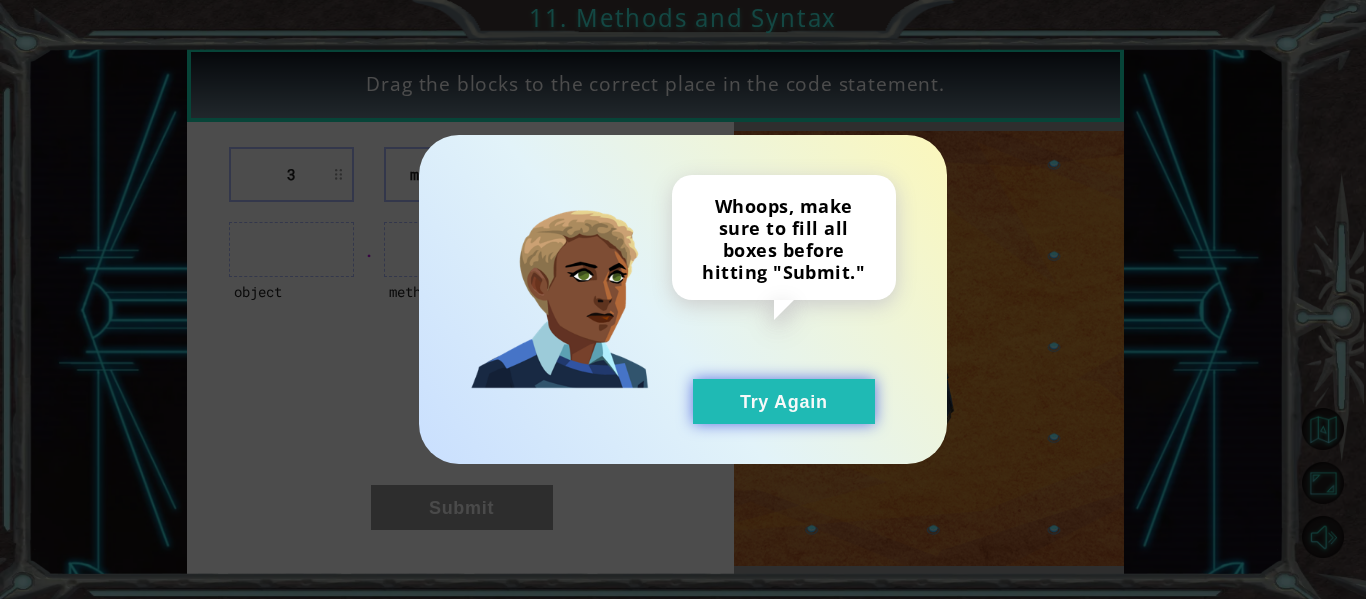 click on "Try Again" at bounding box center (784, 401) 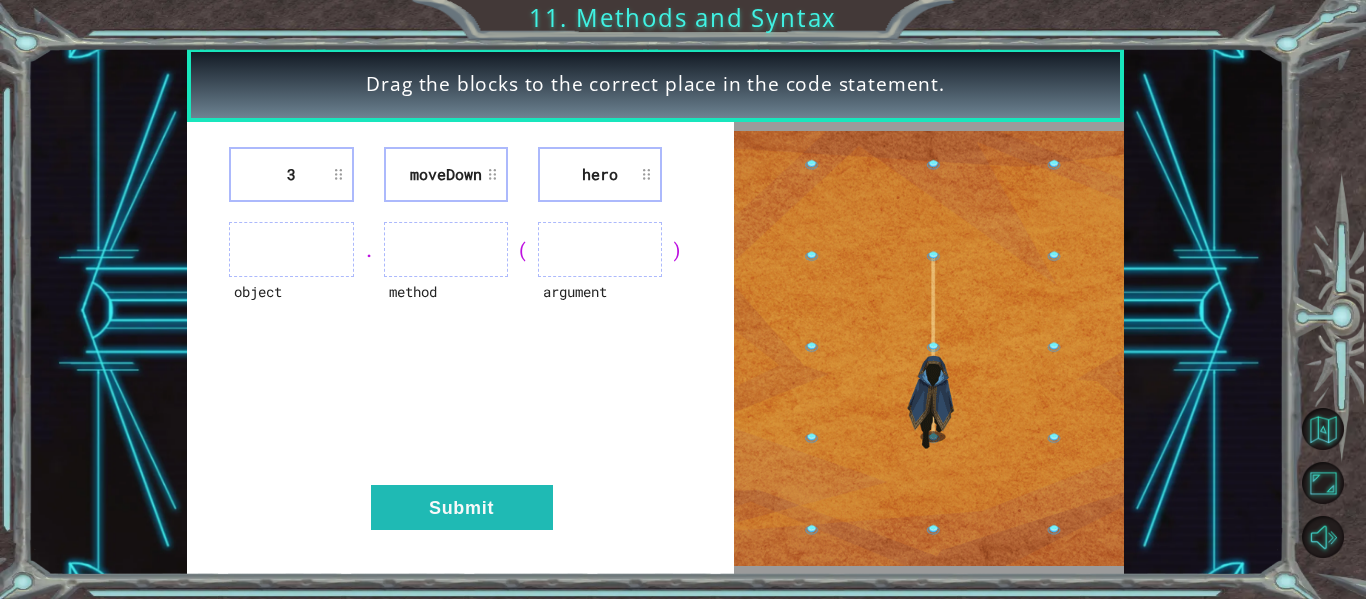 type 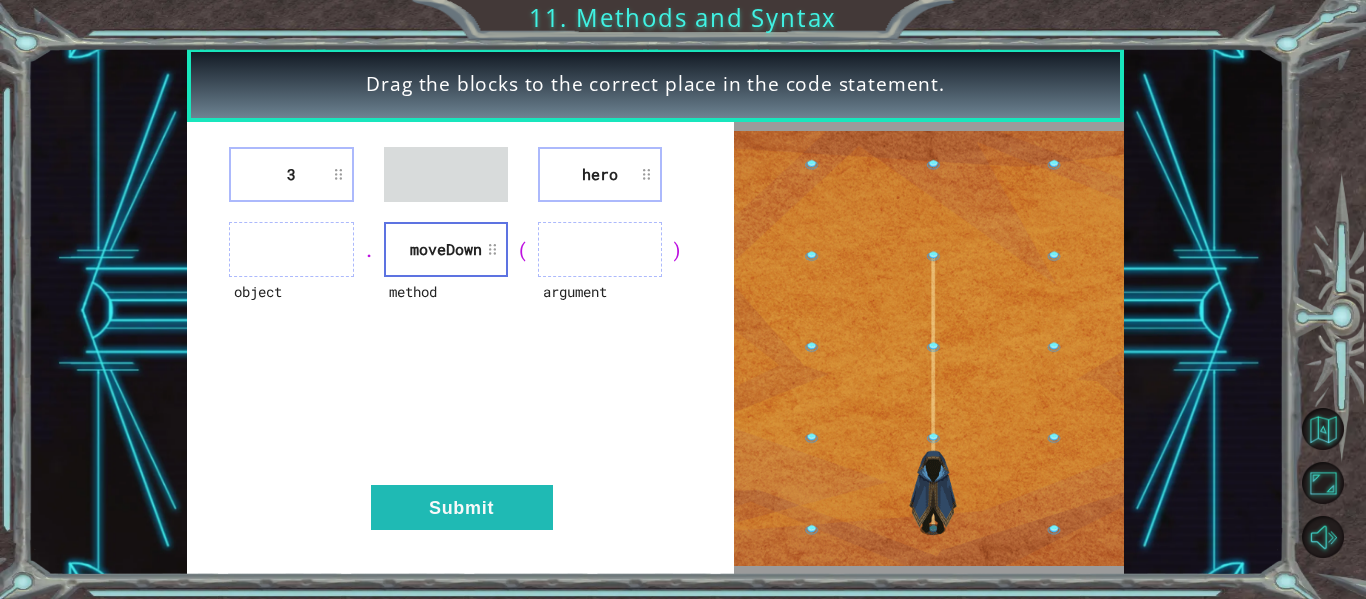 type 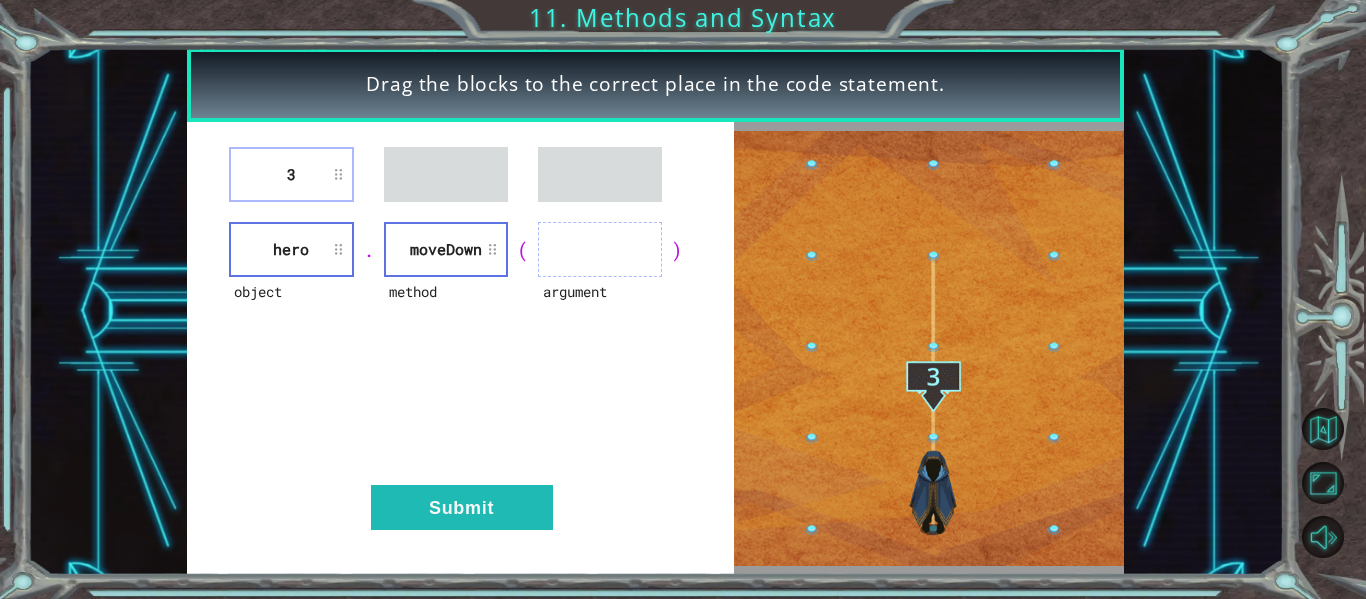 type 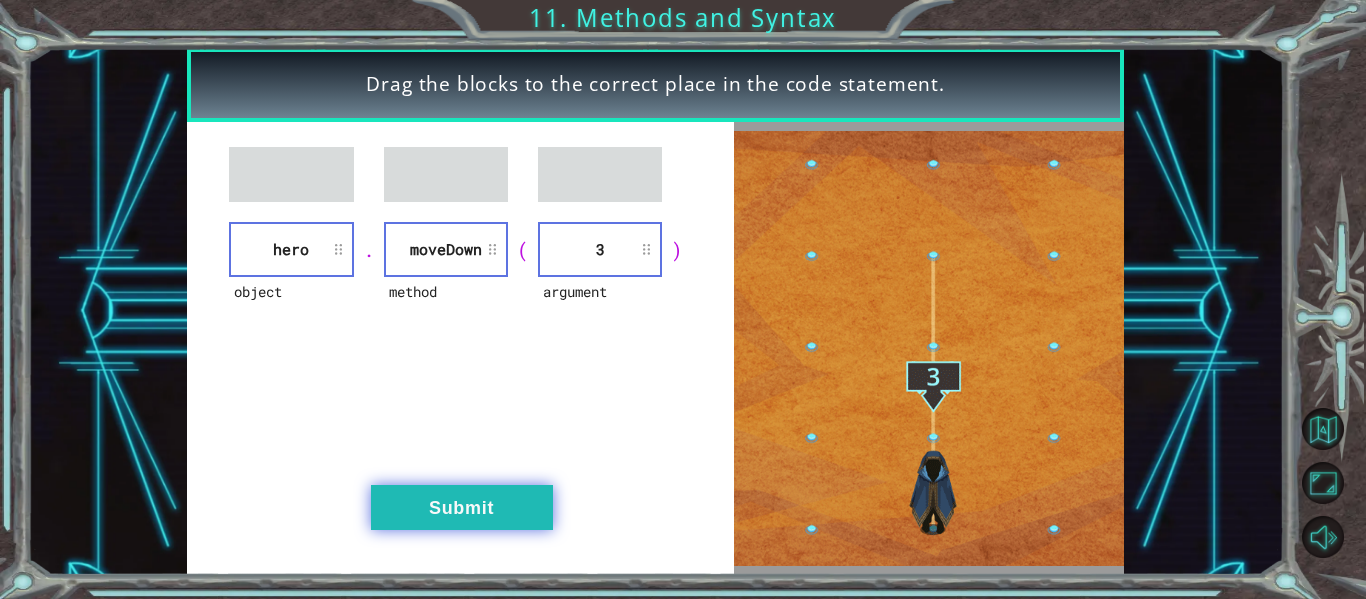 click on "Submit" at bounding box center (462, 507) 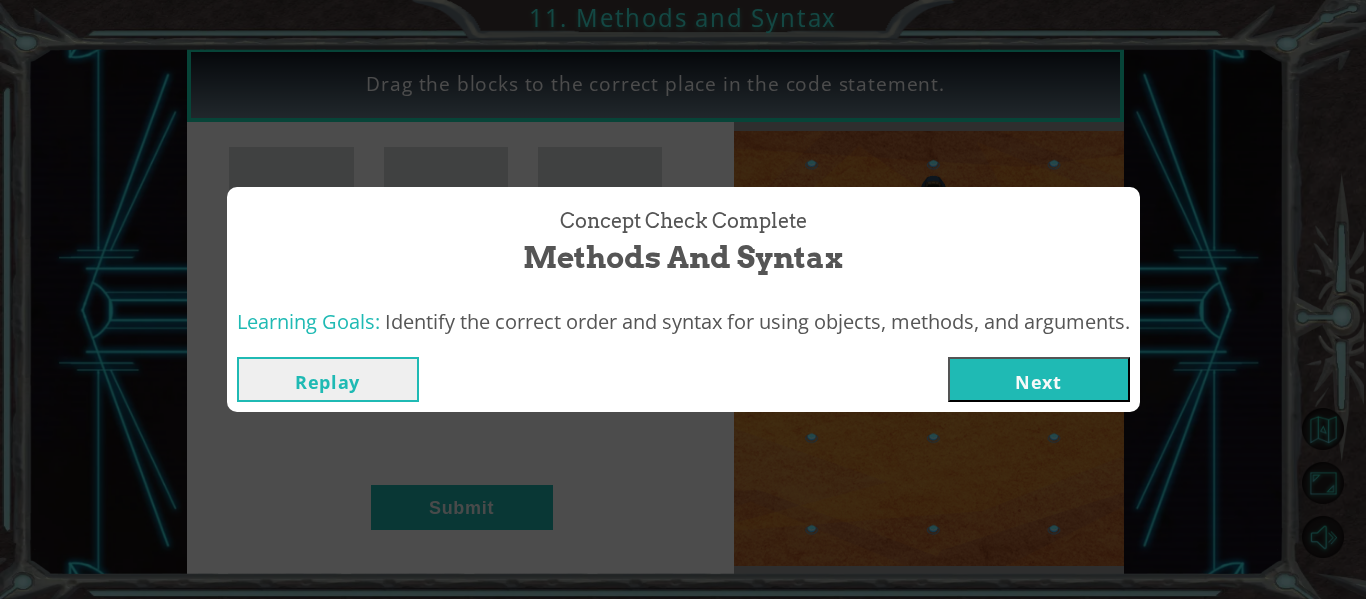 click on "Next" at bounding box center (1039, 379) 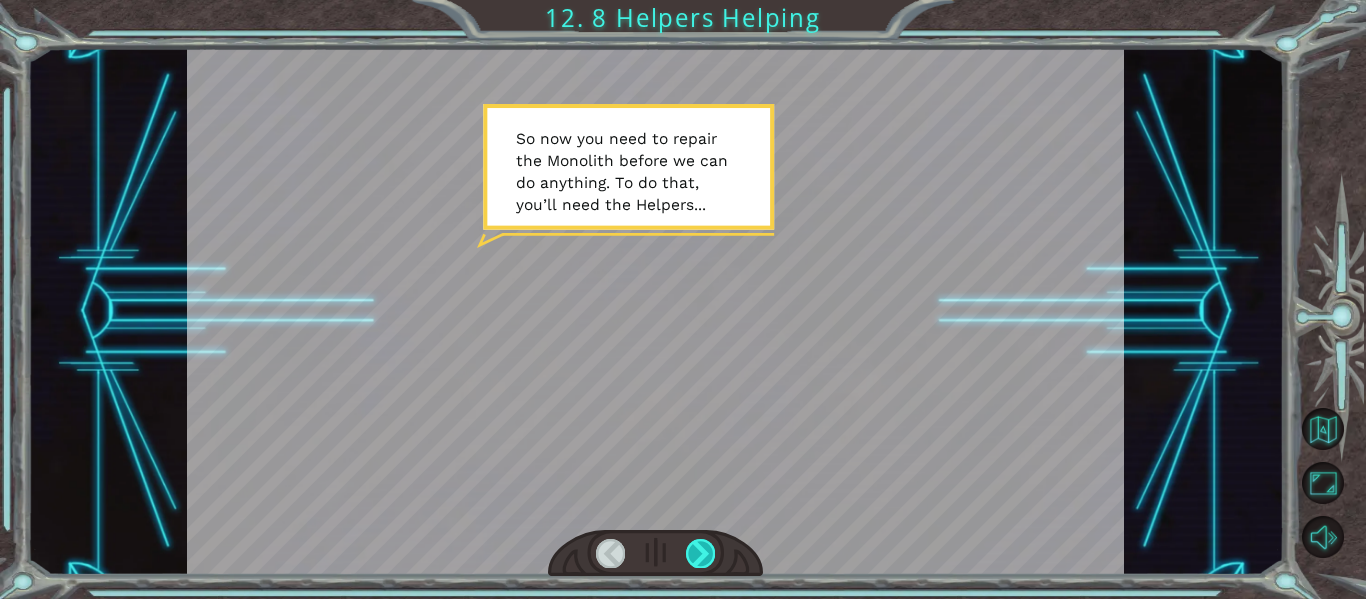 click at bounding box center [700, 553] 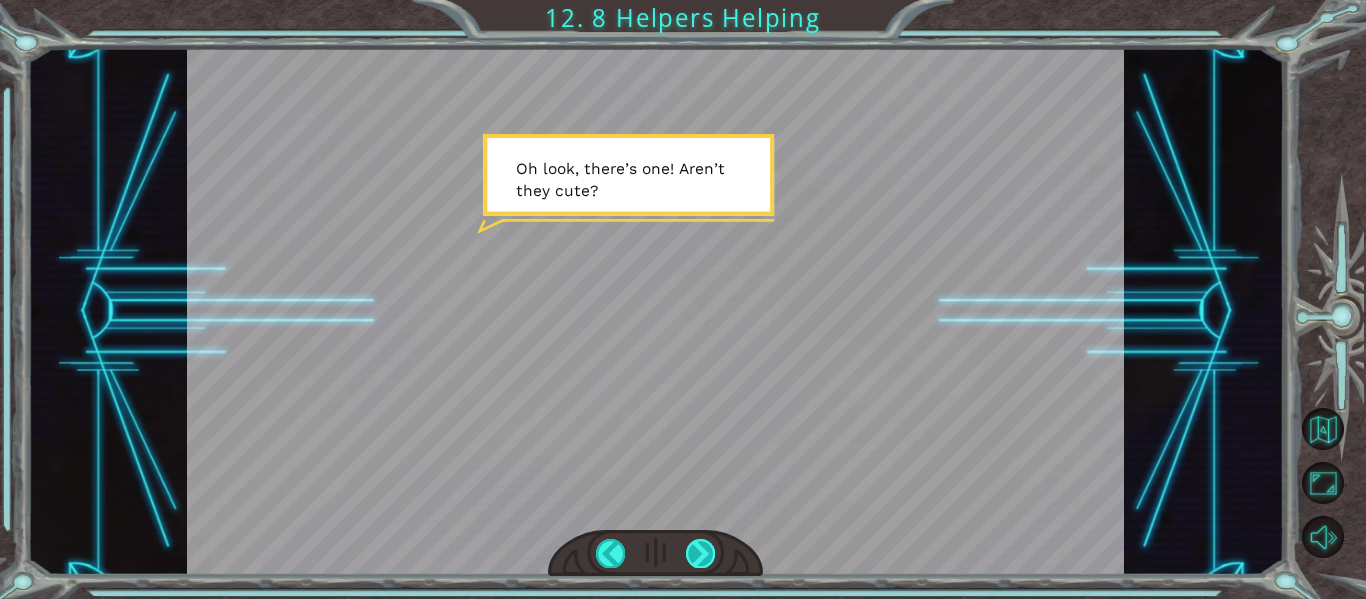 click at bounding box center [700, 553] 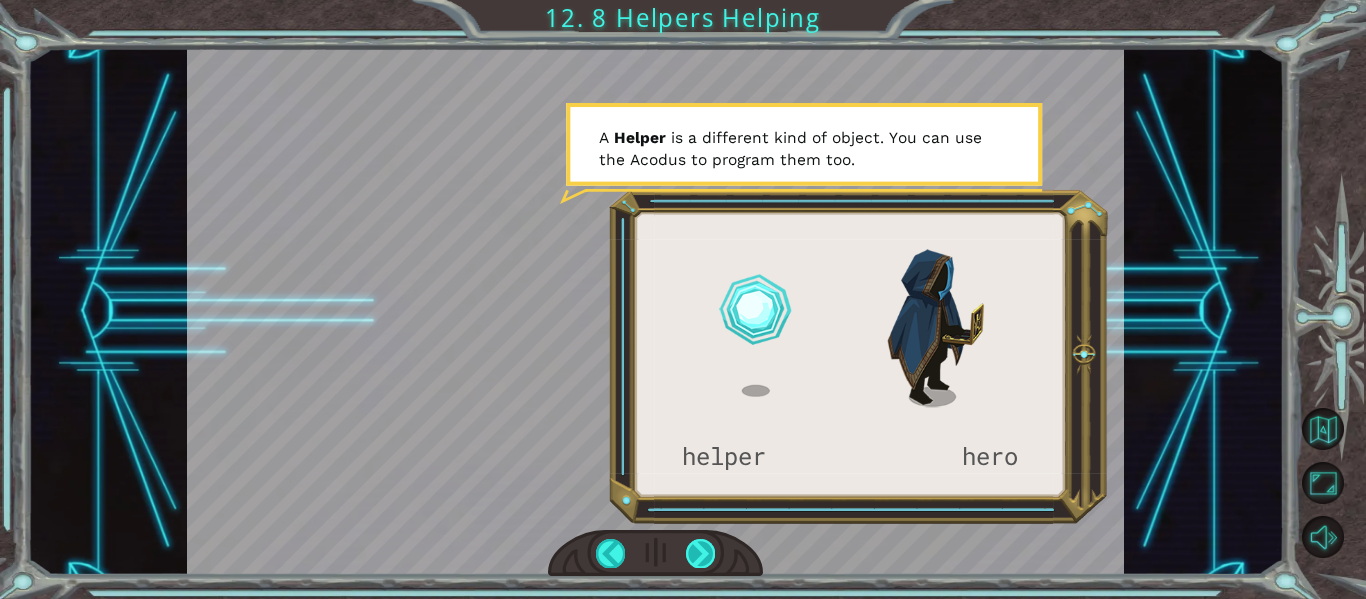 click at bounding box center (700, 553) 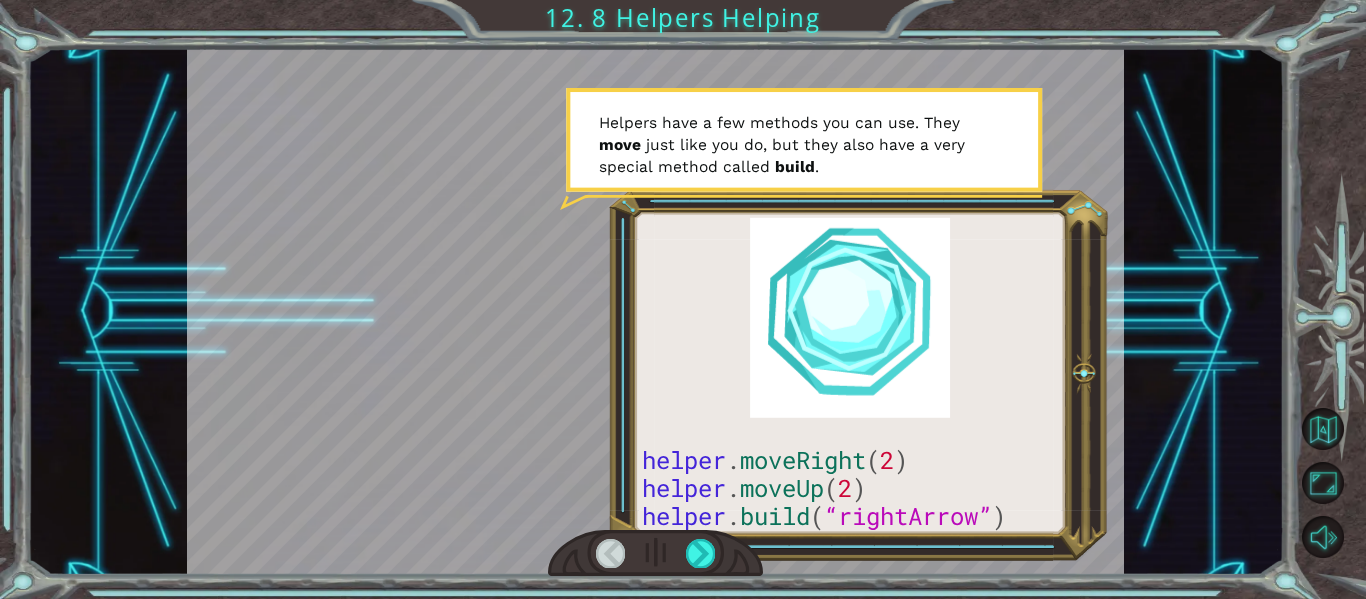 click at bounding box center (656, 553) 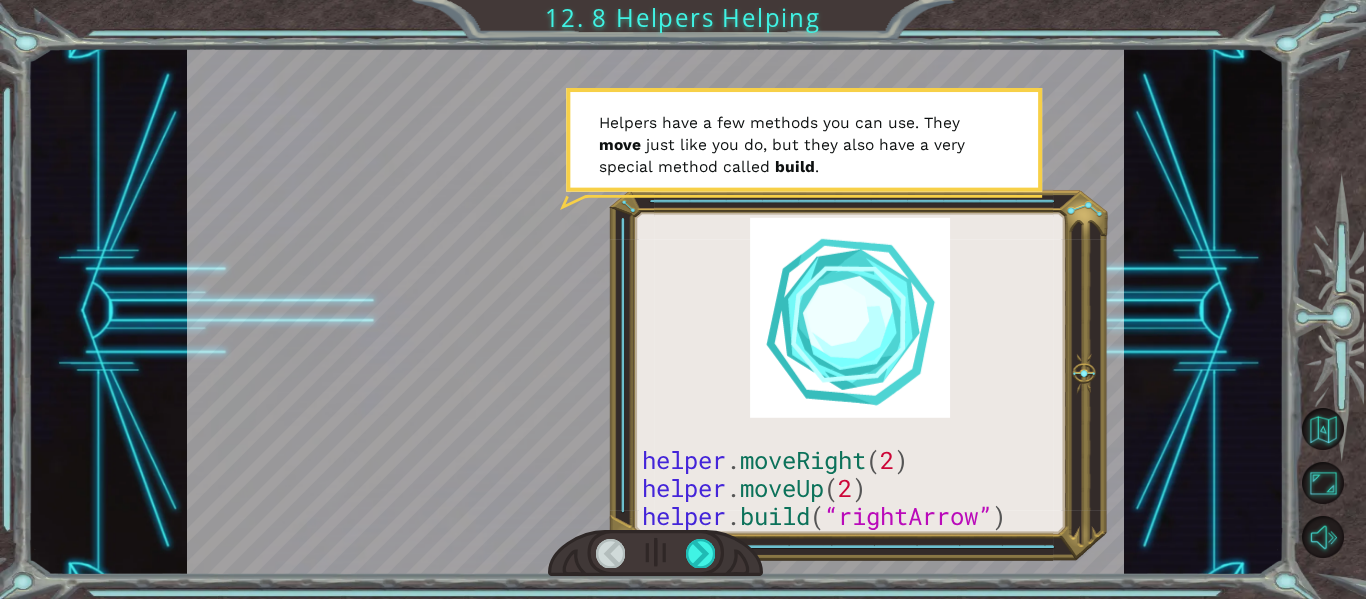 click at bounding box center (656, 553) 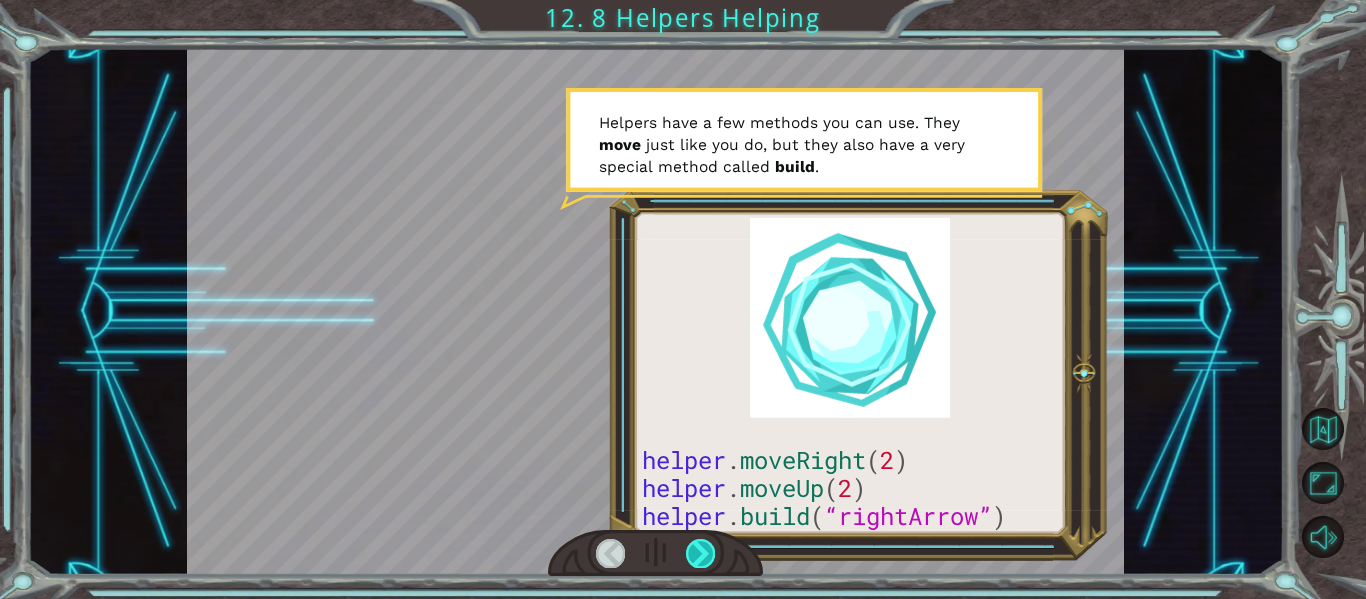 click at bounding box center (700, 553) 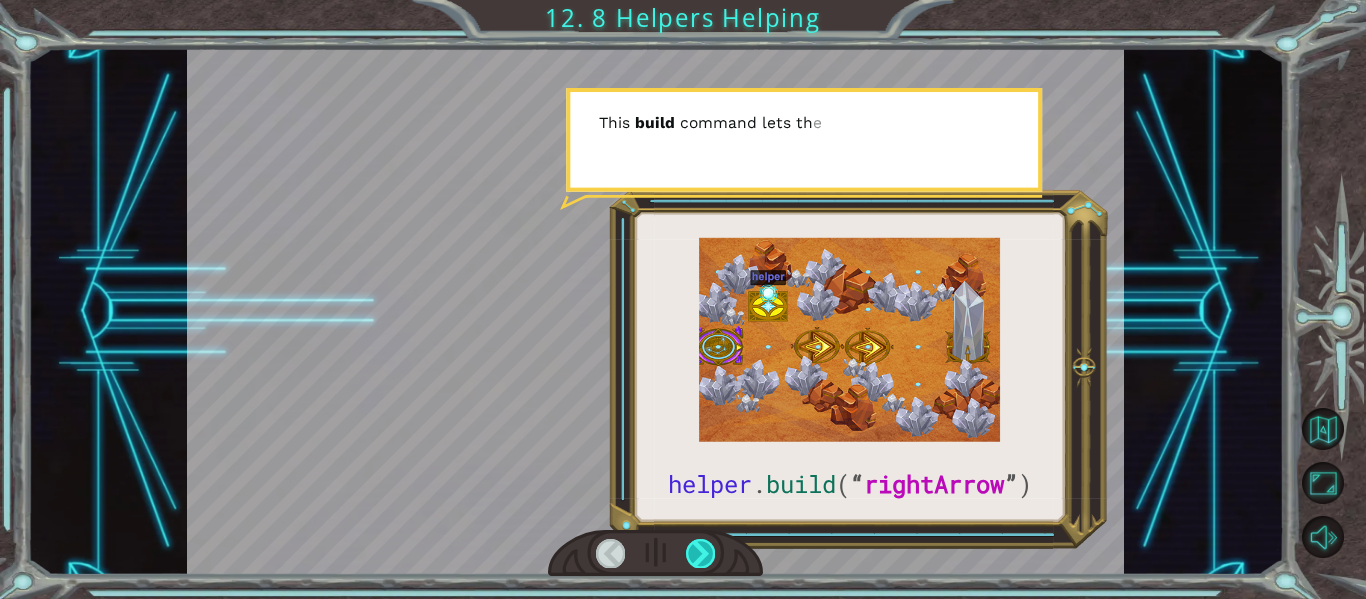 click at bounding box center [700, 553] 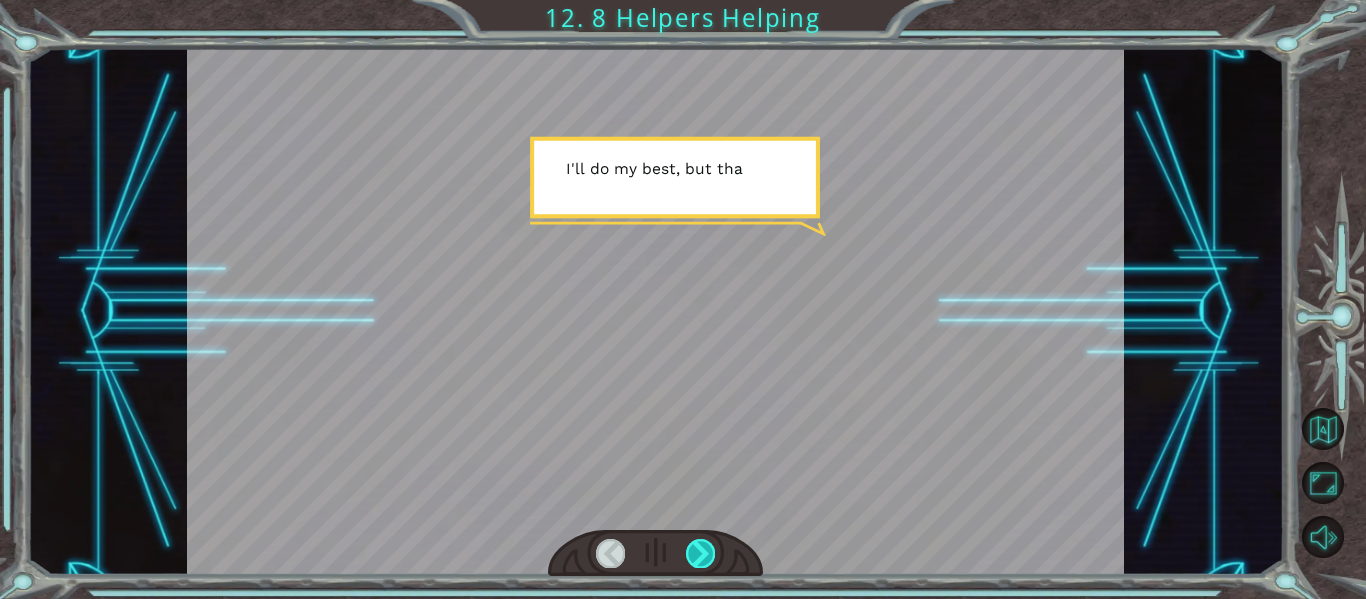 click at bounding box center (700, 553) 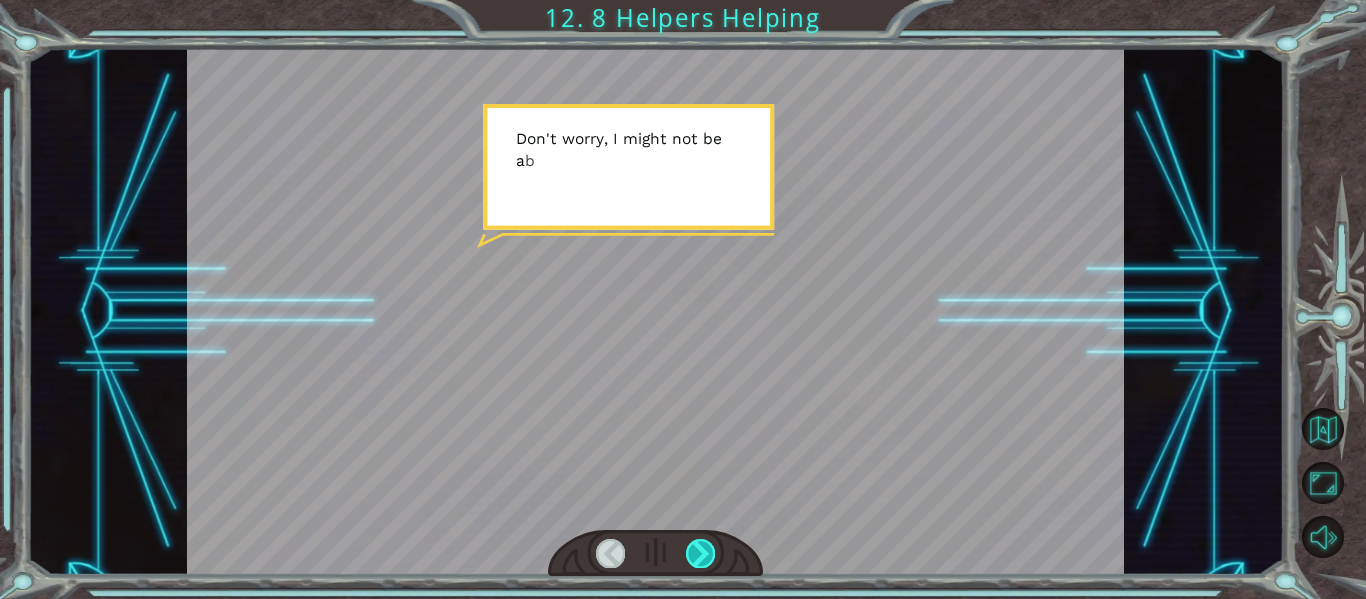 click at bounding box center [700, 553] 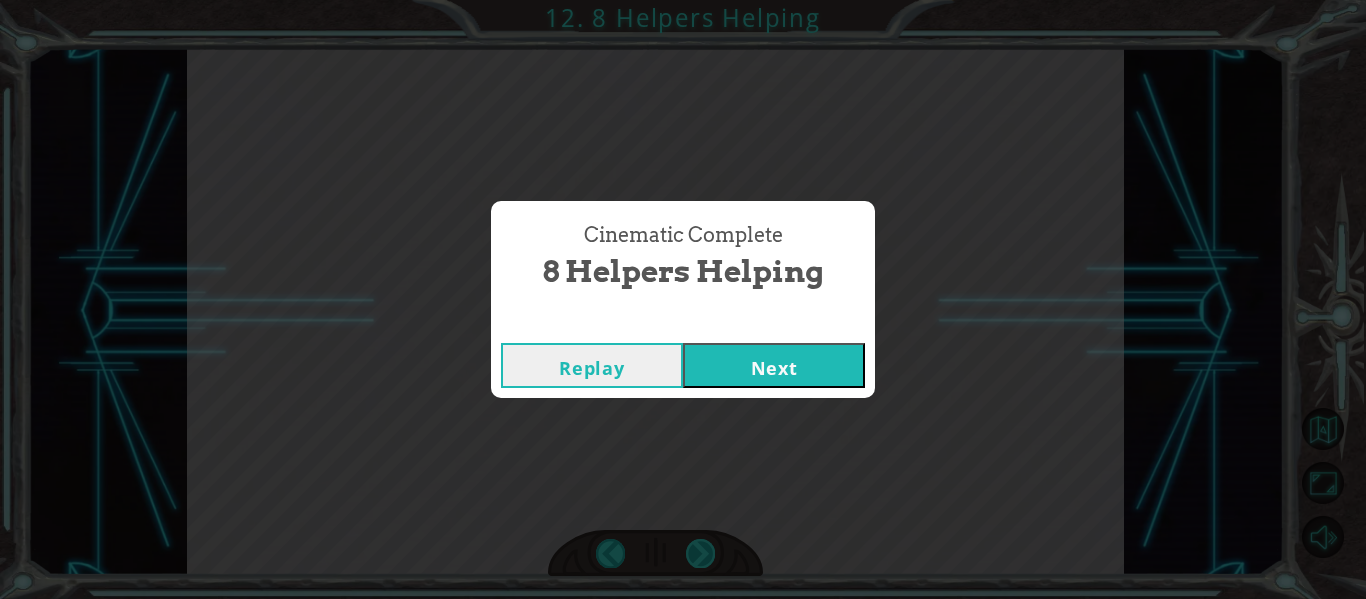click on "Cinematic Complete     8 Helpers Helping
Replay
Next" at bounding box center (683, 299) 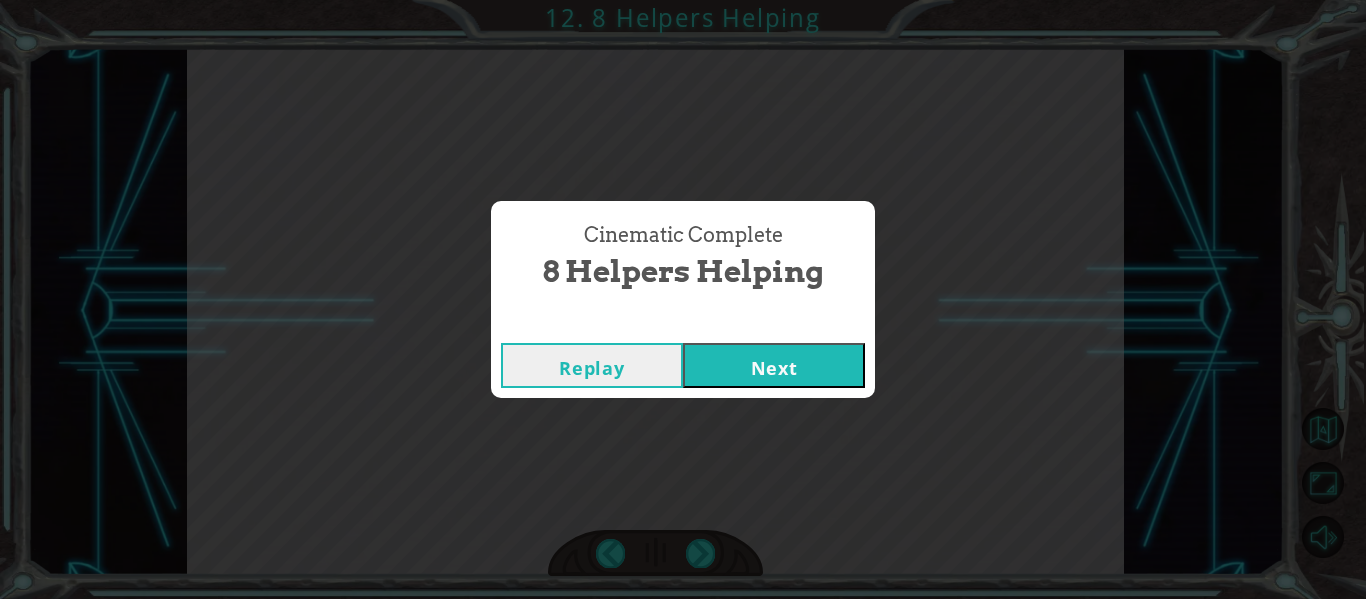 click at bounding box center (683, 323) 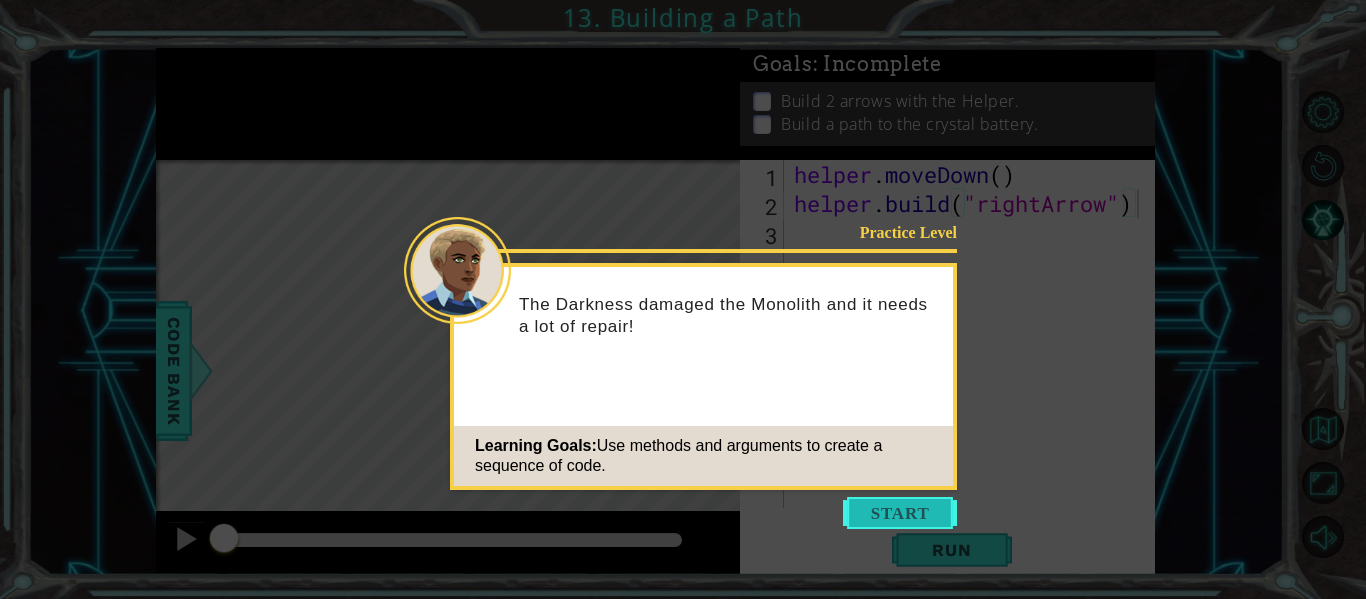 click at bounding box center [900, 513] 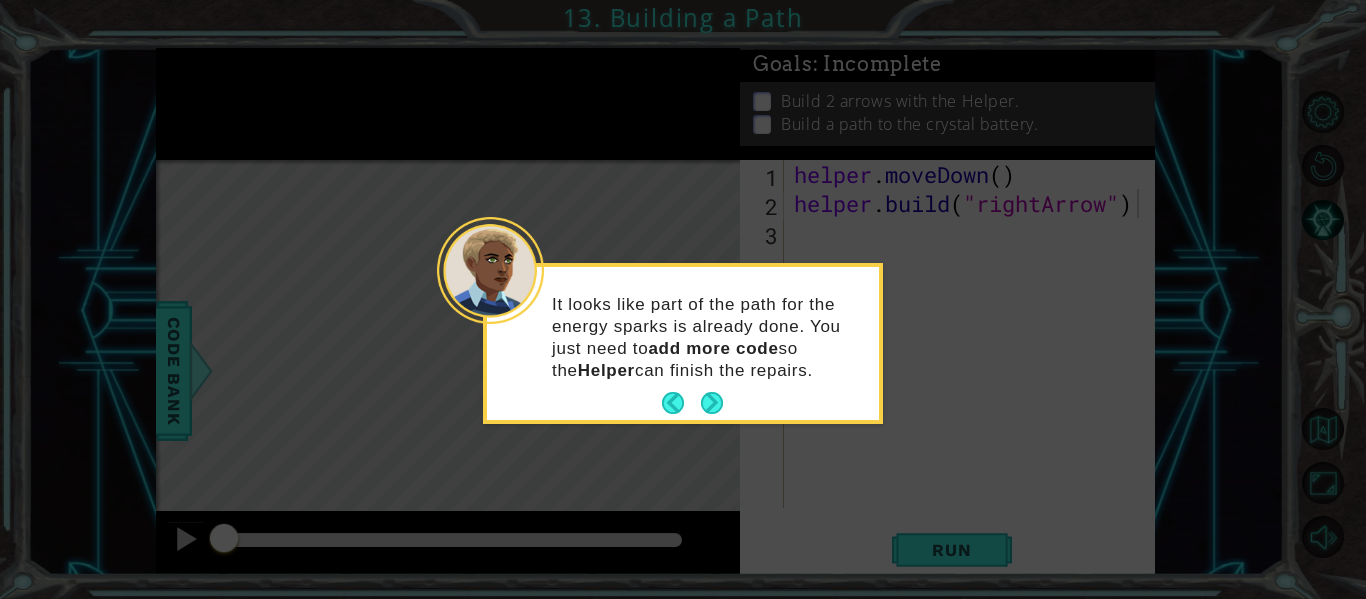 click at bounding box center (692, 403) 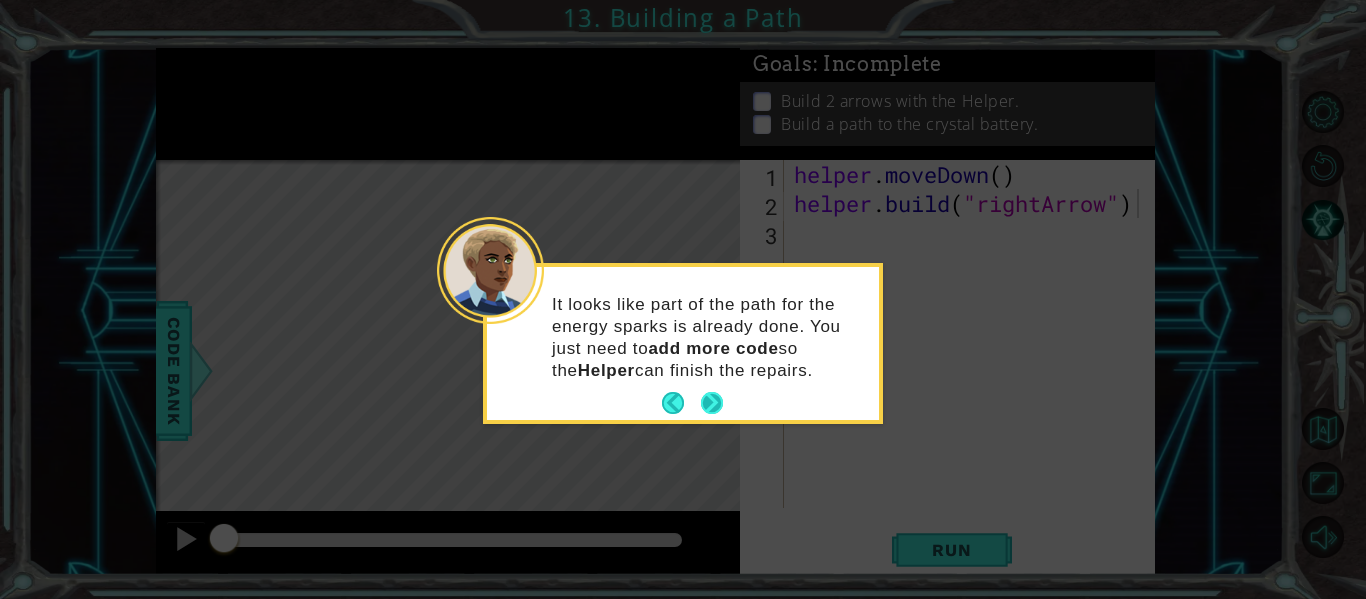 click at bounding box center [712, 403] 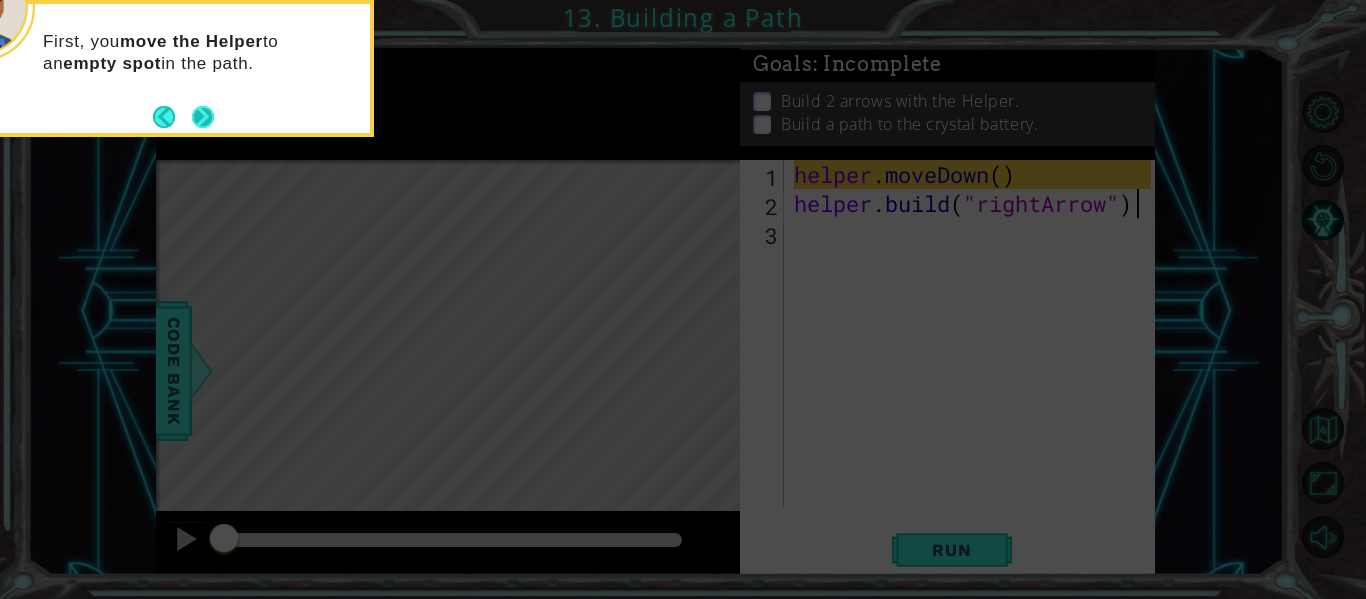 click at bounding box center [203, 117] 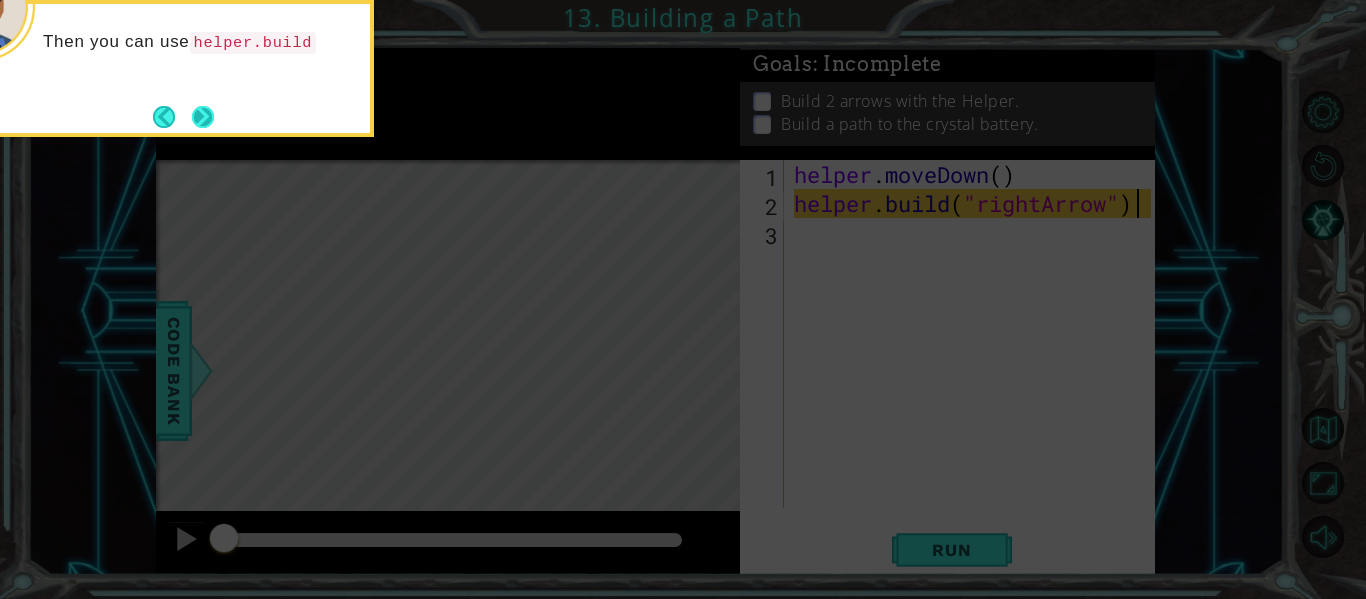 click at bounding box center (203, 117) 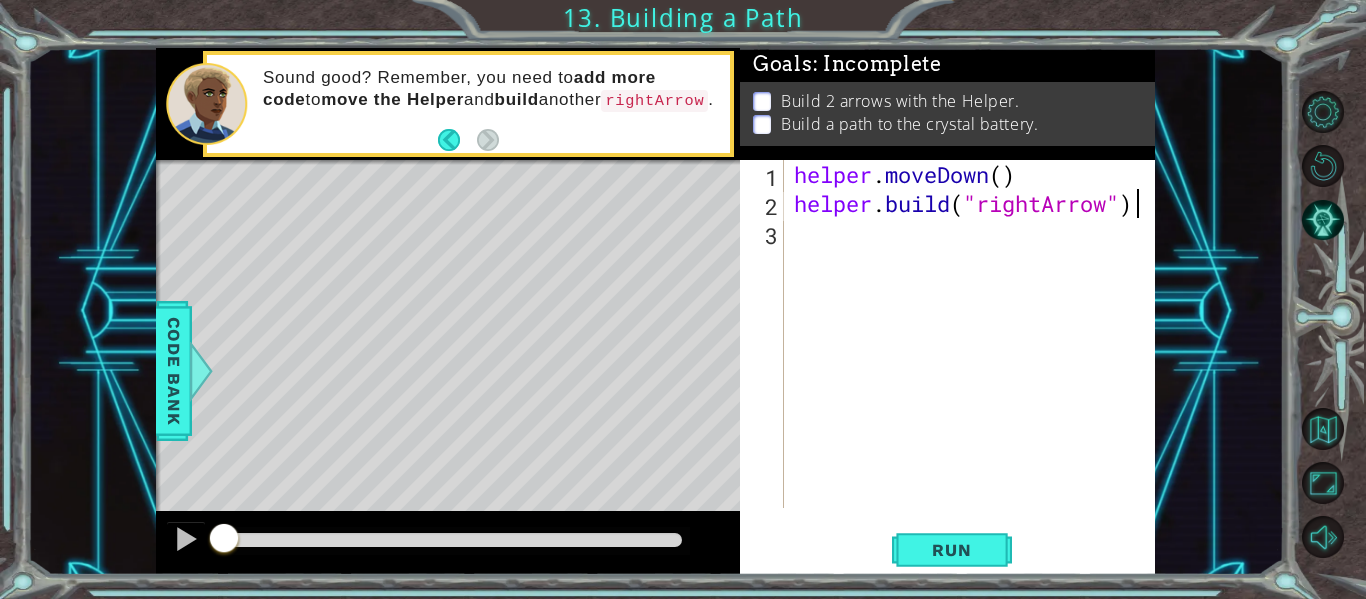 click on "helper . moveDown ( ) helper . build ( "rightArrow" )" at bounding box center [975, 363] 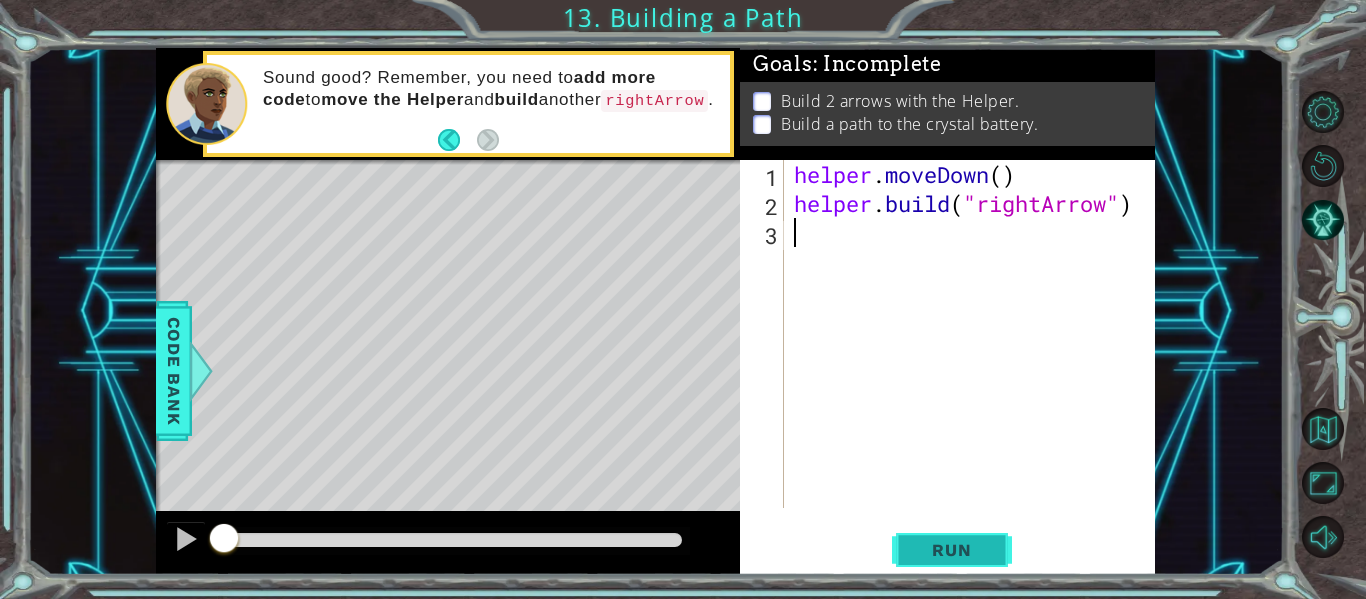 click on "Run" at bounding box center [951, 550] 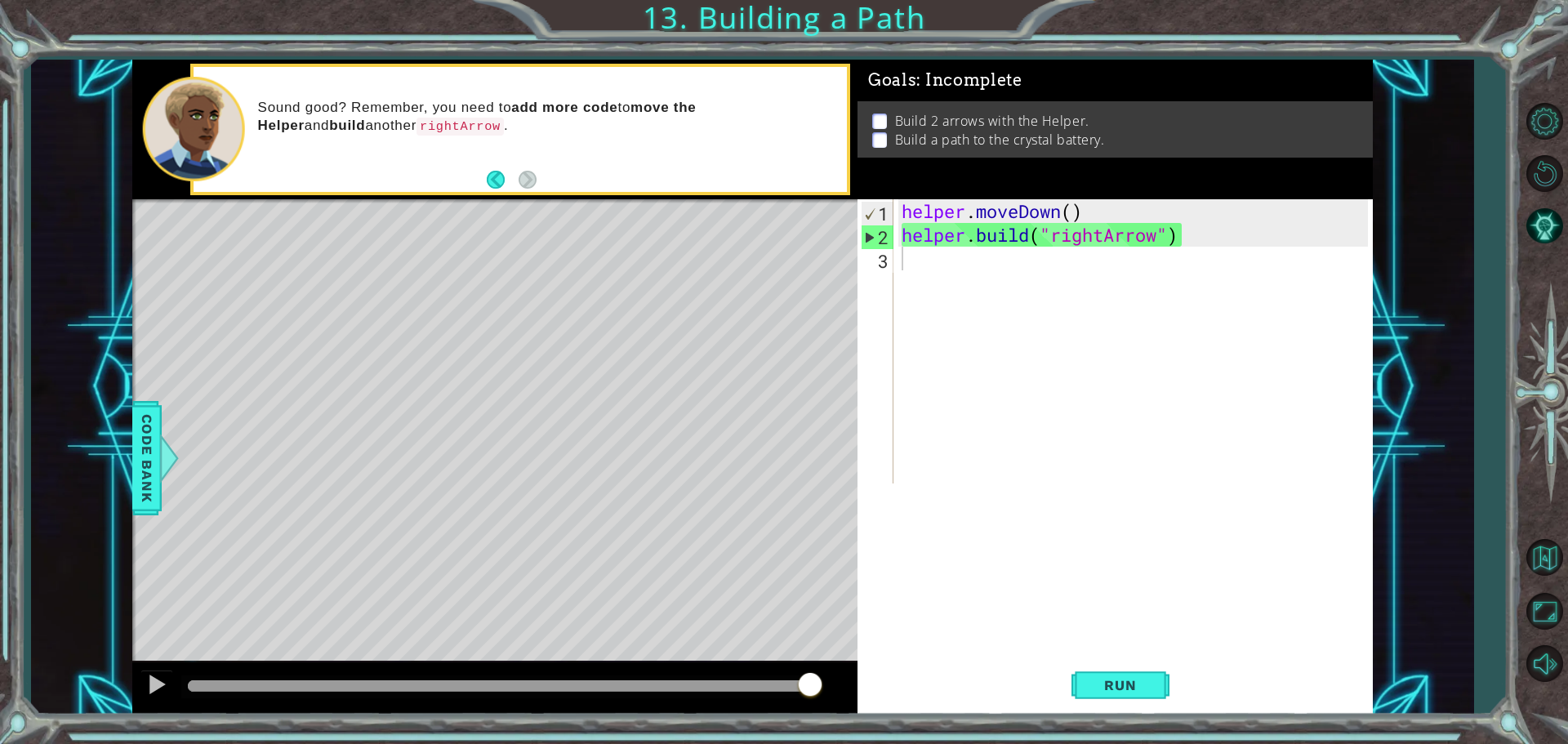 drag, startPoint x: 0, startPoint y: 724, endPoint x: 0, endPoint y: 782, distance: 58 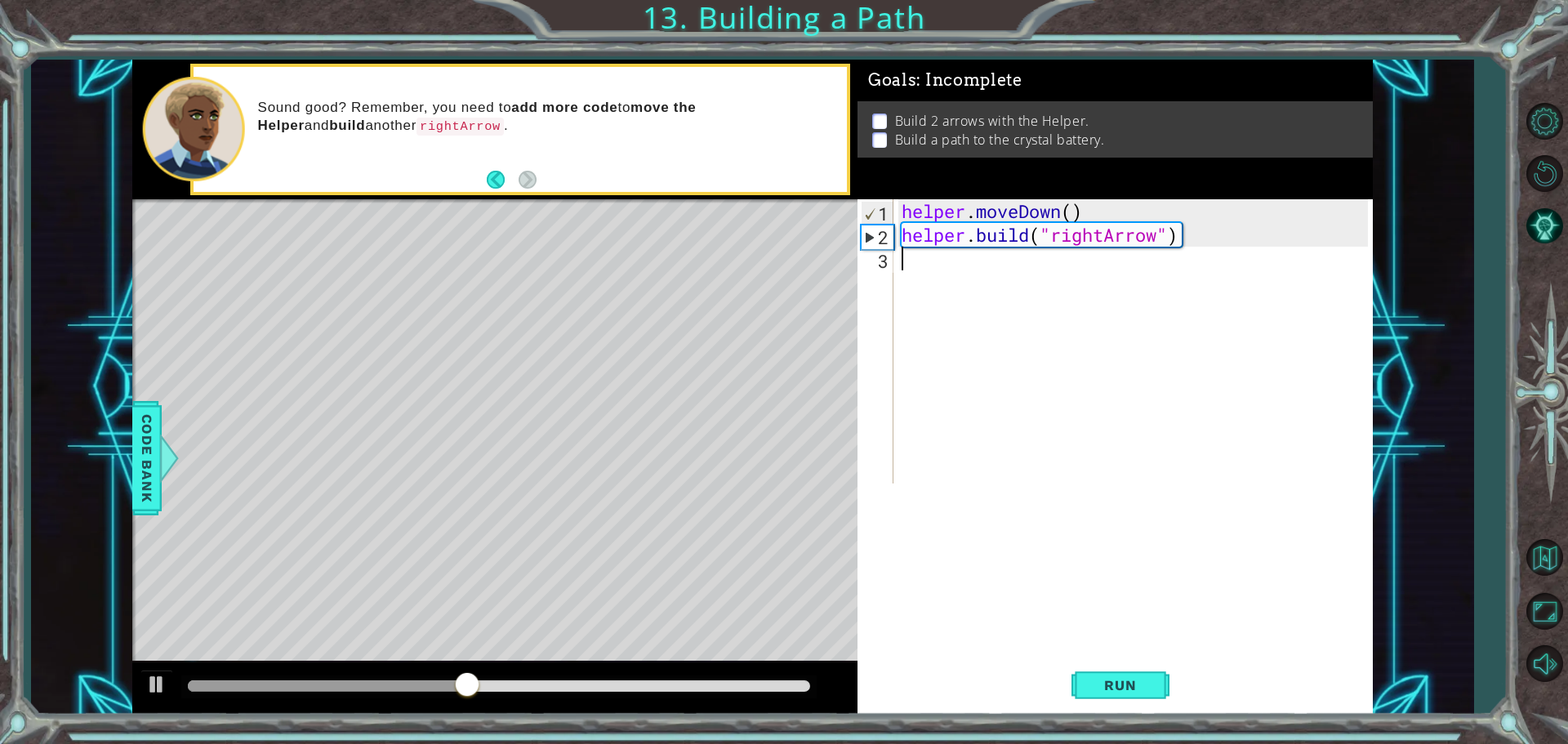click on "helper . moveDown ( ) helper . build ( "rightArrow" )" at bounding box center [1137, 365] 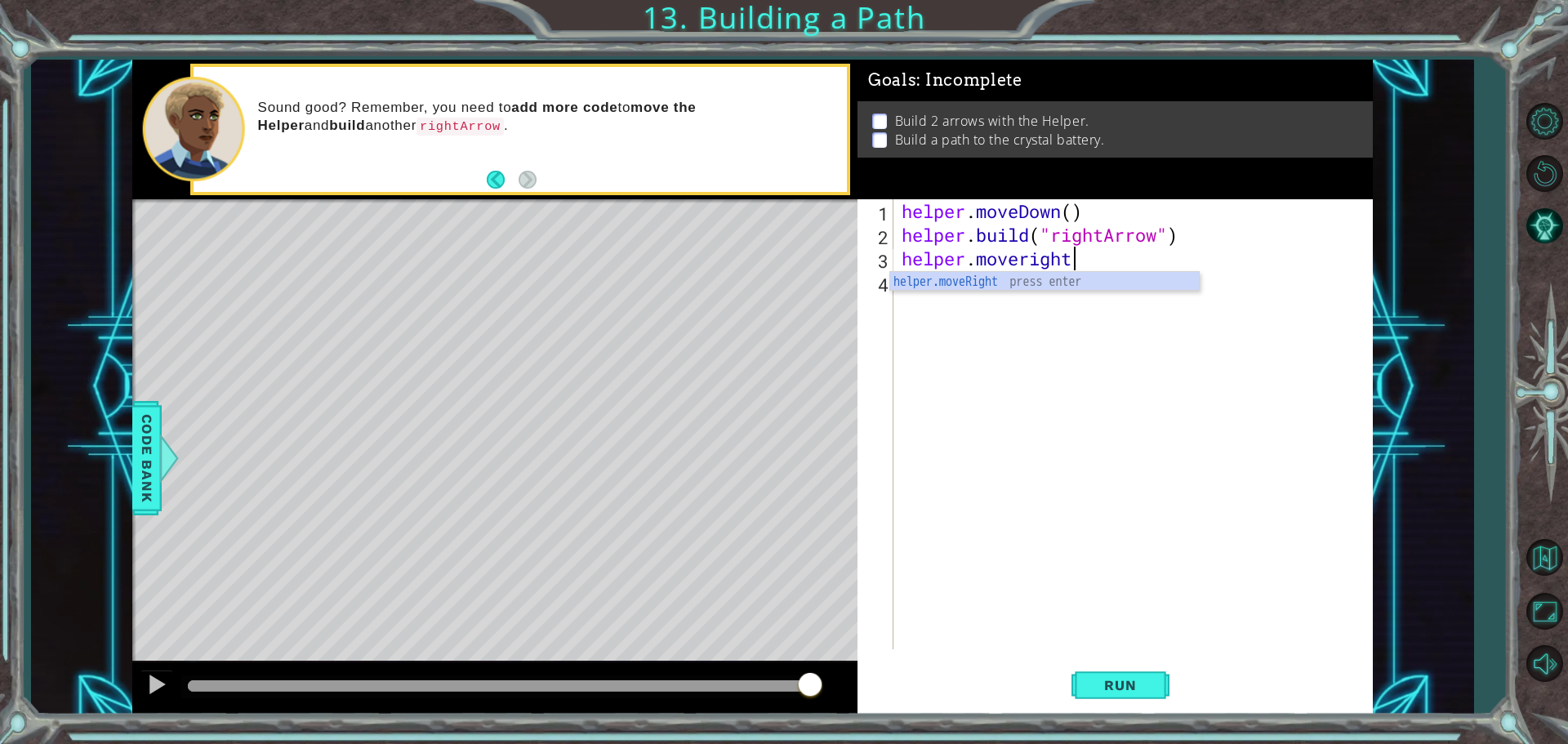 scroll, scrollTop: 0, scrollLeft: 7, axis: horizontal 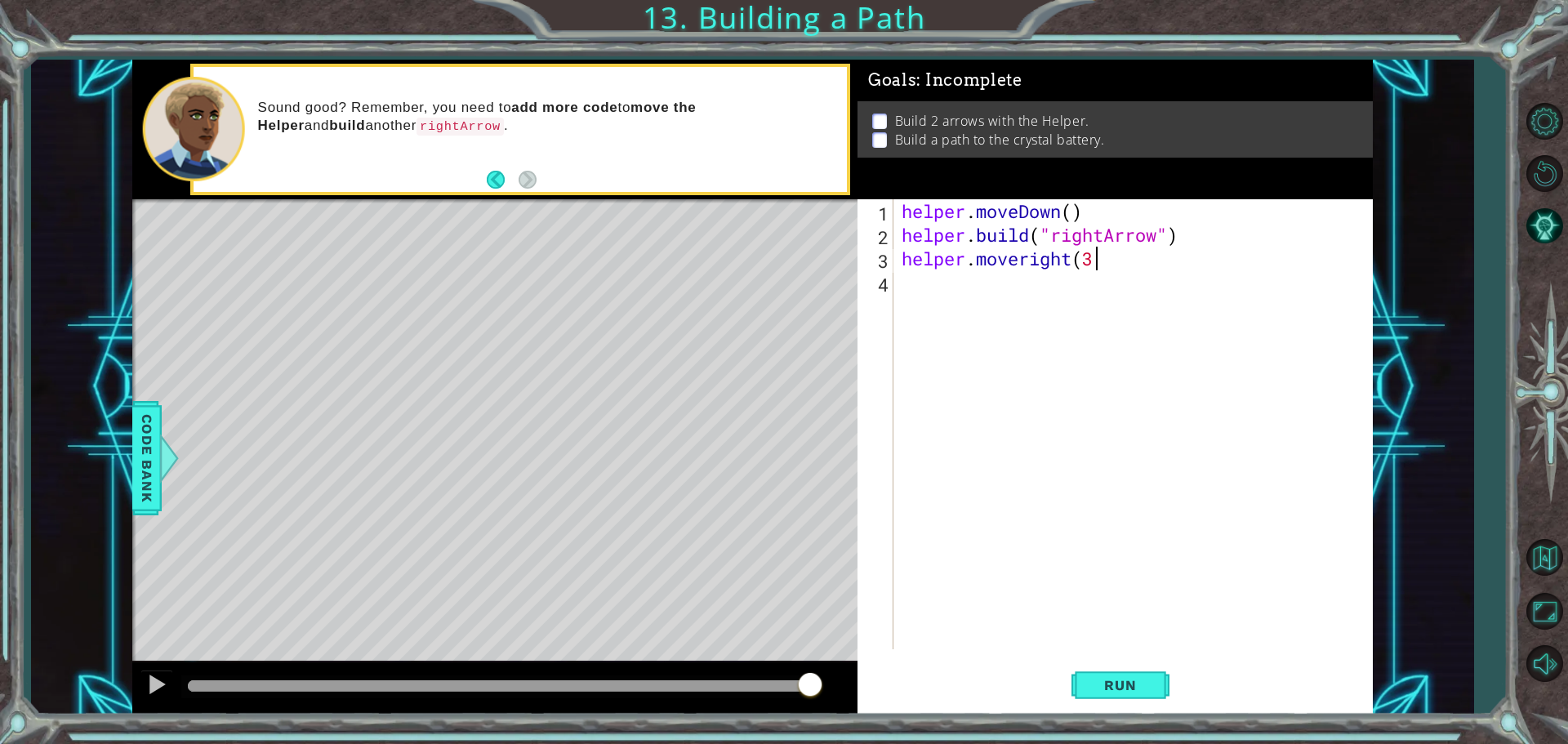 type on "helper.moveright(3)" 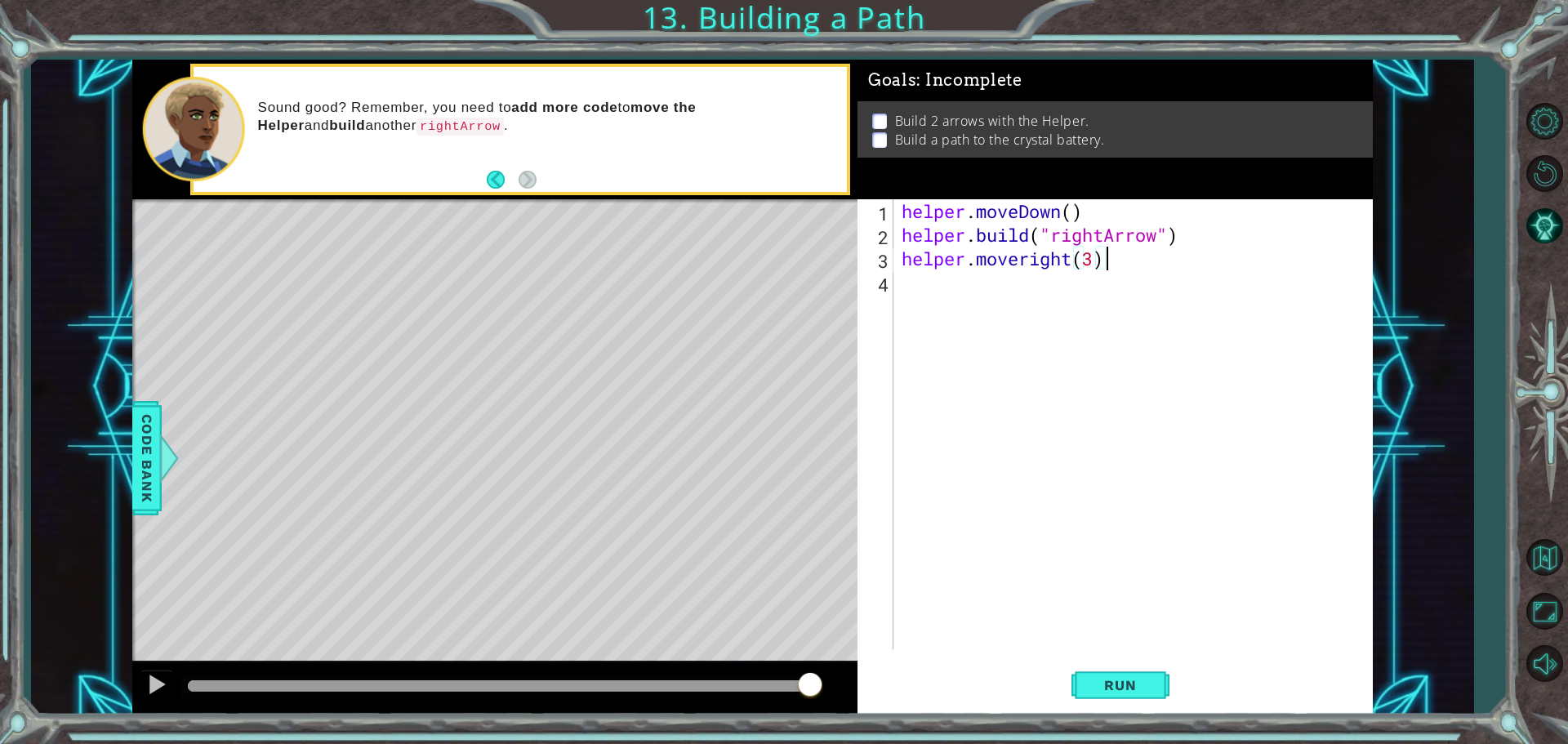 scroll, scrollTop: 0, scrollLeft: 8, axis: horizontal 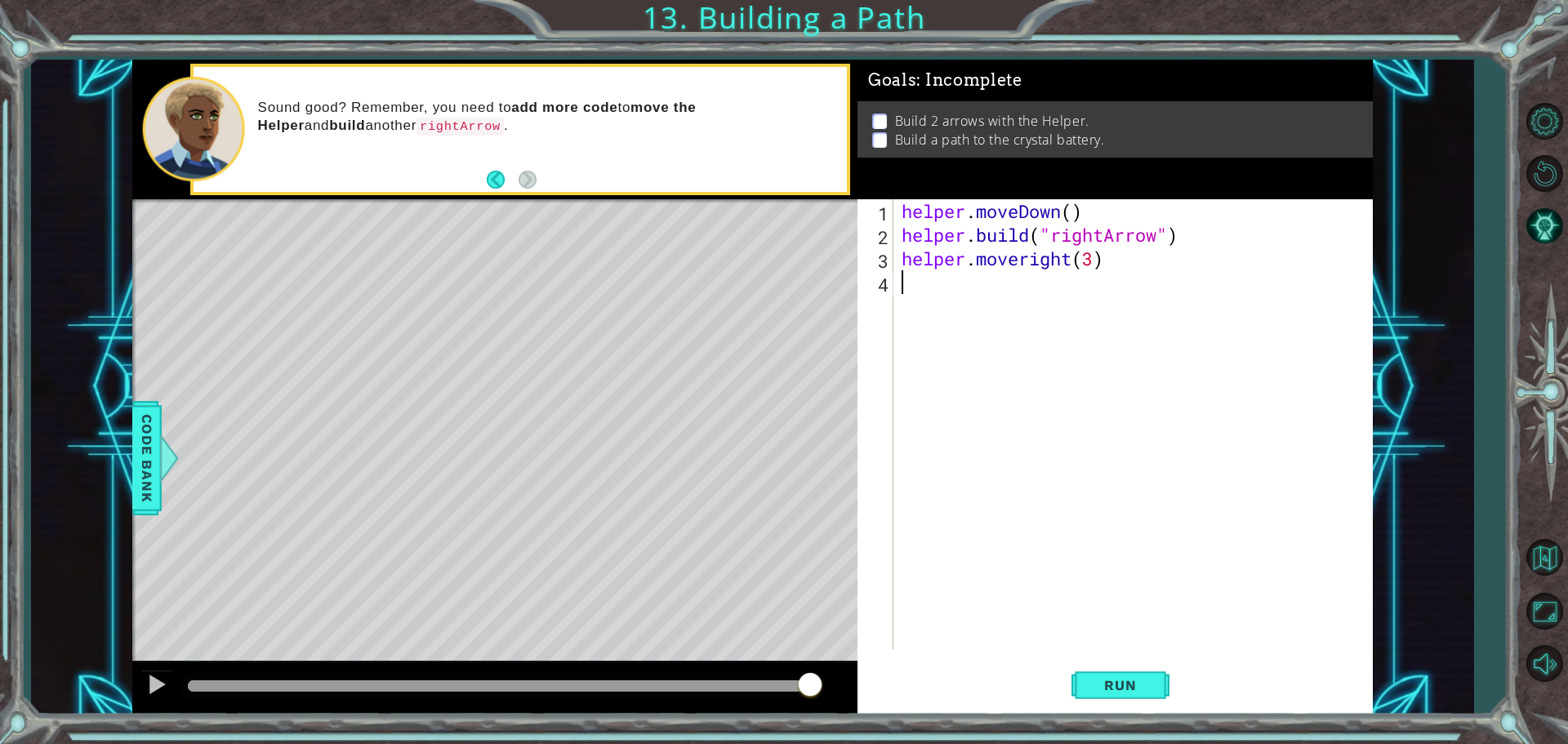 click on "helper . moveDown ( ) helper . build ( "rightArrow" ) helper . moveright ( 3 )" at bounding box center (1137, 448) 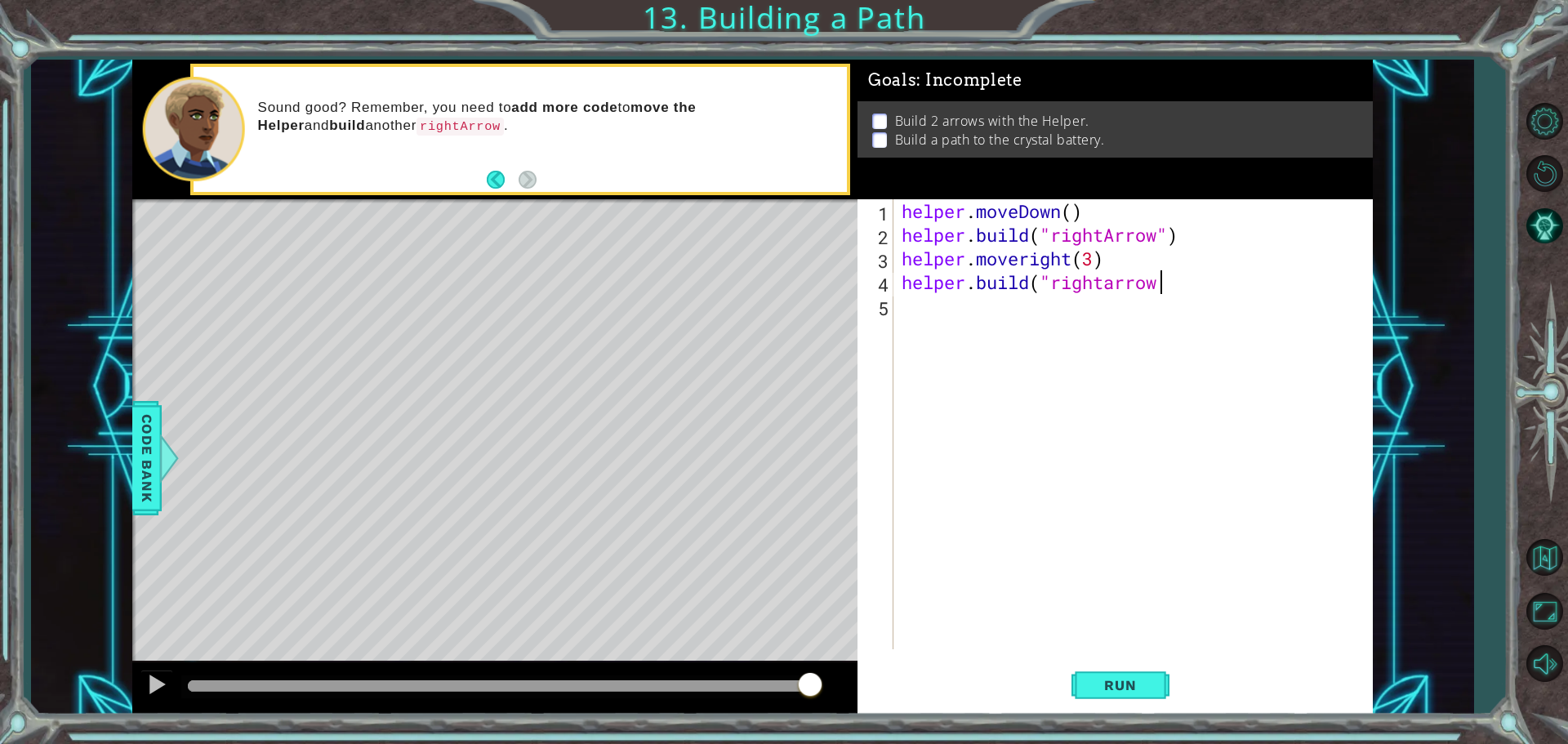 scroll, scrollTop: 0, scrollLeft: 11, axis: horizontal 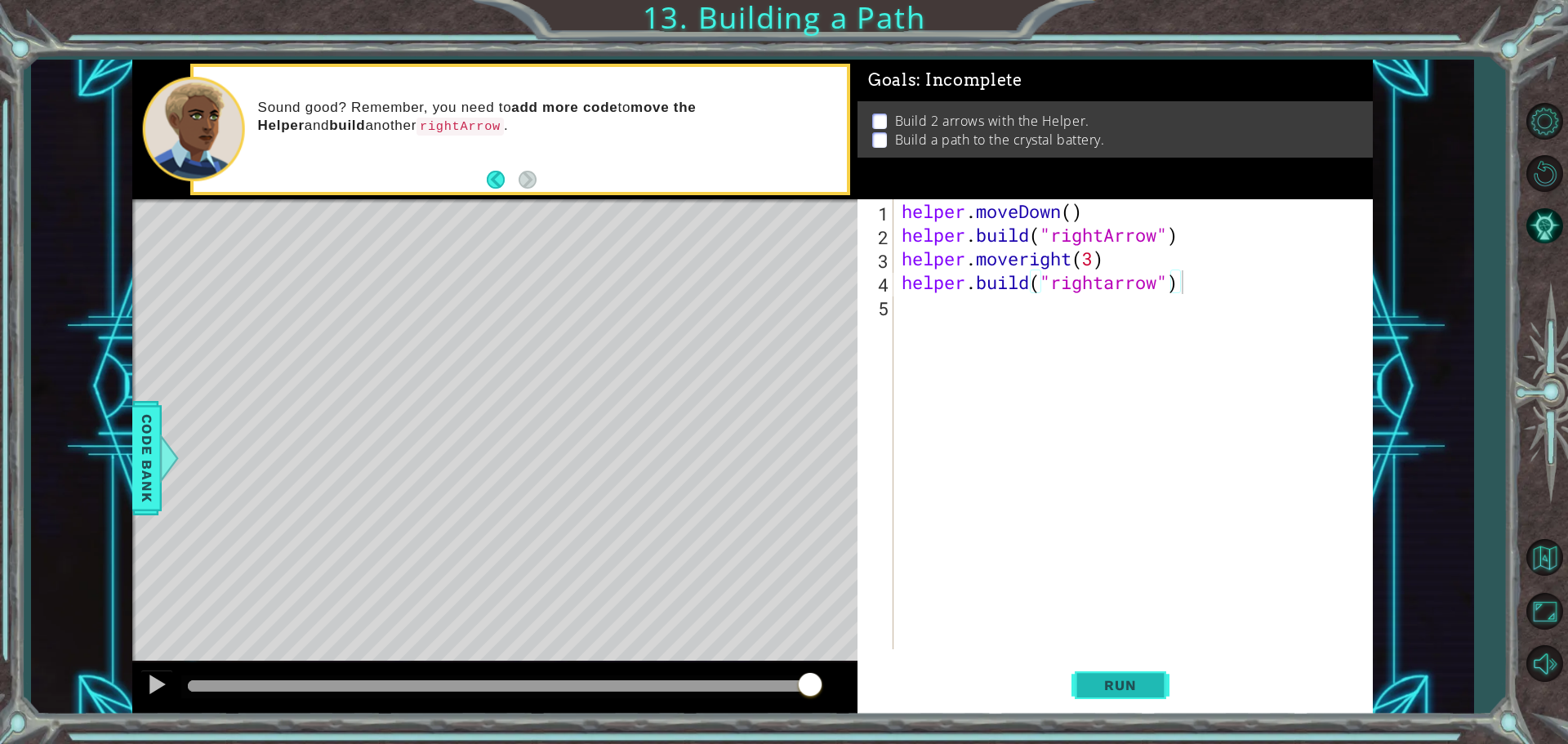 click on "Run" at bounding box center [1120, 685] 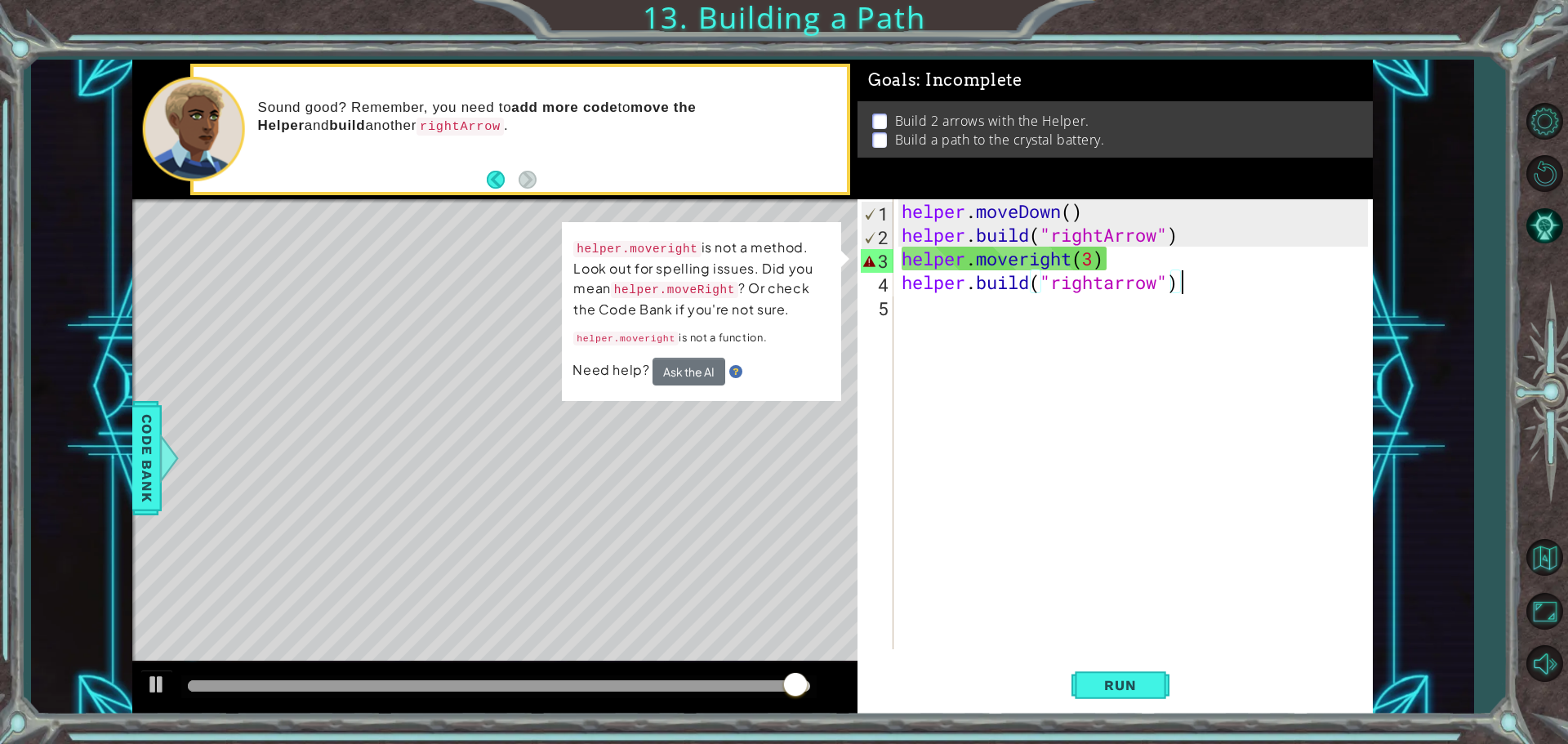 click on "helper . moveDown ( ) helper . build ( "rightArrow" ) helper . moveright ( 3 ) helper . build ( "rightarrow" )" at bounding box center (1137, 448) 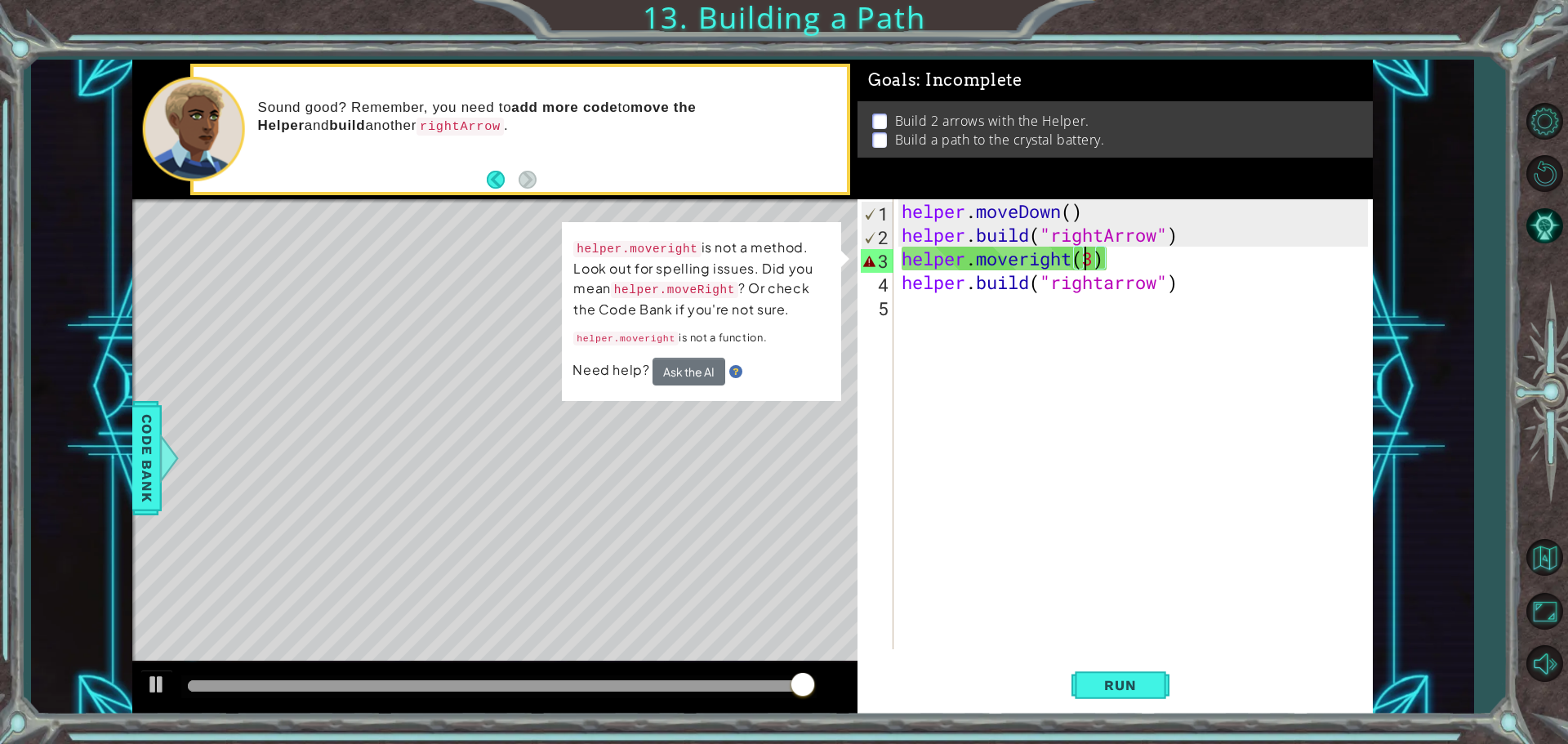 scroll, scrollTop: 0, scrollLeft: 8, axis: horizontal 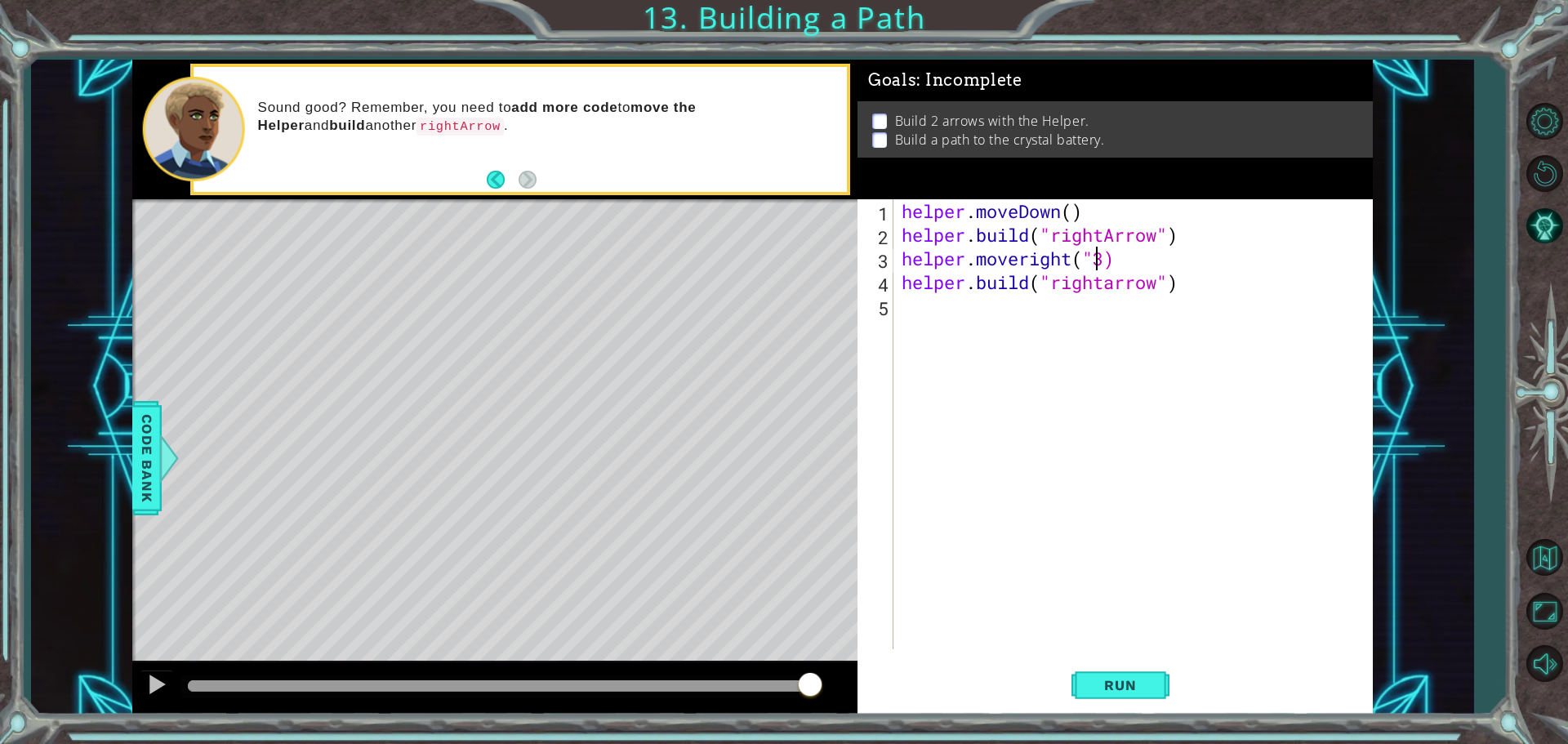 click on "helper . moveDown ( ) helper . build ( "rightArrow" ) helper . moveright ( "3) helper . build ( "rightarrow" )" at bounding box center (1137, 448) 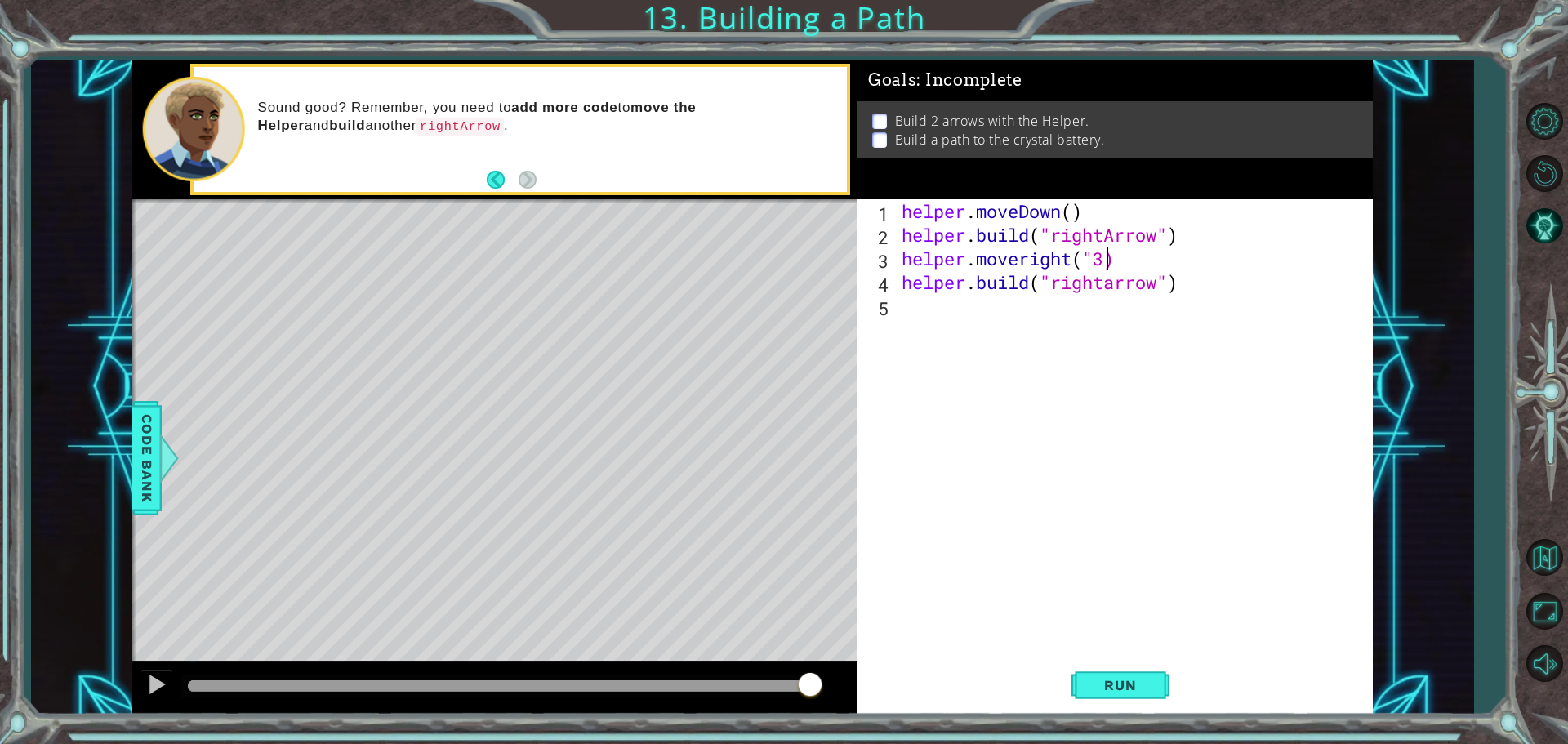 scroll, scrollTop: 0, scrollLeft: 9, axis: horizontal 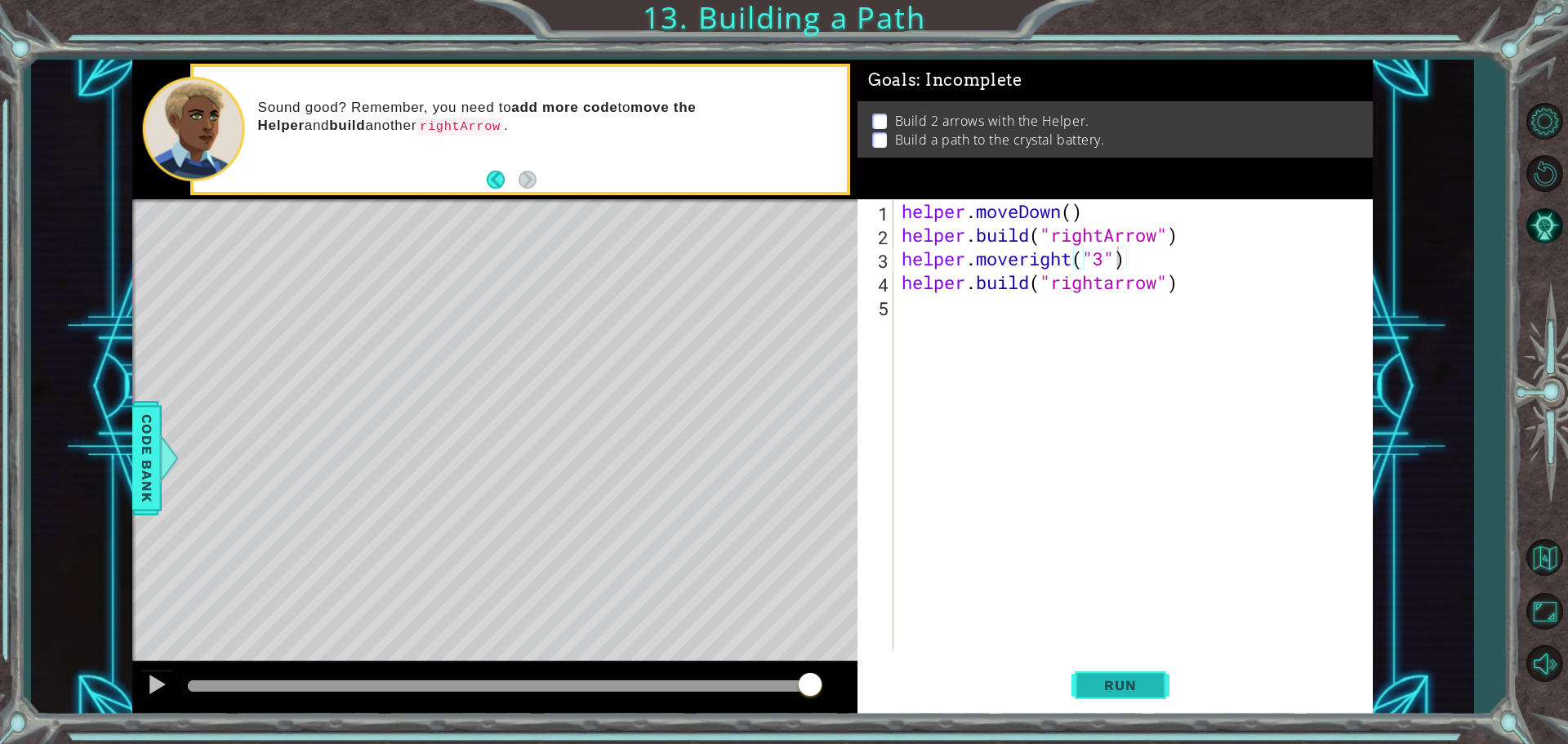click on "Run" at bounding box center (1120, 684) 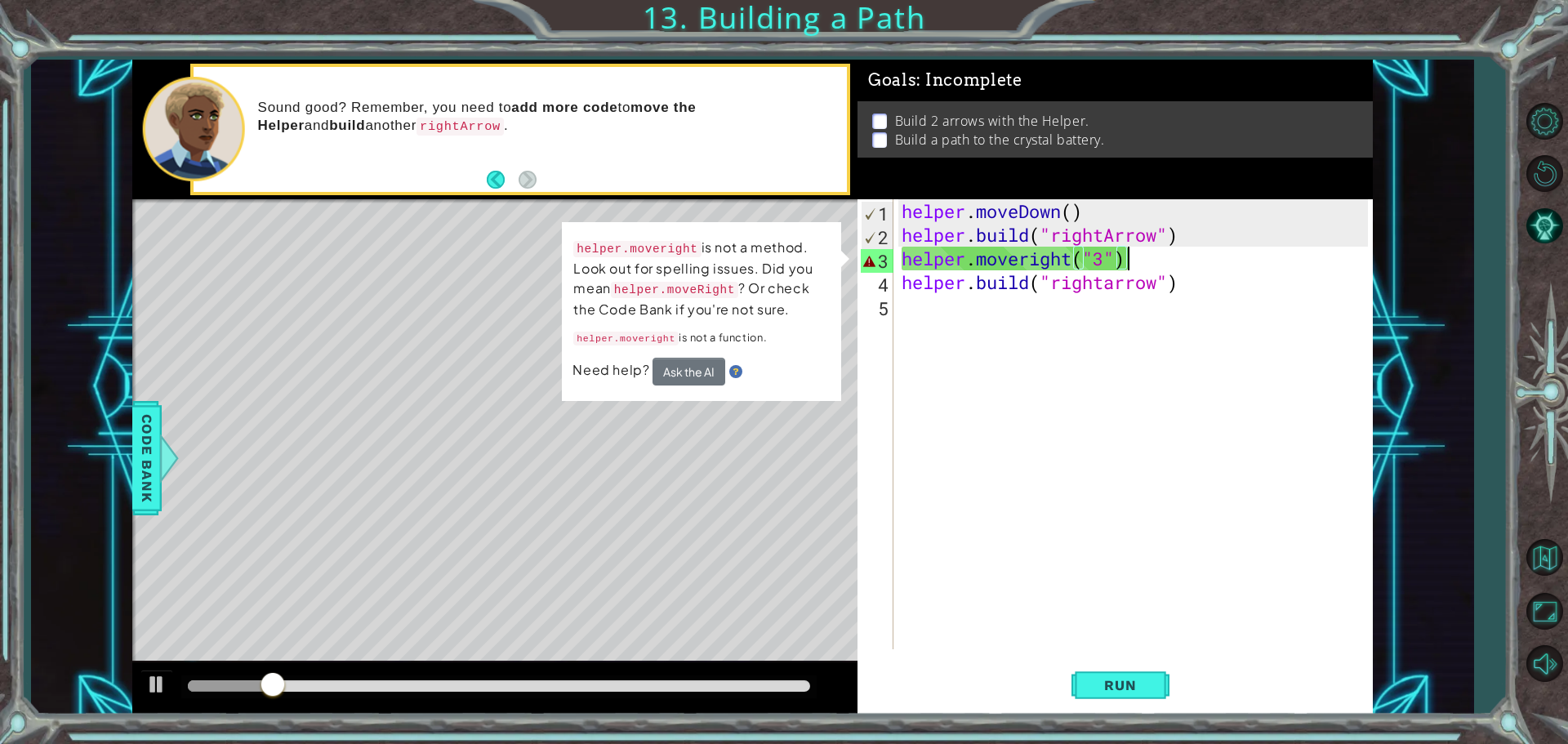 click on "helper . moveDown ( ) helper . build ( "rightArrow" ) helper . moveright ( "3" ) helper . build ( "rightarrow" )" at bounding box center [1137, 448] 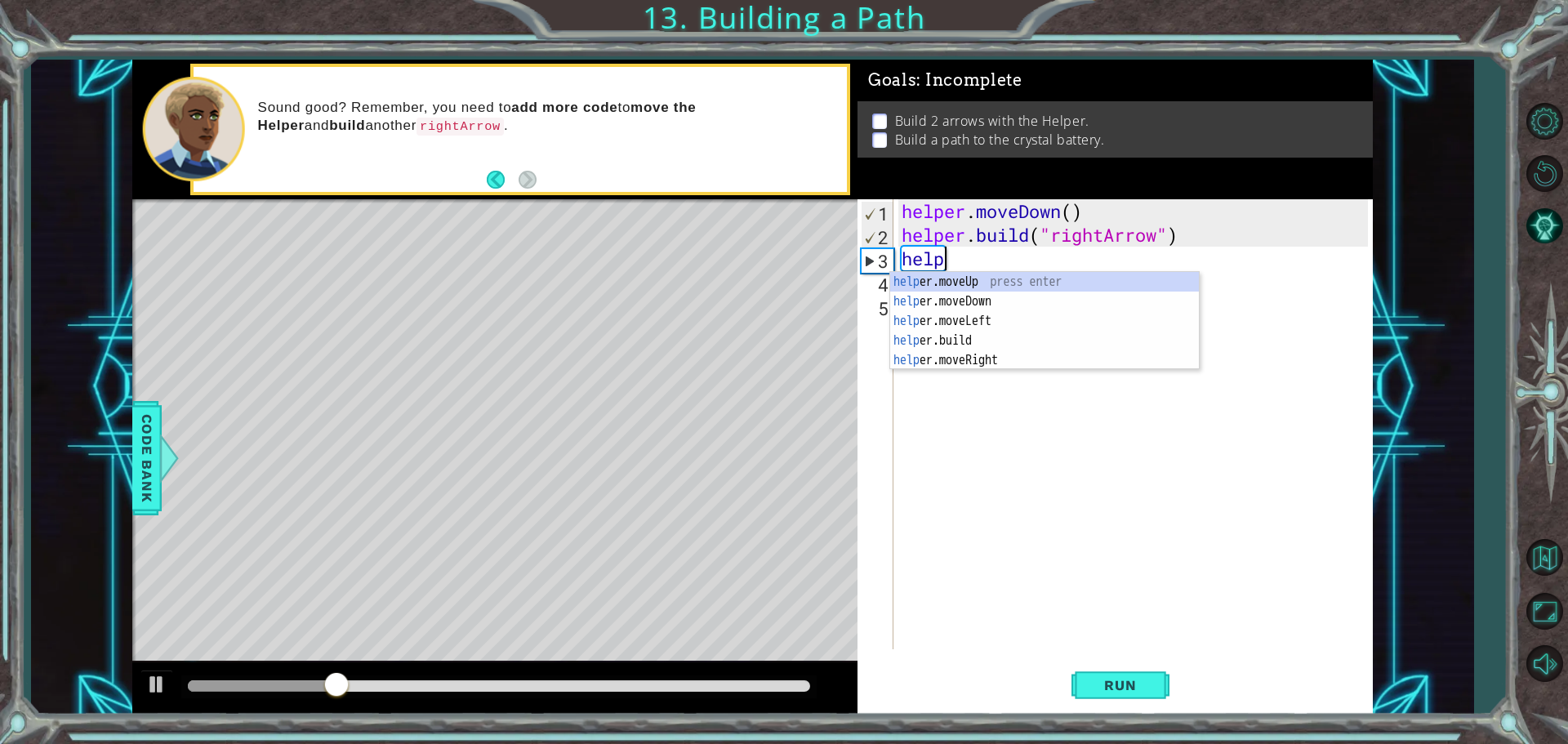 scroll, scrollTop: 0, scrollLeft: 1, axis: horizontal 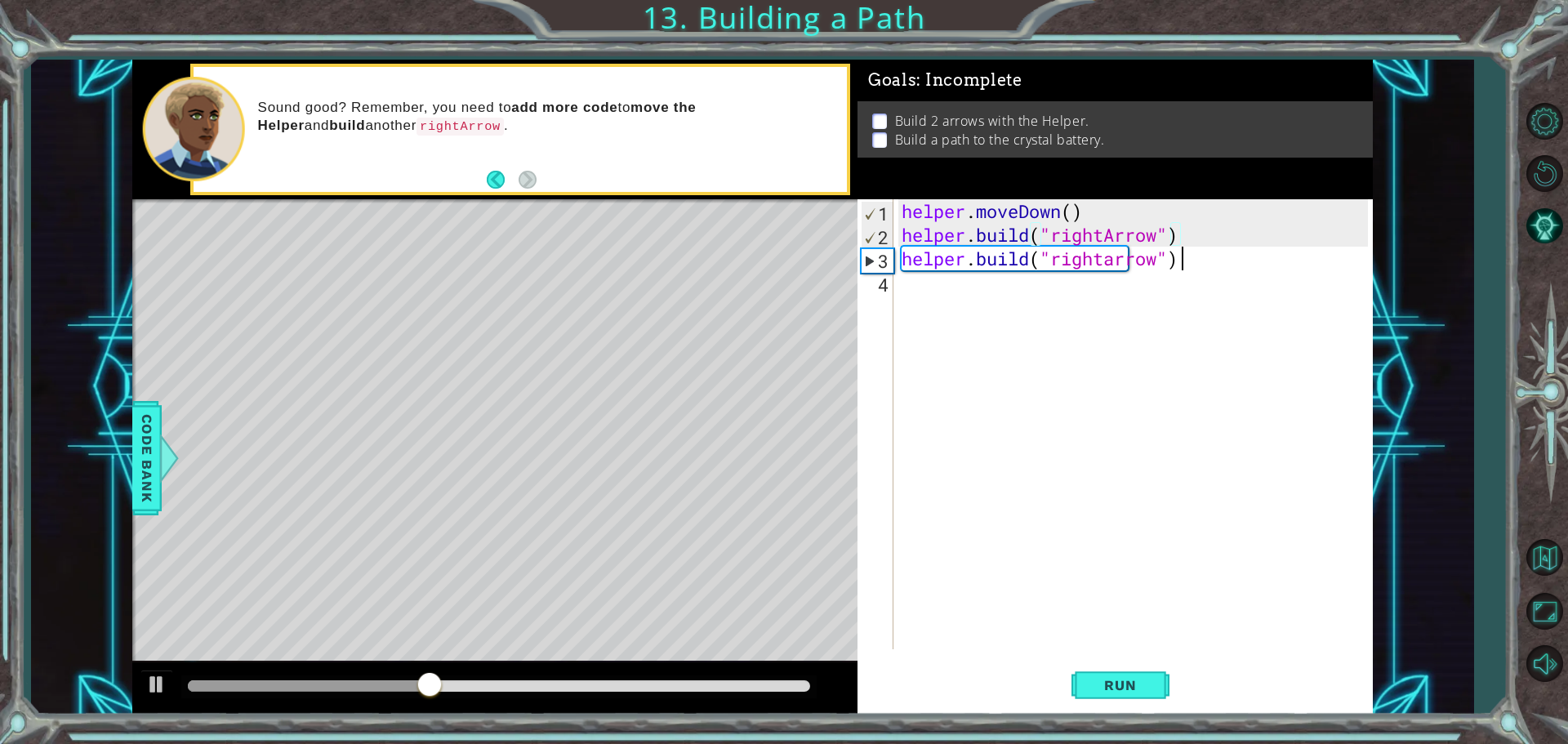 click on "helper . moveDown ( ) helper . build ( "rightArrow" ) helper . build ( "rightarrow" )" at bounding box center [1137, 448] 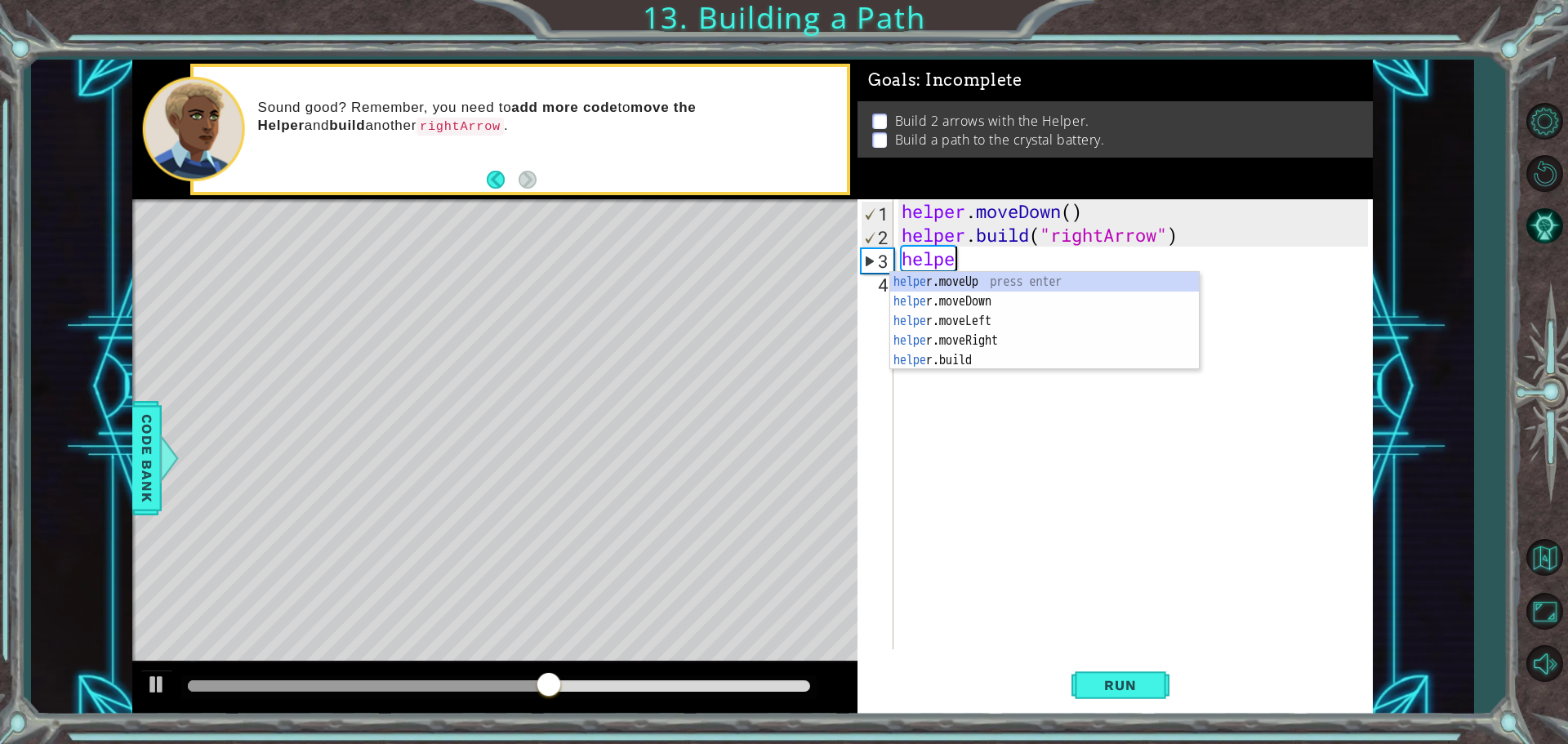 type on "h" 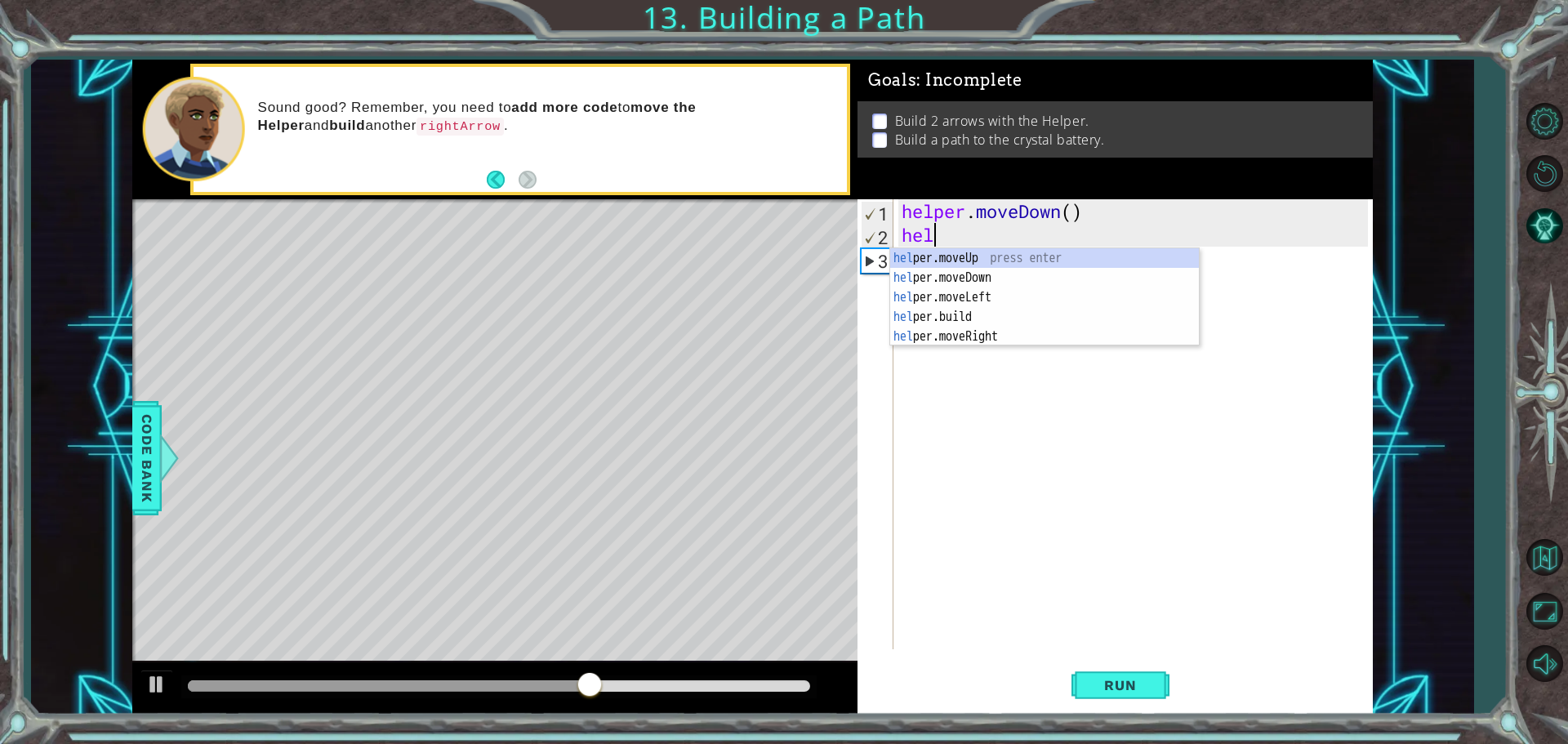 type on "h" 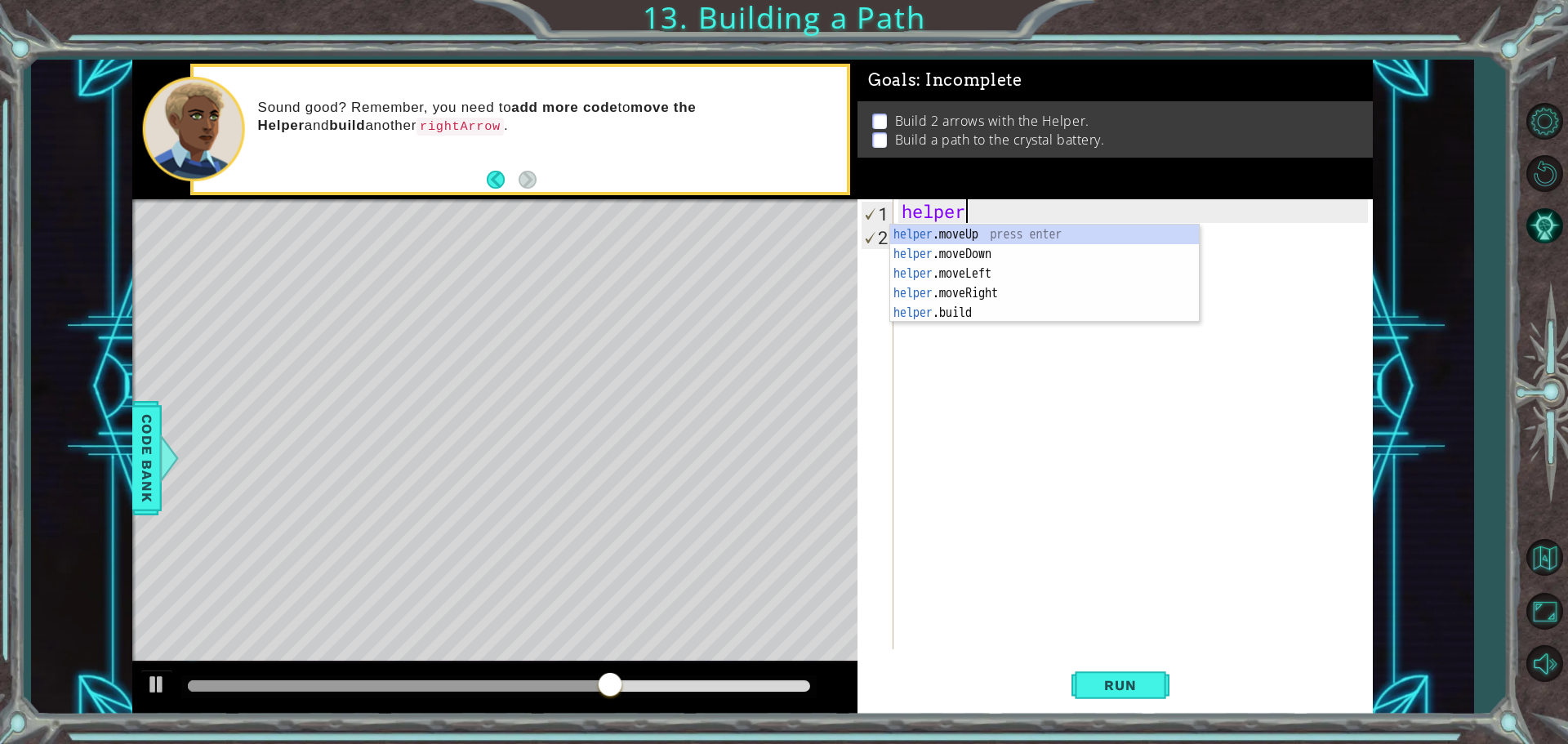 type on "h" 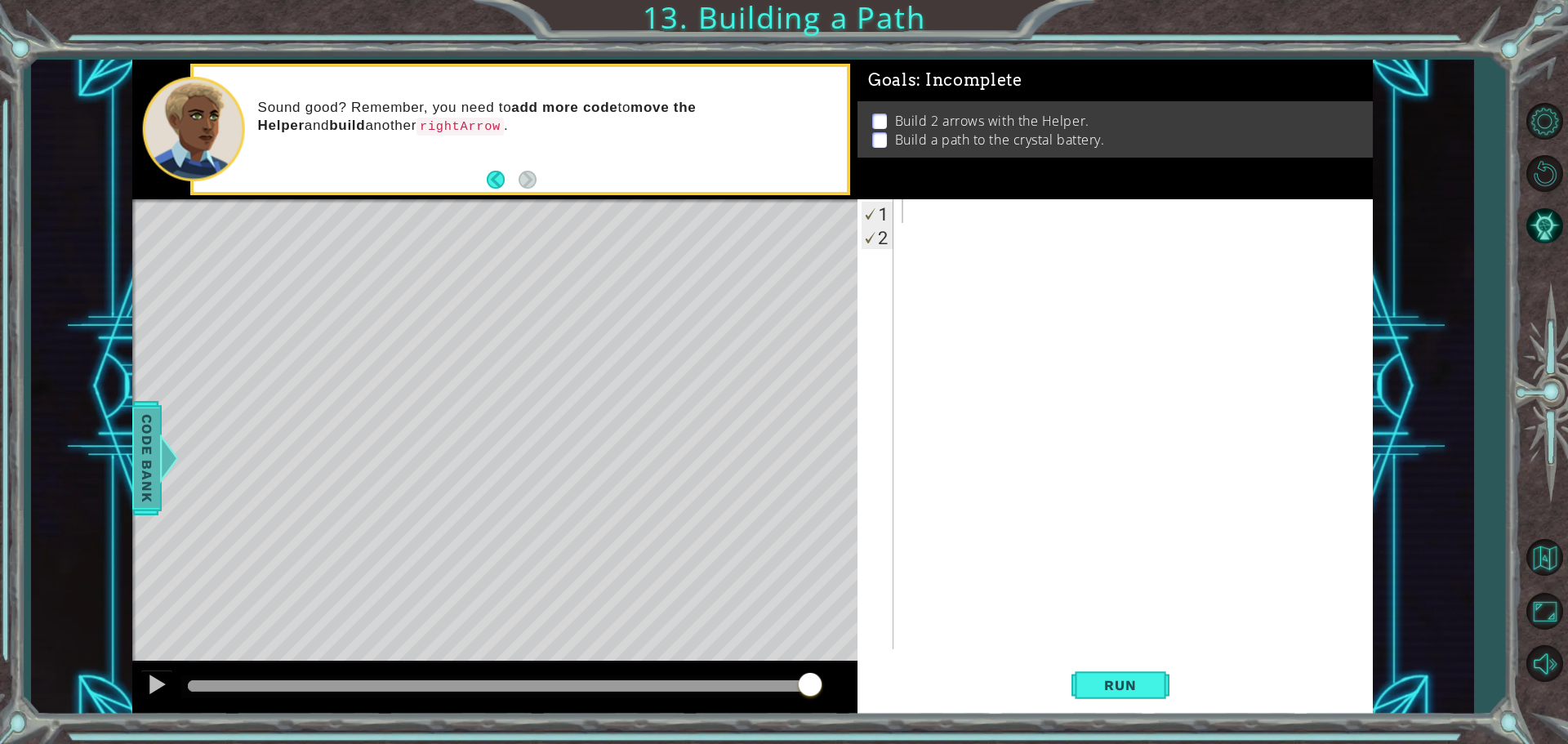 click on "Code Bank" at bounding box center [147, 458] 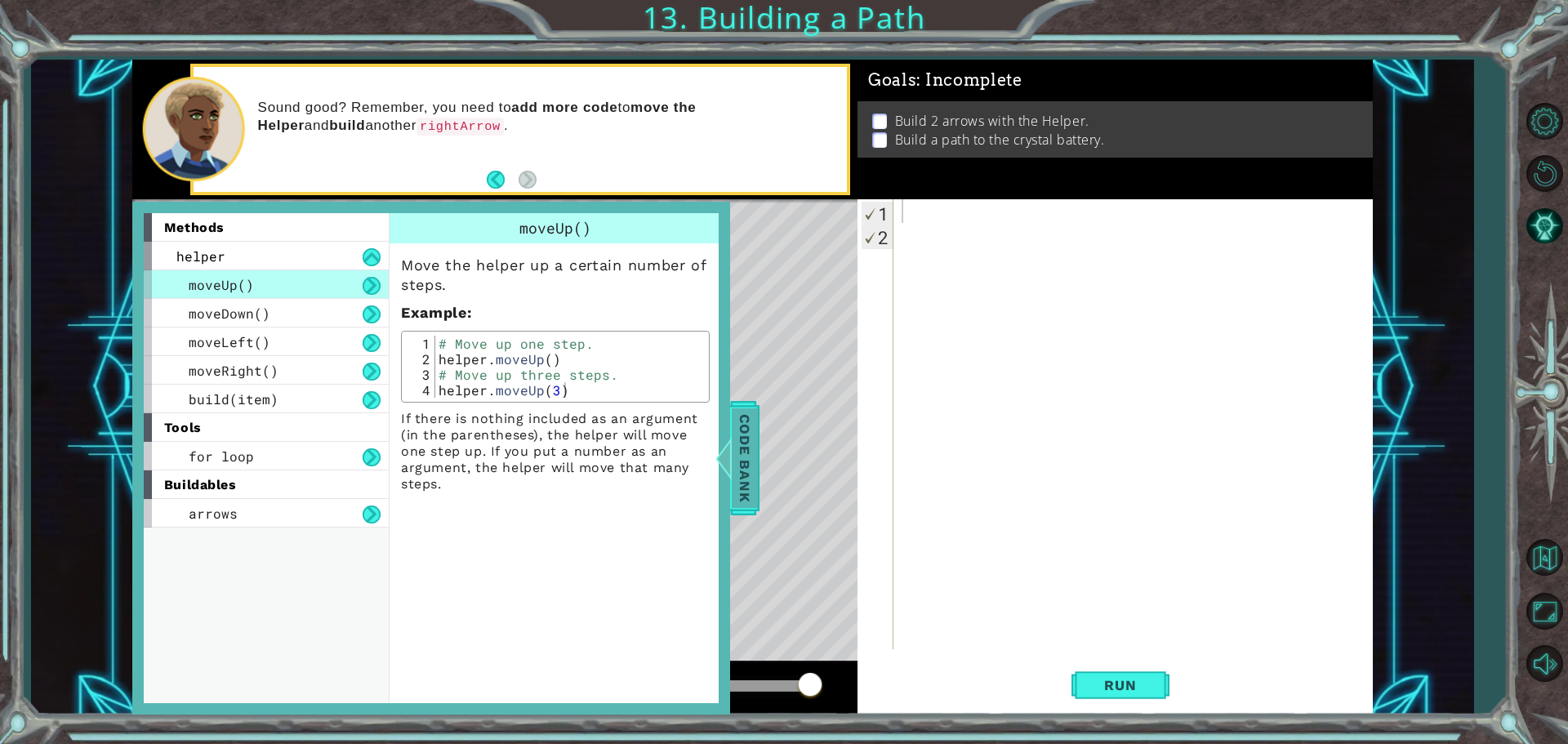 click at bounding box center [723, 458] 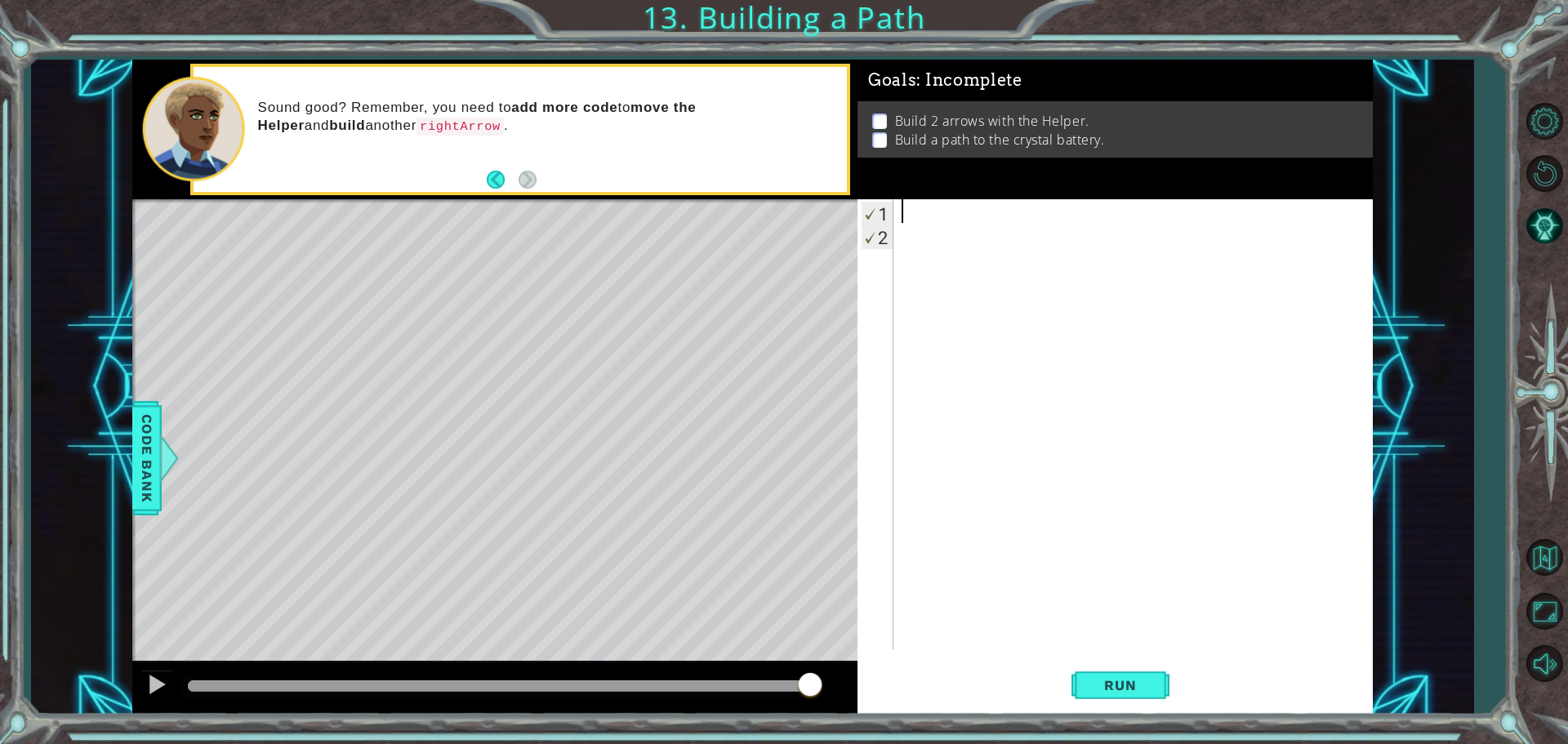 click at bounding box center (1137, 448) 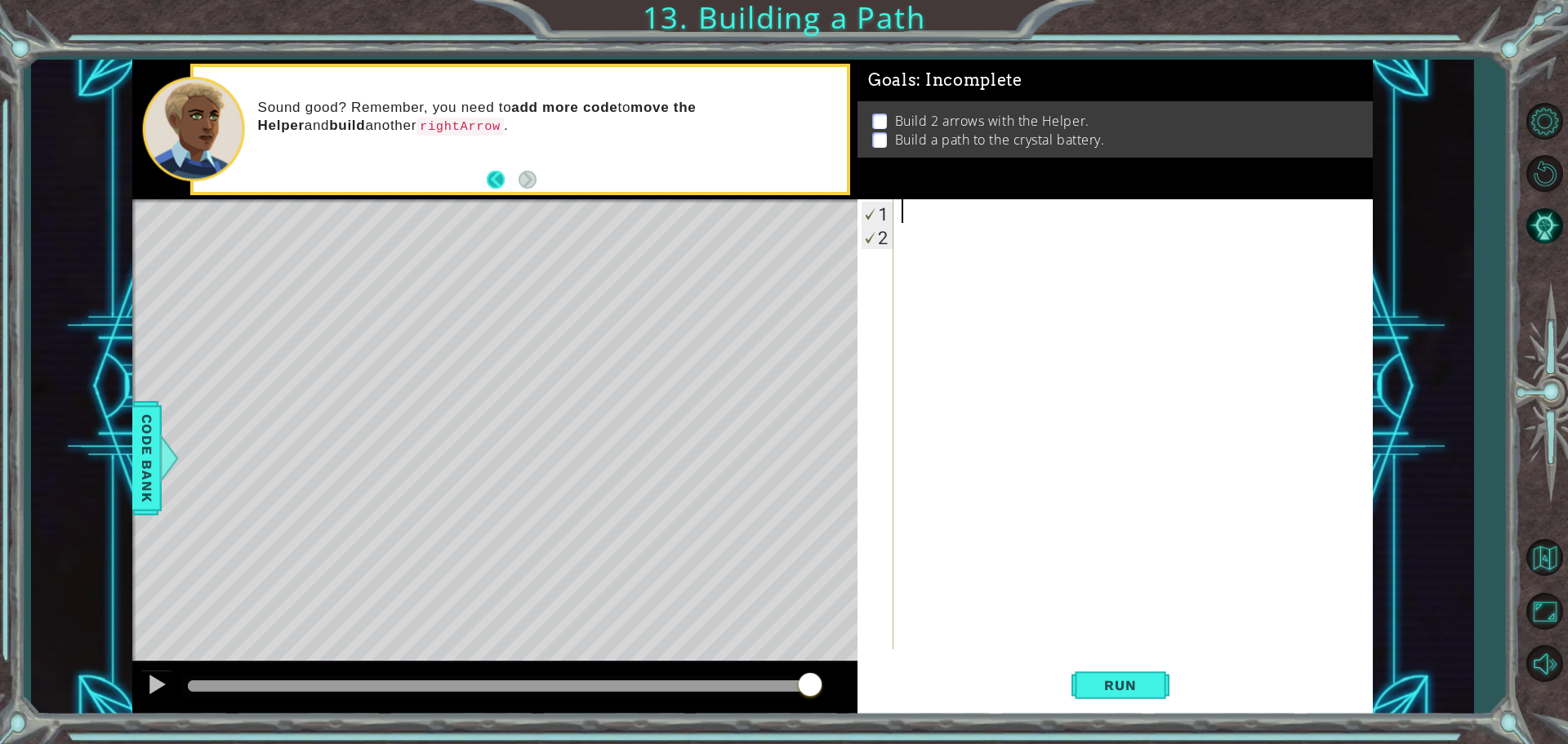 click at bounding box center (502, 180) 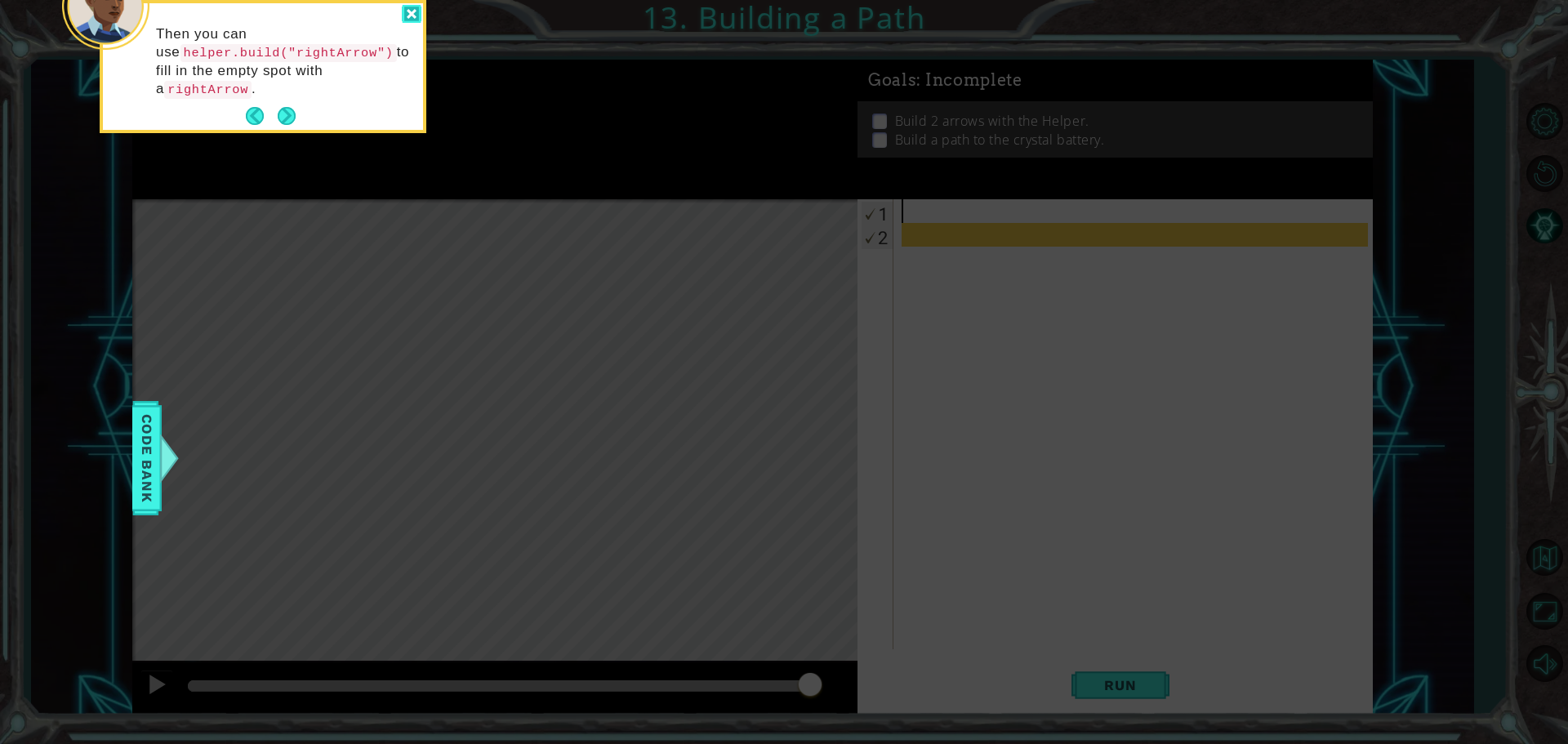click at bounding box center (412, 14) 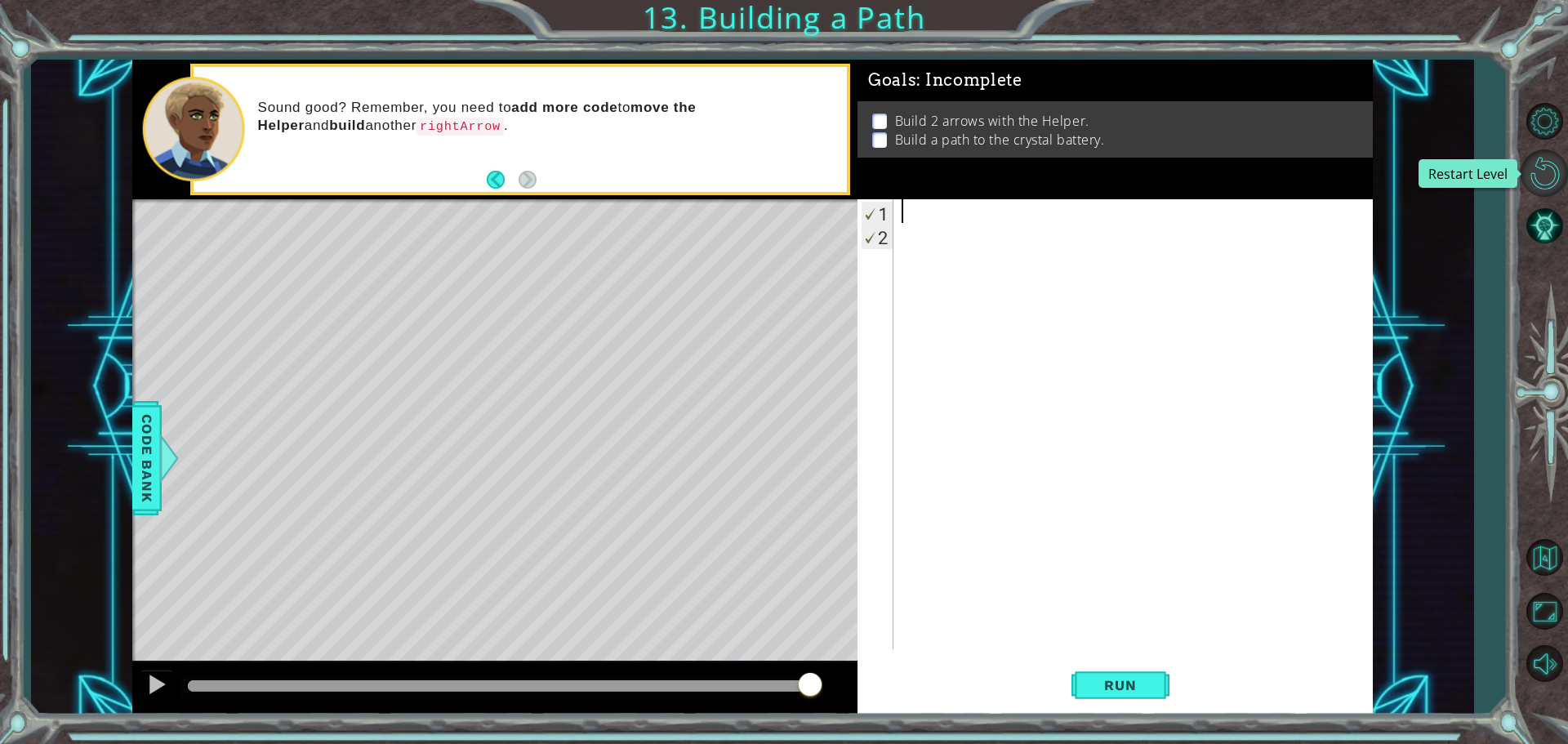 click at bounding box center [1544, 173] 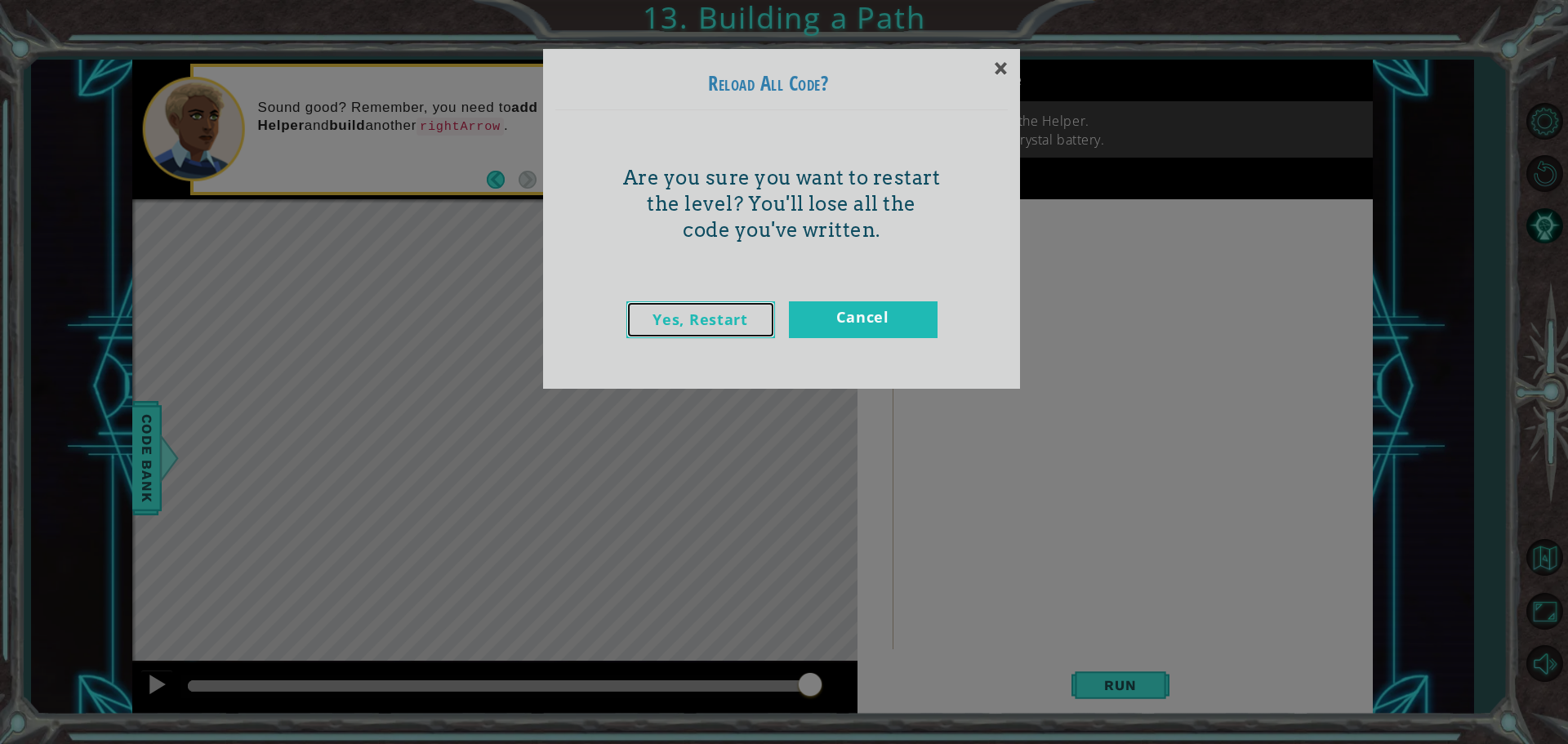 click on "Yes, Restart" at bounding box center [701, 319] 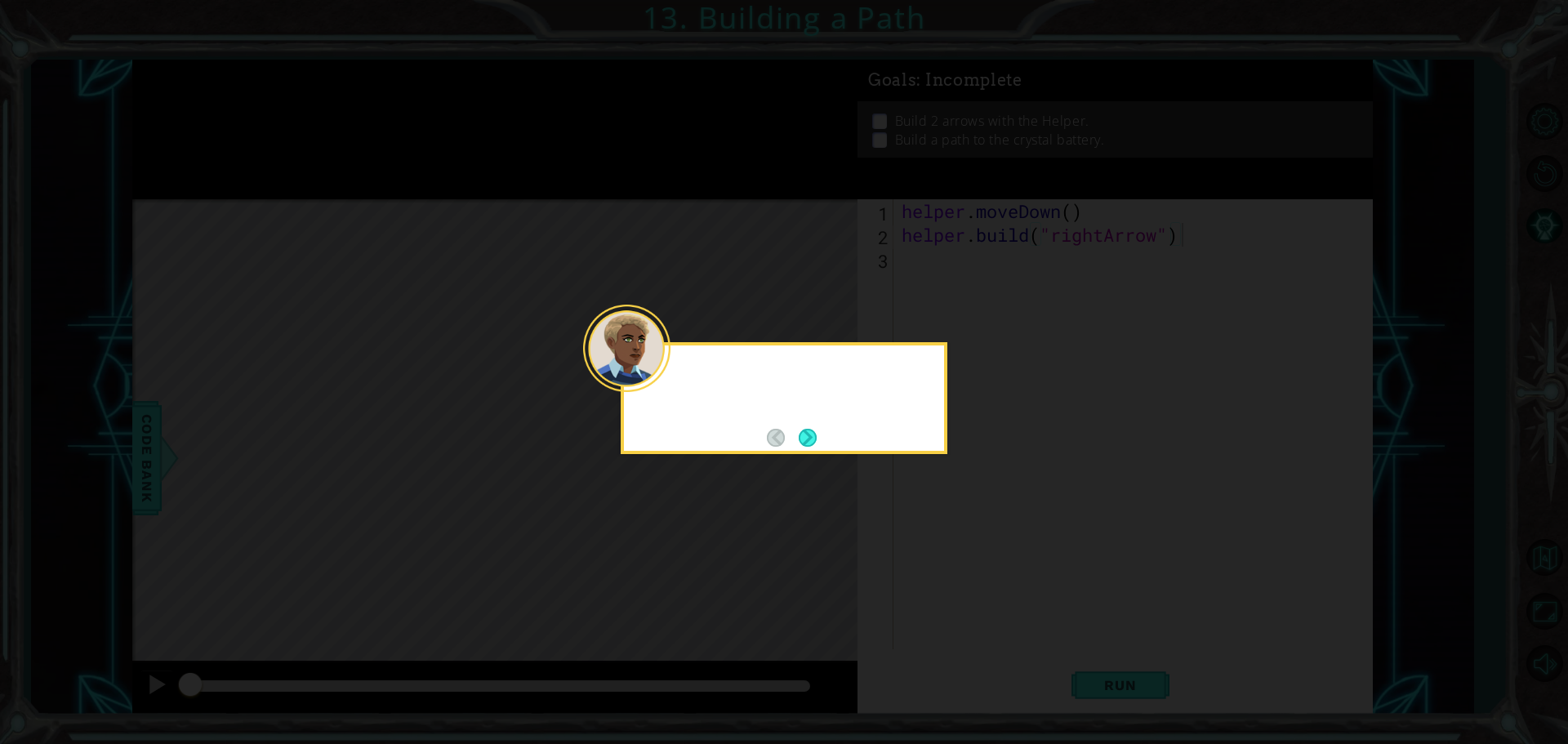 type on "helper.build("rightArrow")" 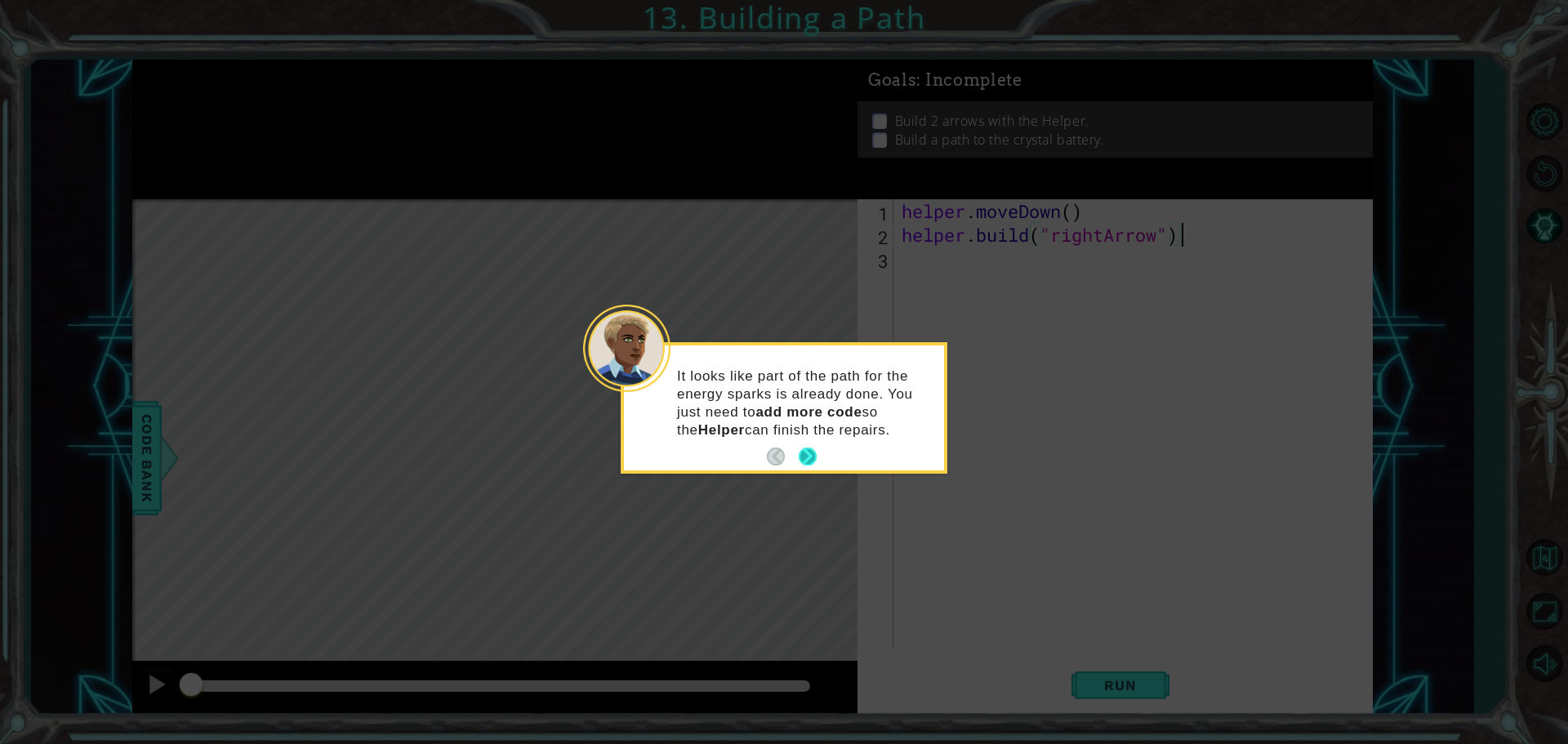 click at bounding box center [808, 457] 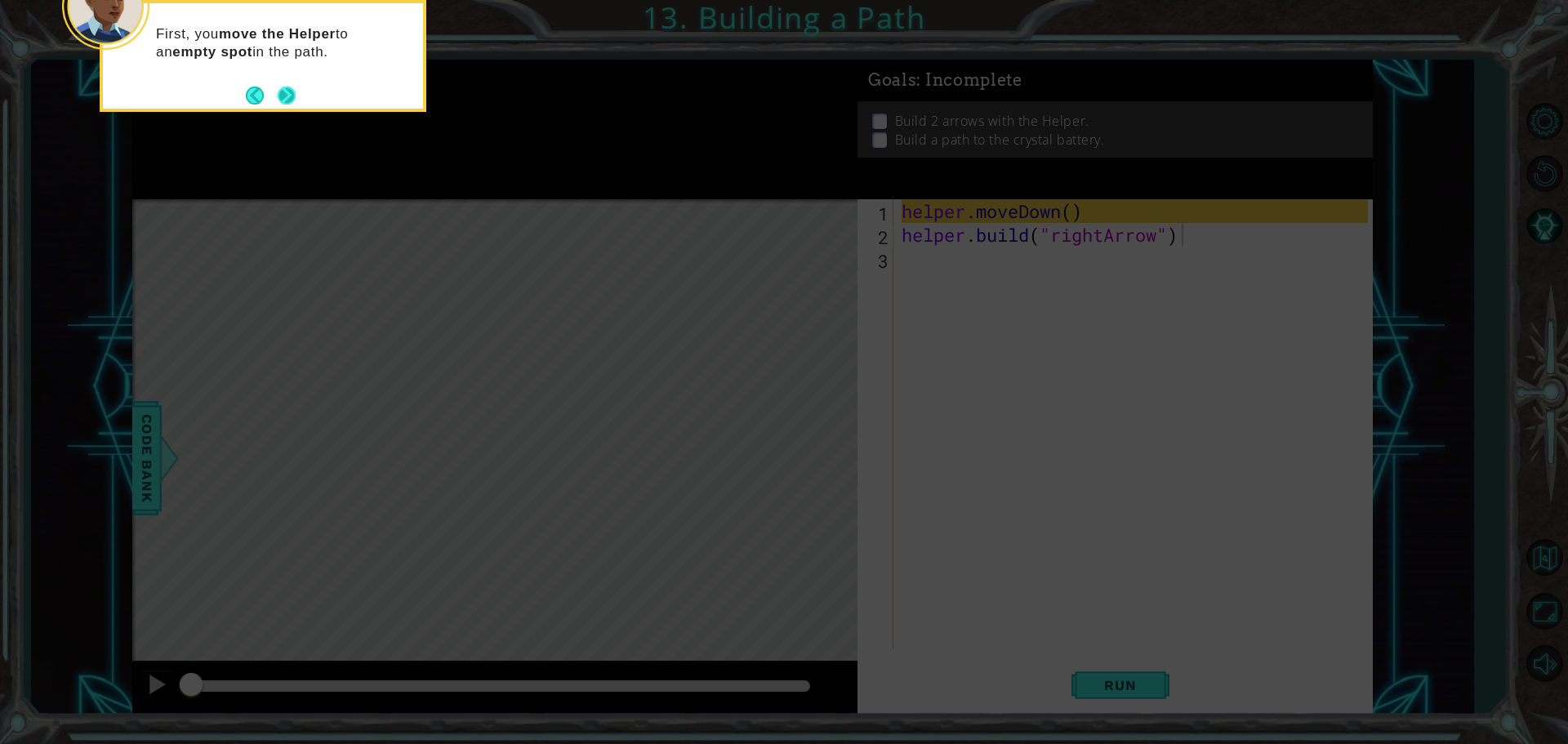 click at bounding box center [286, 95] 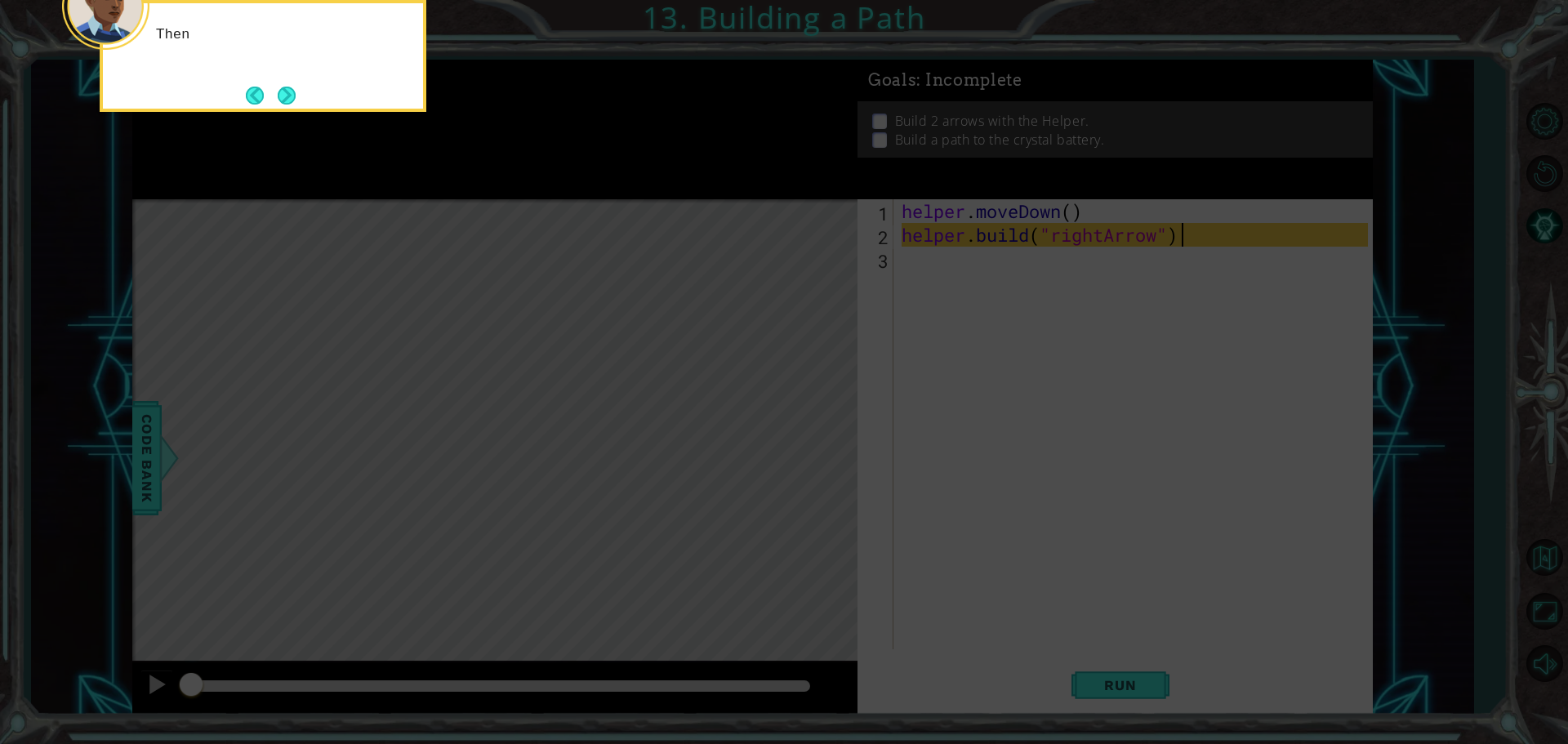 click at bounding box center [287, 96] 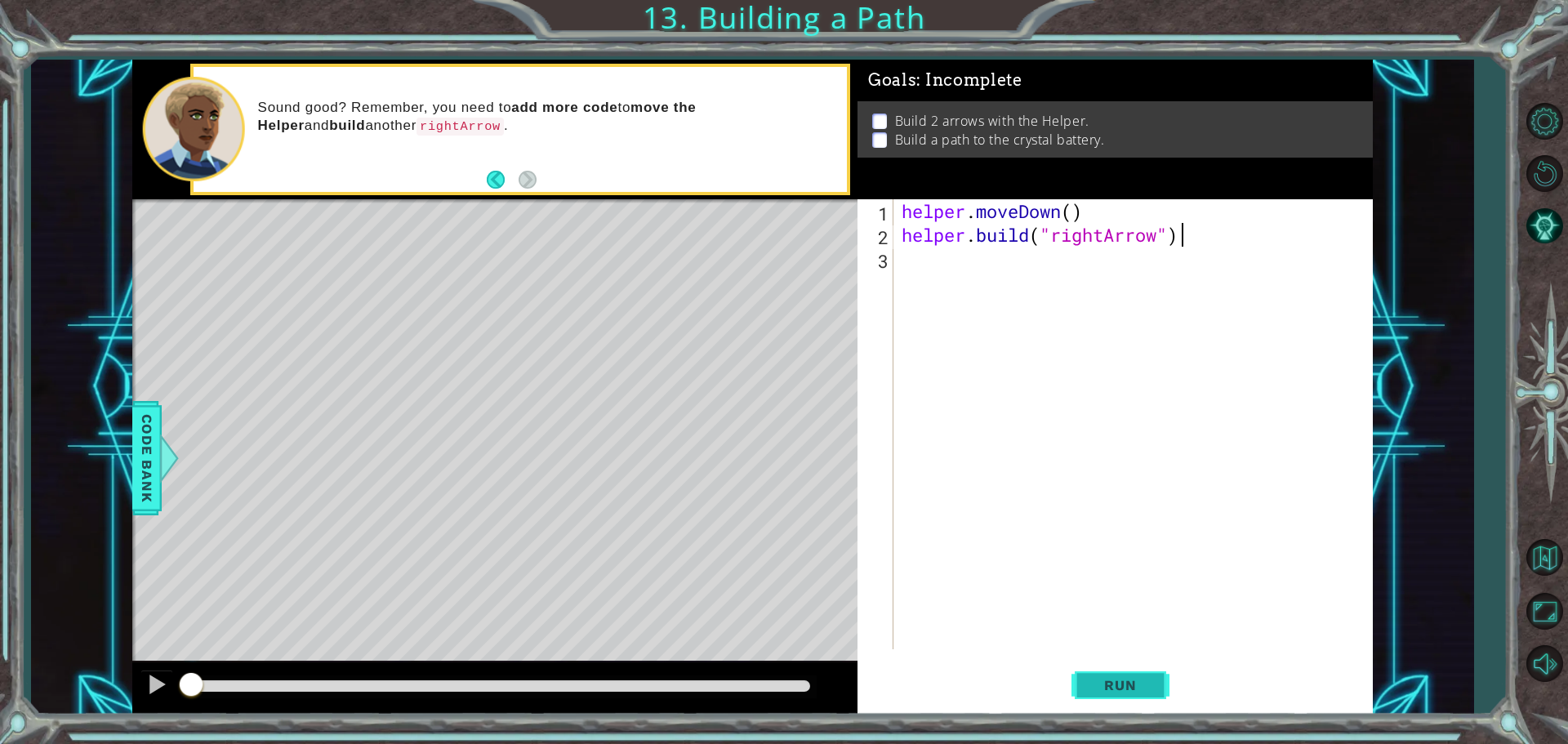 click on "Run" at bounding box center (1120, 684) 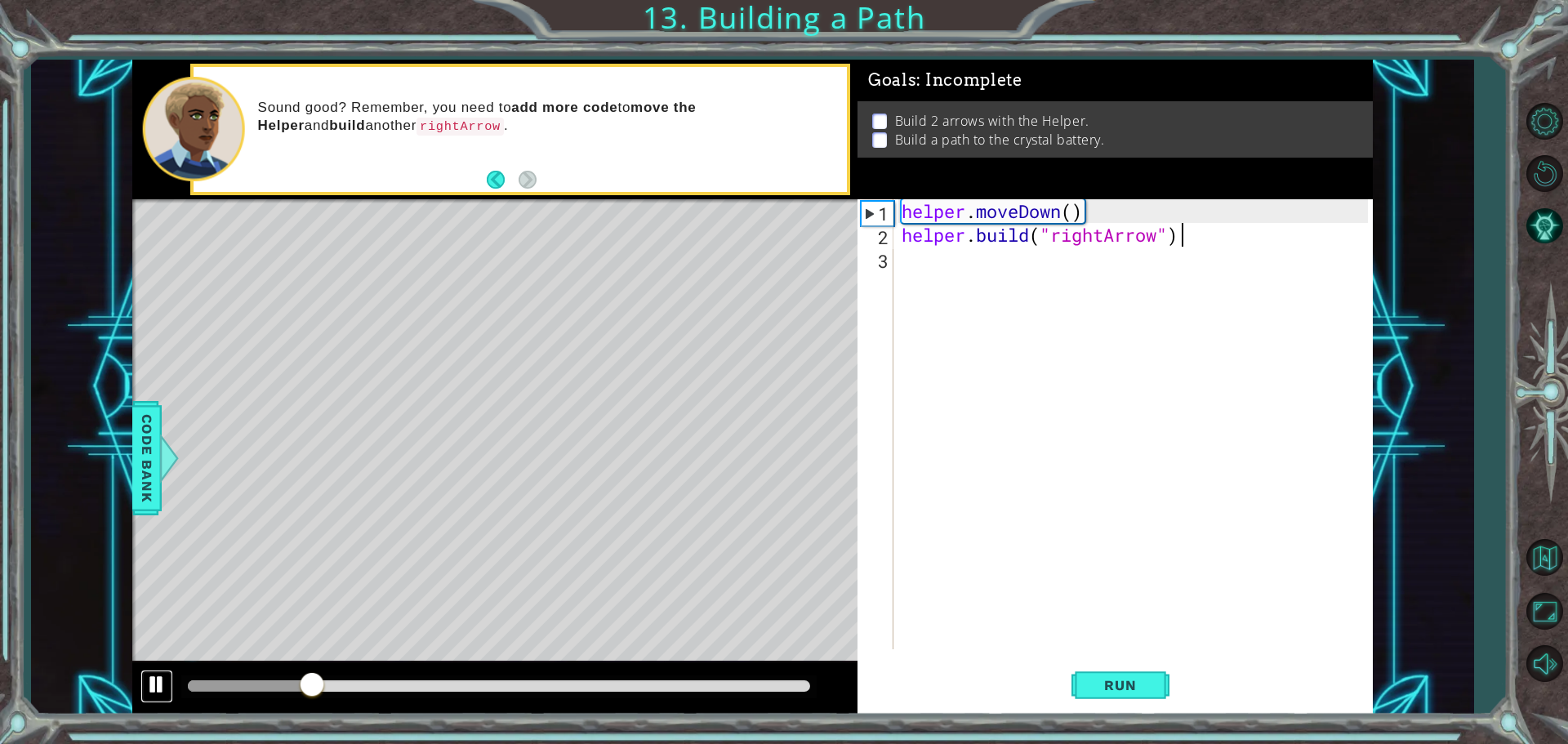 click at bounding box center (157, 684) 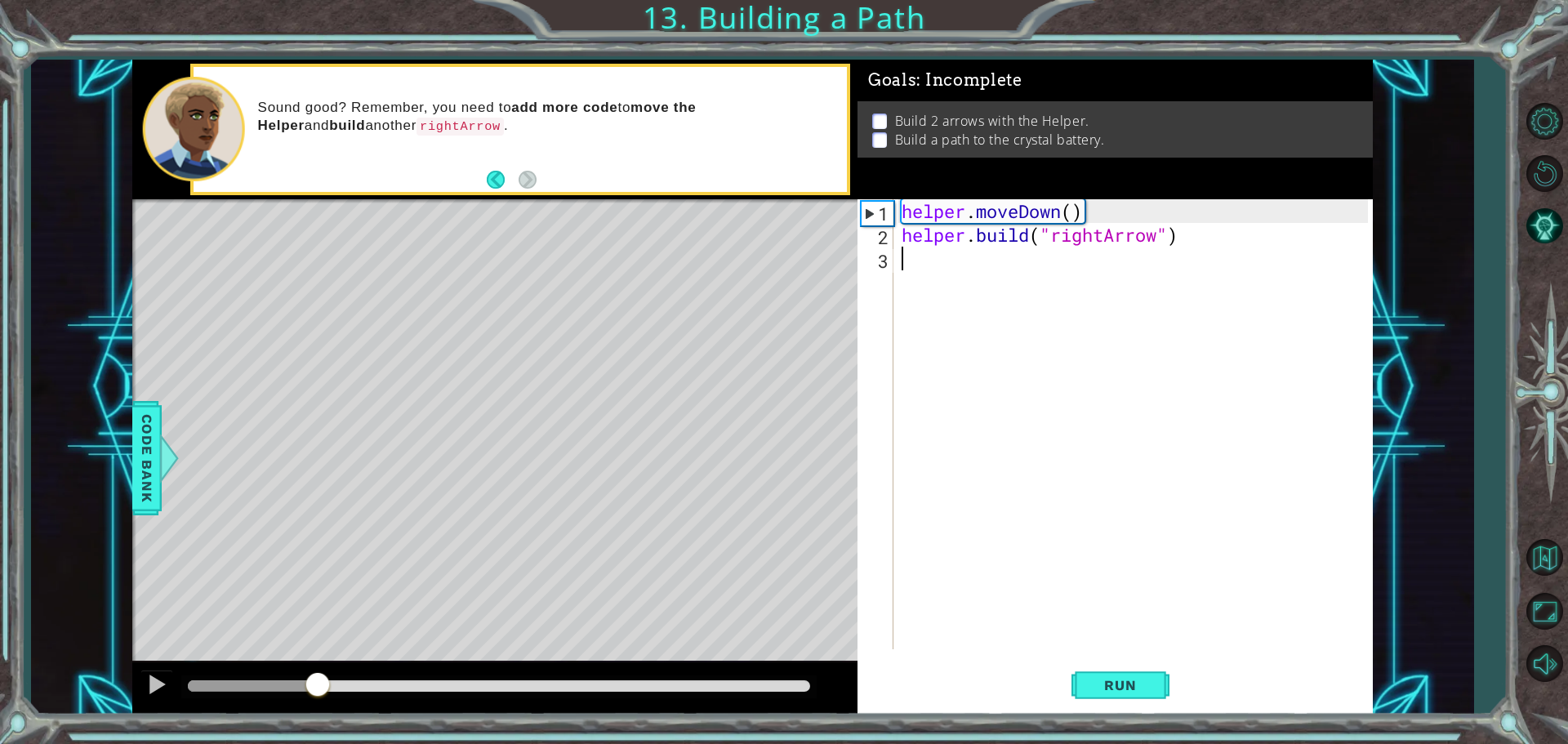 click on "helper . moveDown ( ) helper . build ( "rightArrow" )" at bounding box center (1137, 448) 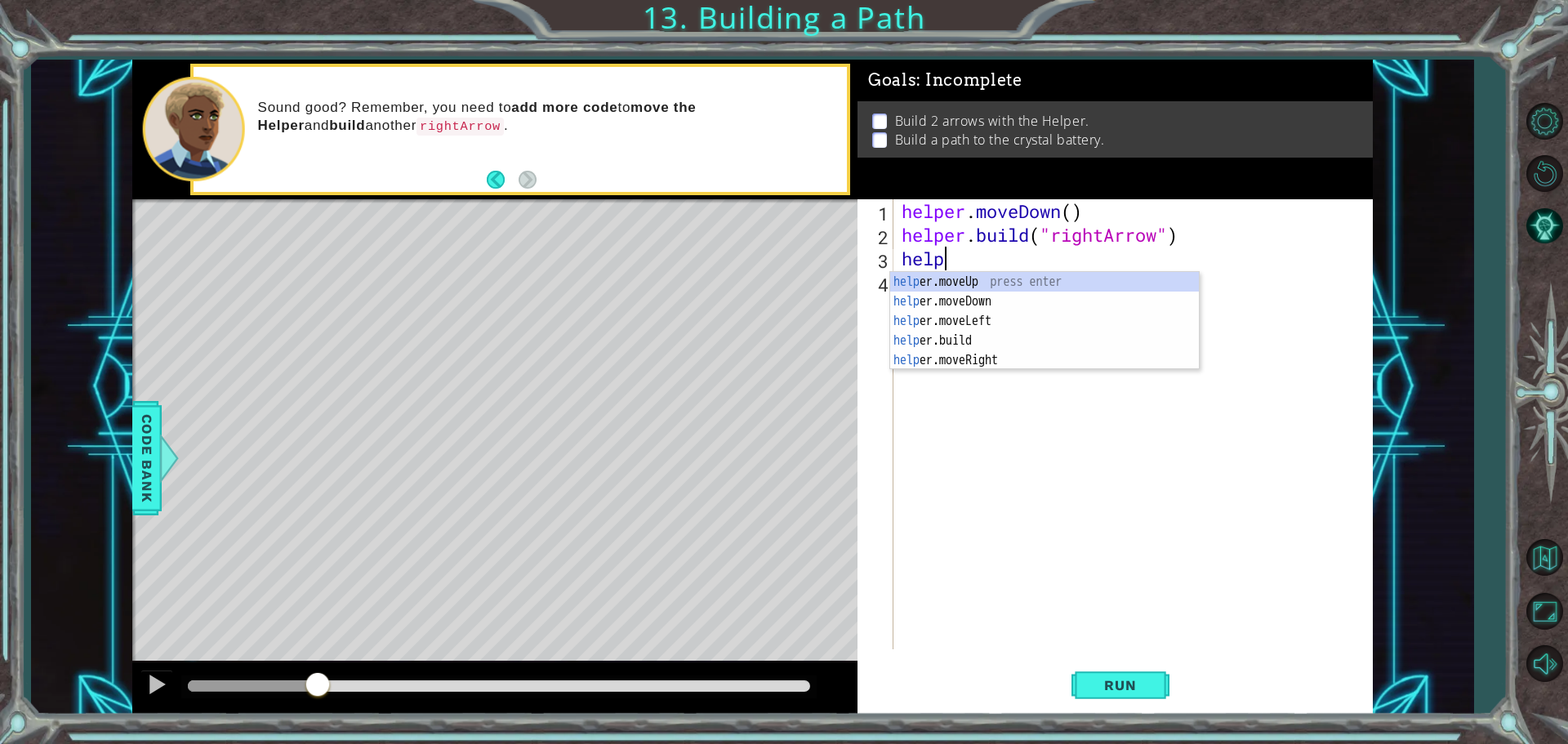 scroll, scrollTop: 0, scrollLeft: 2, axis: horizontal 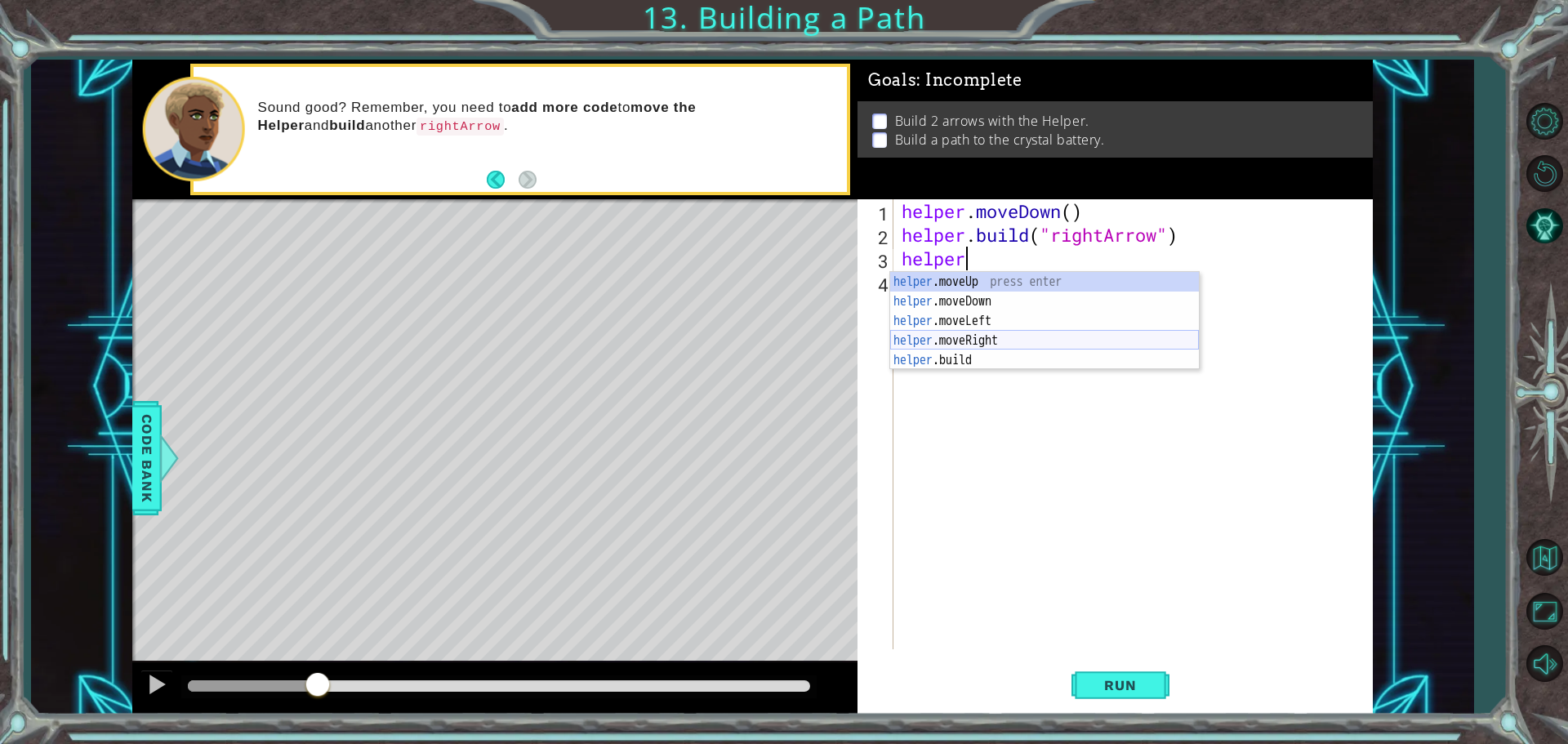 click on "helper .moveUp press enter helper .moveDown press enter helper .moveLeft press enter helper .moveRight press enter helper .build press enter" at bounding box center (1045, 341) 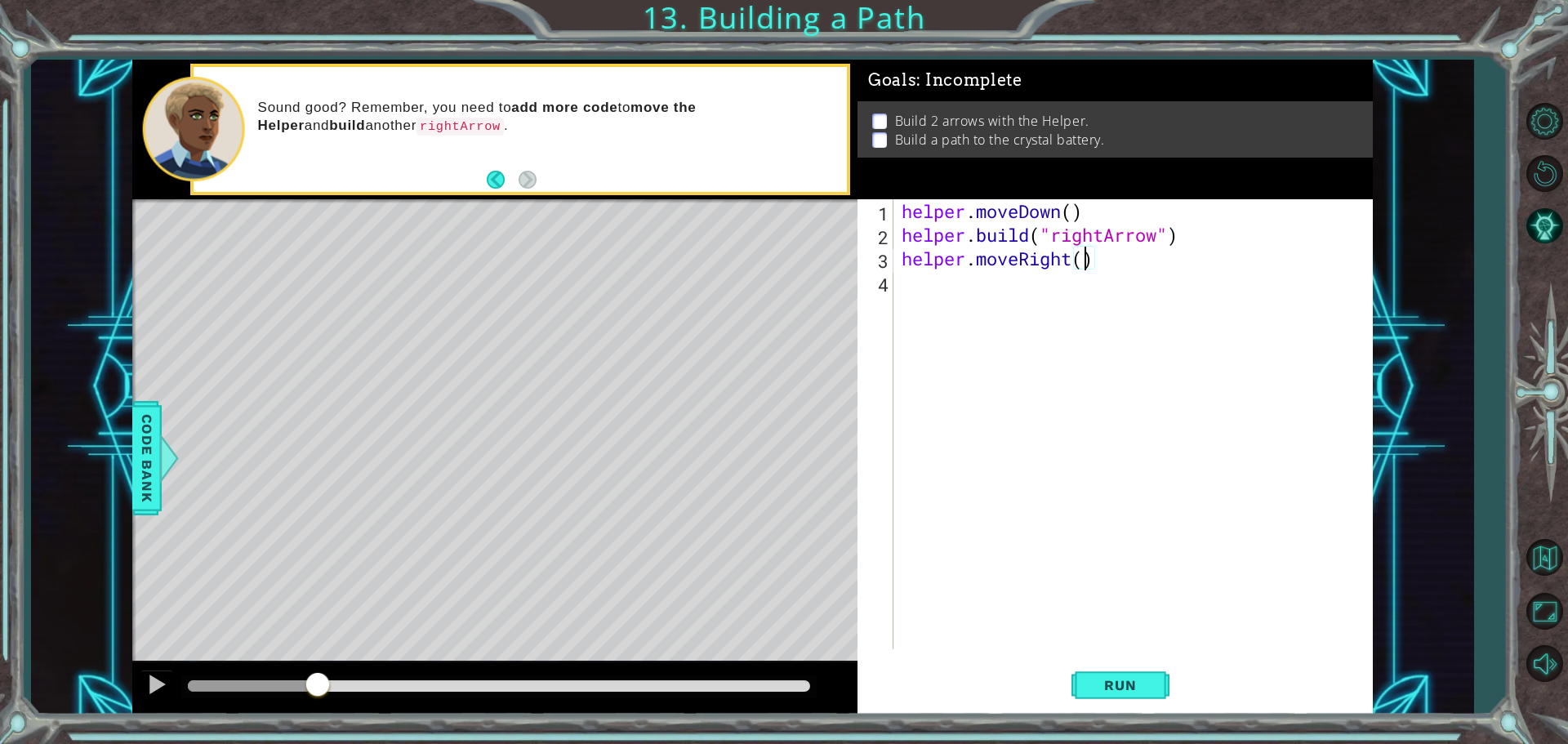 type on "helper.moveRight(3)" 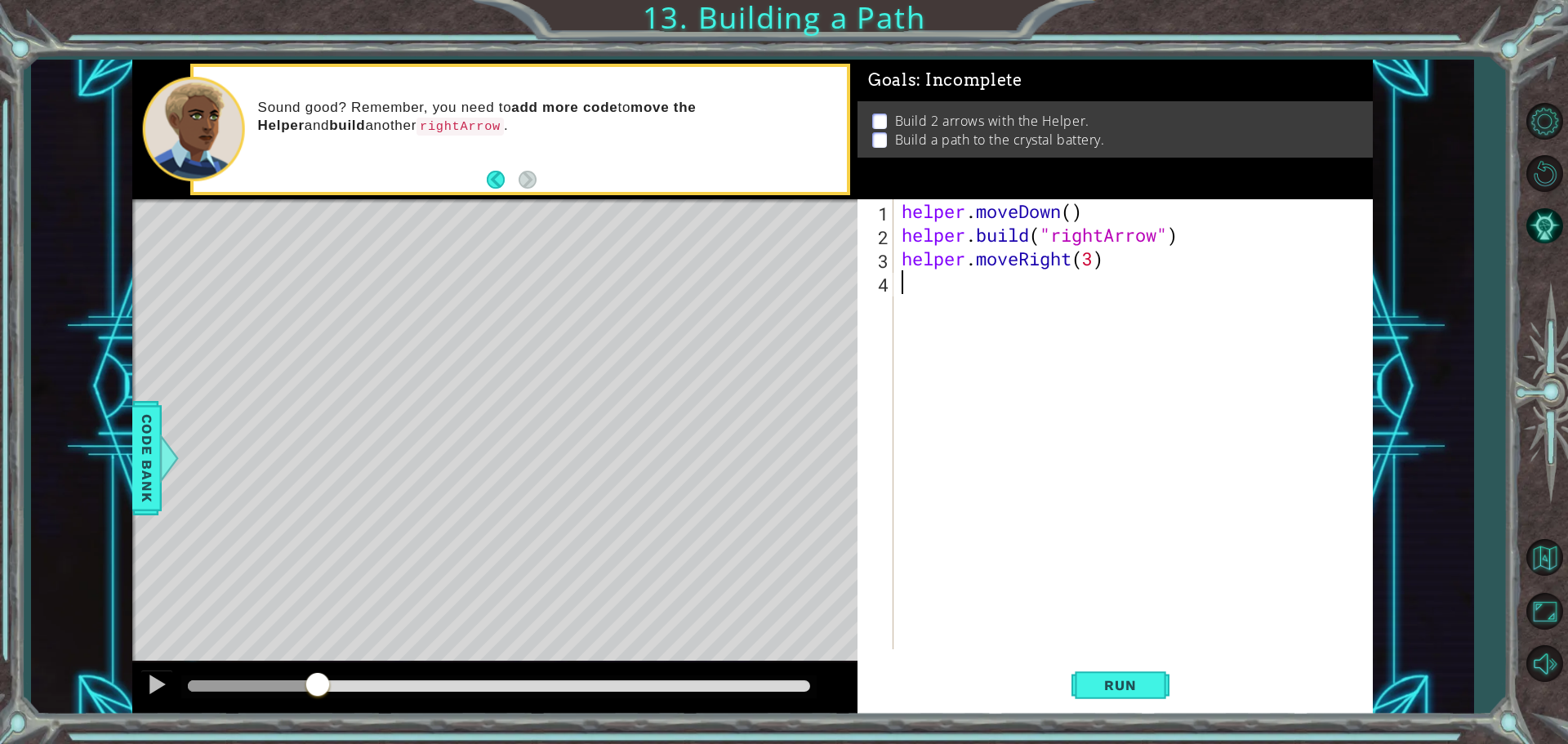 click on "helper . moveDown ( ) helper . build ( "rightArrow" ) helper . moveRight ( 3 )" at bounding box center (1137, 448) 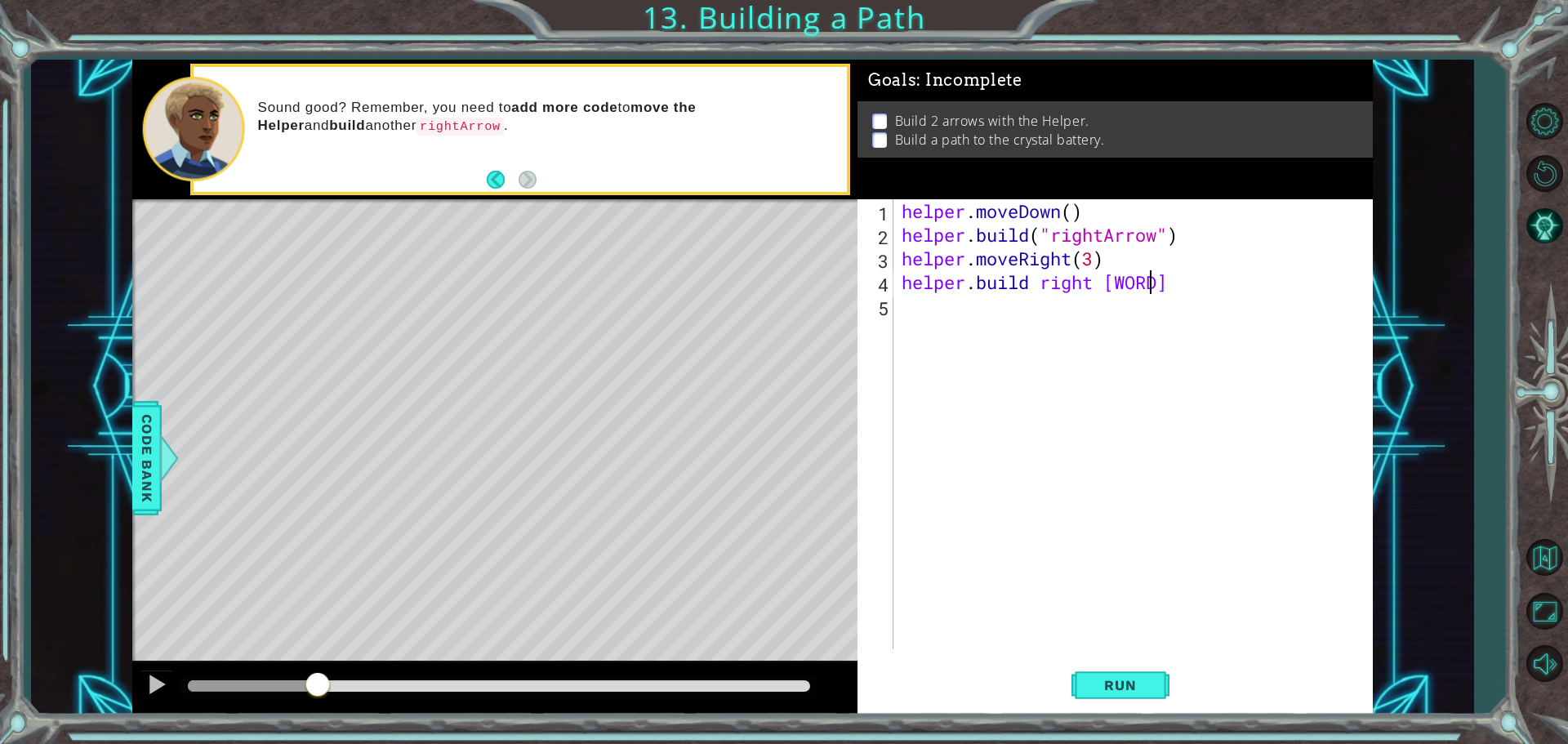 scroll, scrollTop: 0, scrollLeft: 11, axis: horizontal 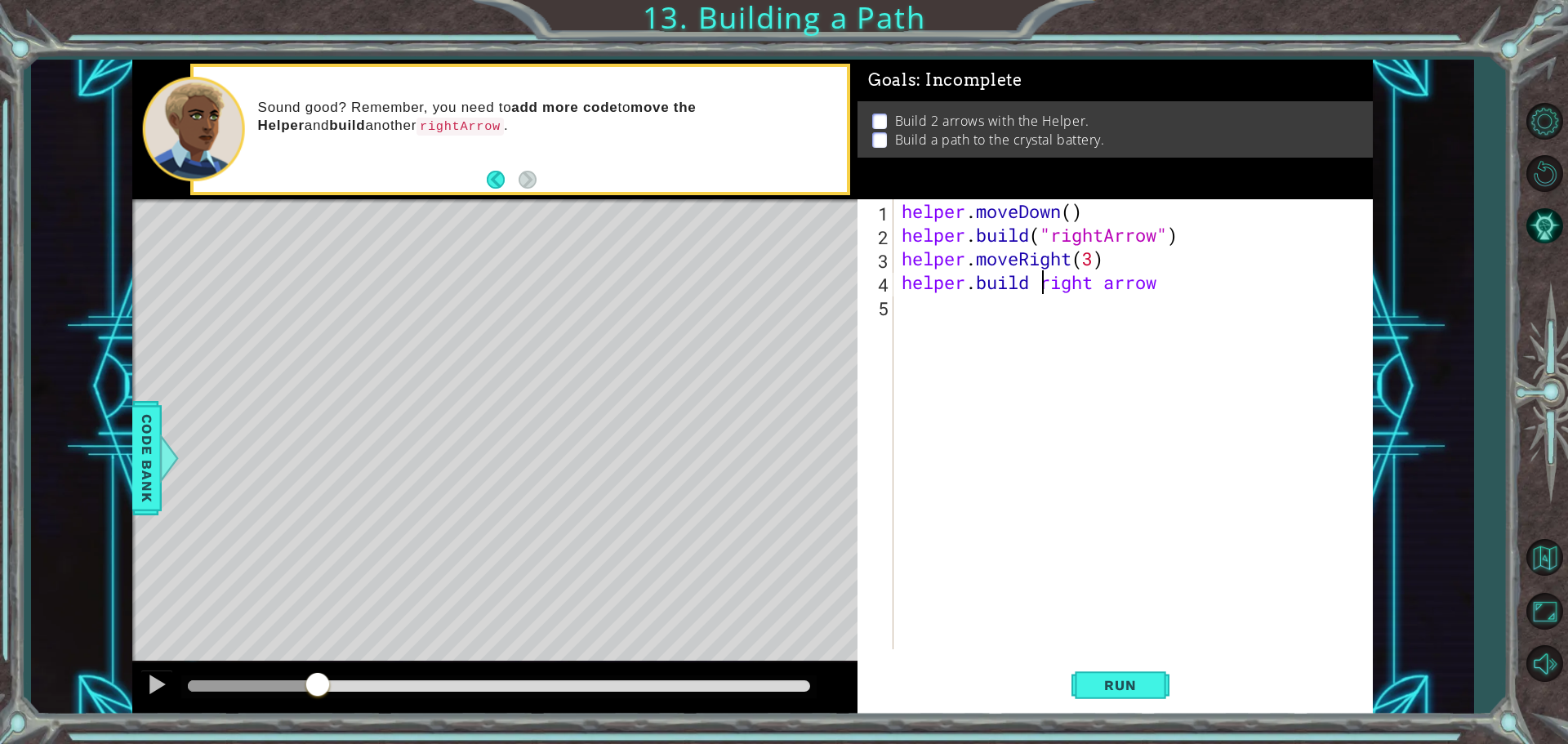 click on "helper . moveDown ( ) helper . build ( "[WORD]" ) helper . moveRight ( 3 ) helper . build   [WORD]   [WORD]" at bounding box center [1137, 448] 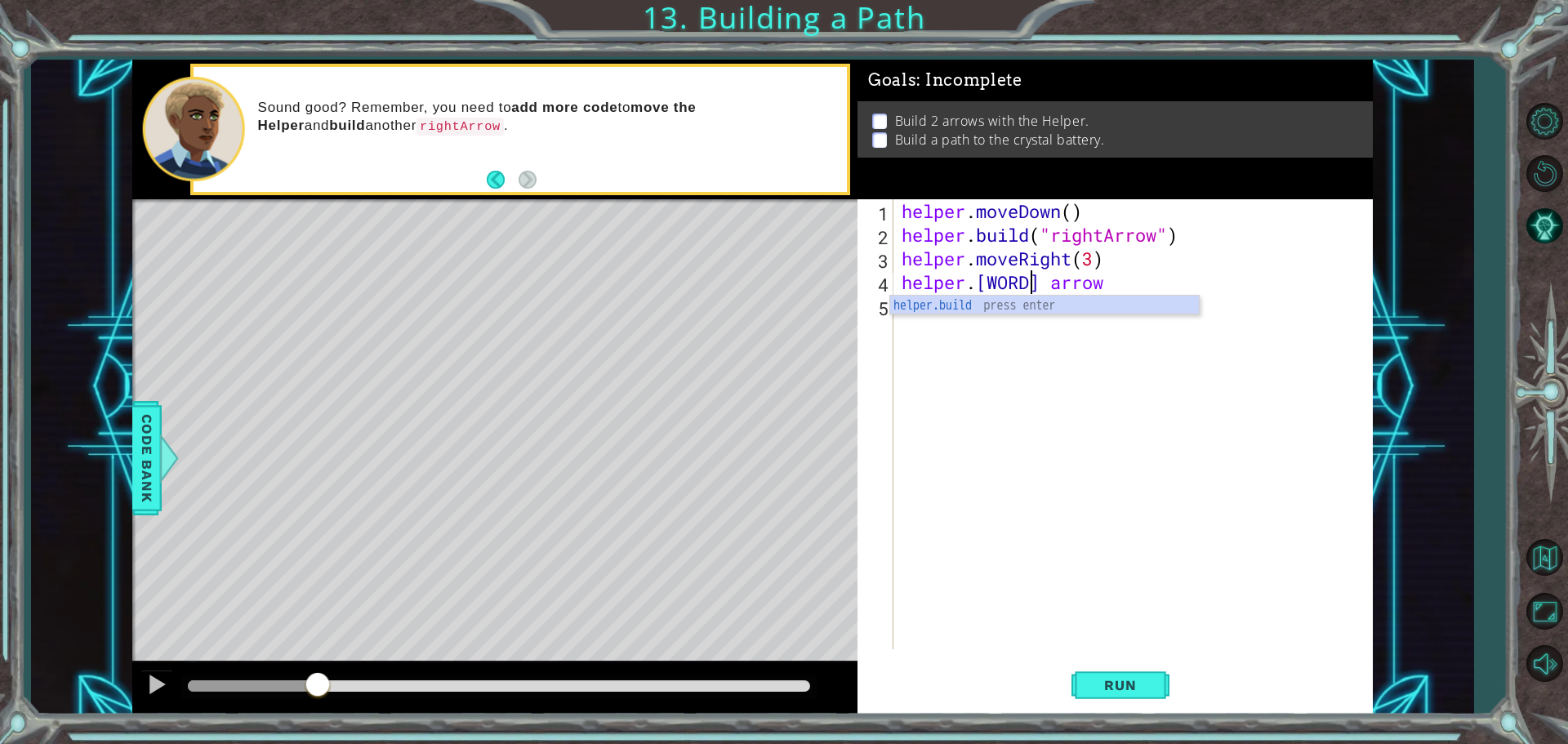 scroll, scrollTop: 0, scrollLeft: 7, axis: horizontal 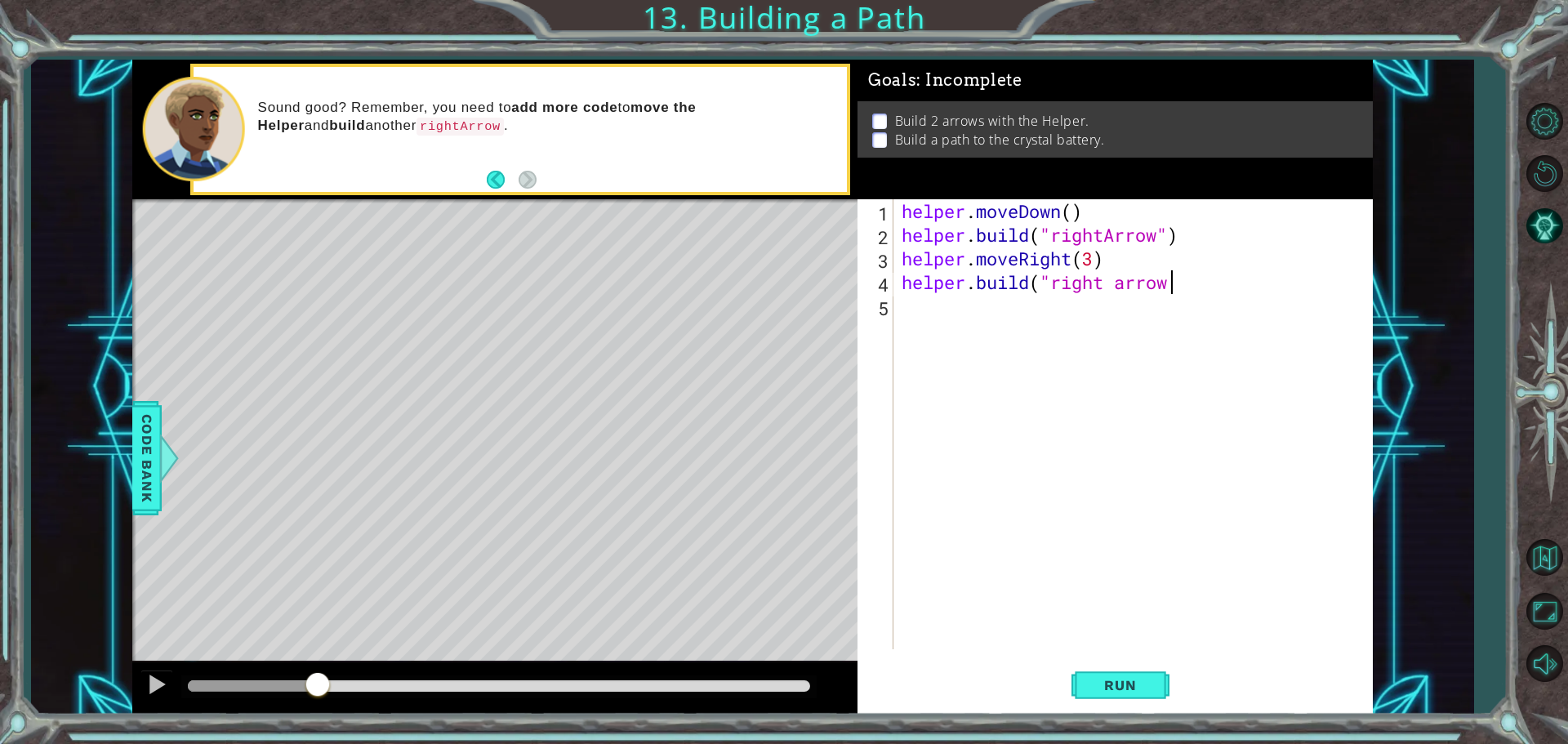 click on "helper . moveDown ( ) helper . build ( "rightArrow" ) helper . moveRight ( 3 ) helper . build ( "right arrow" at bounding box center [1137, 448] 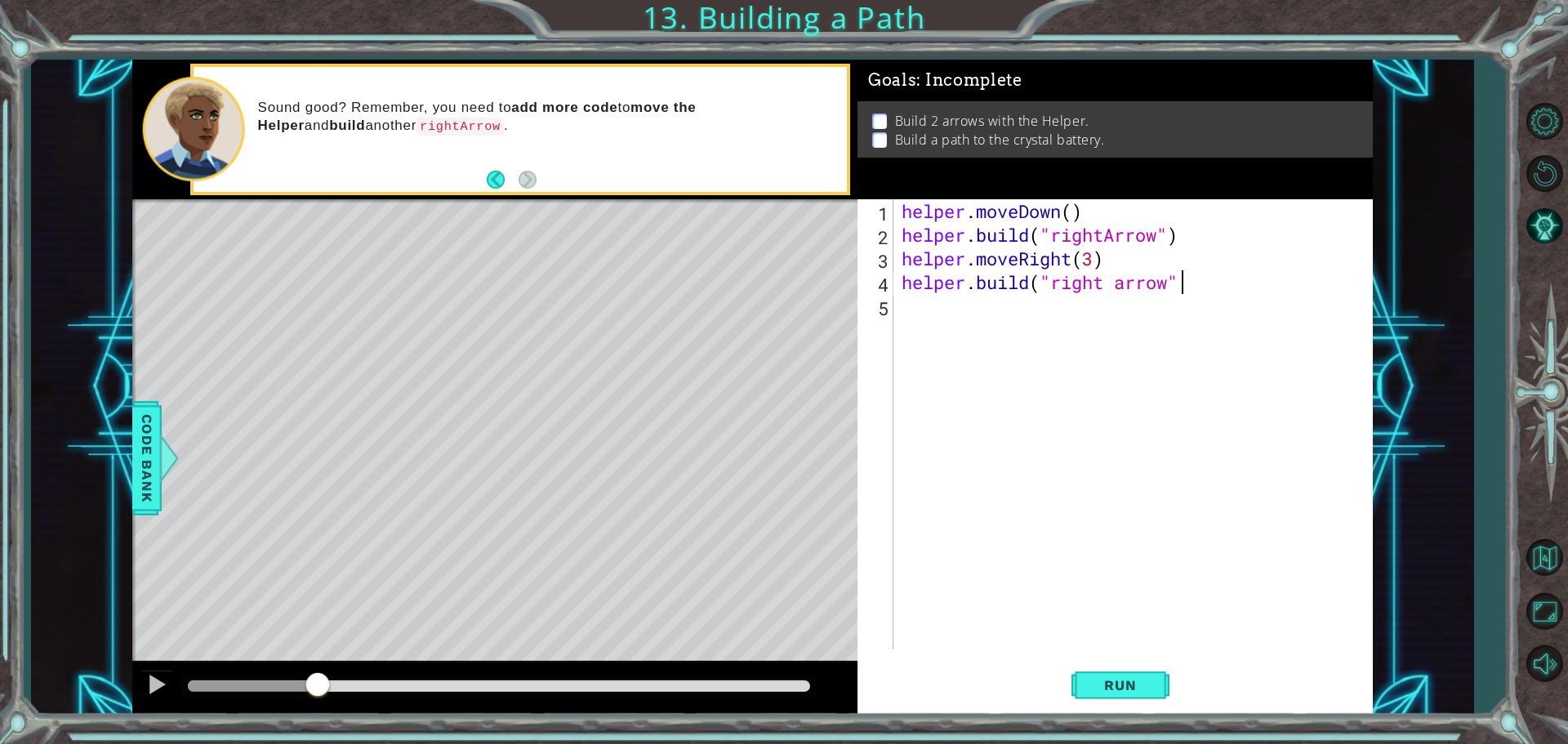 scroll, scrollTop: 0, scrollLeft: 12, axis: horizontal 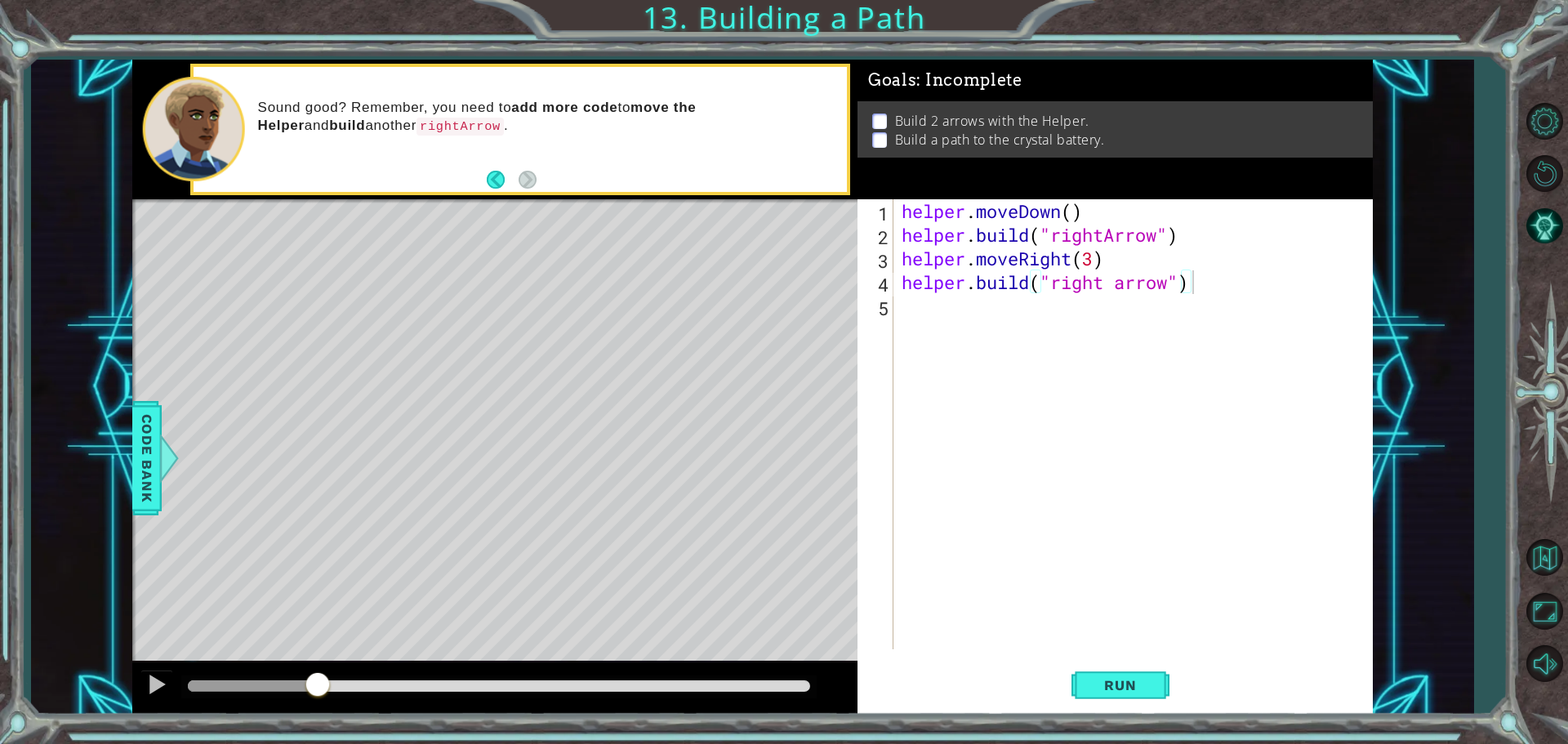 drag, startPoint x: 1142, startPoint y: 696, endPoint x: 1160, endPoint y: 644, distance: 55.027266 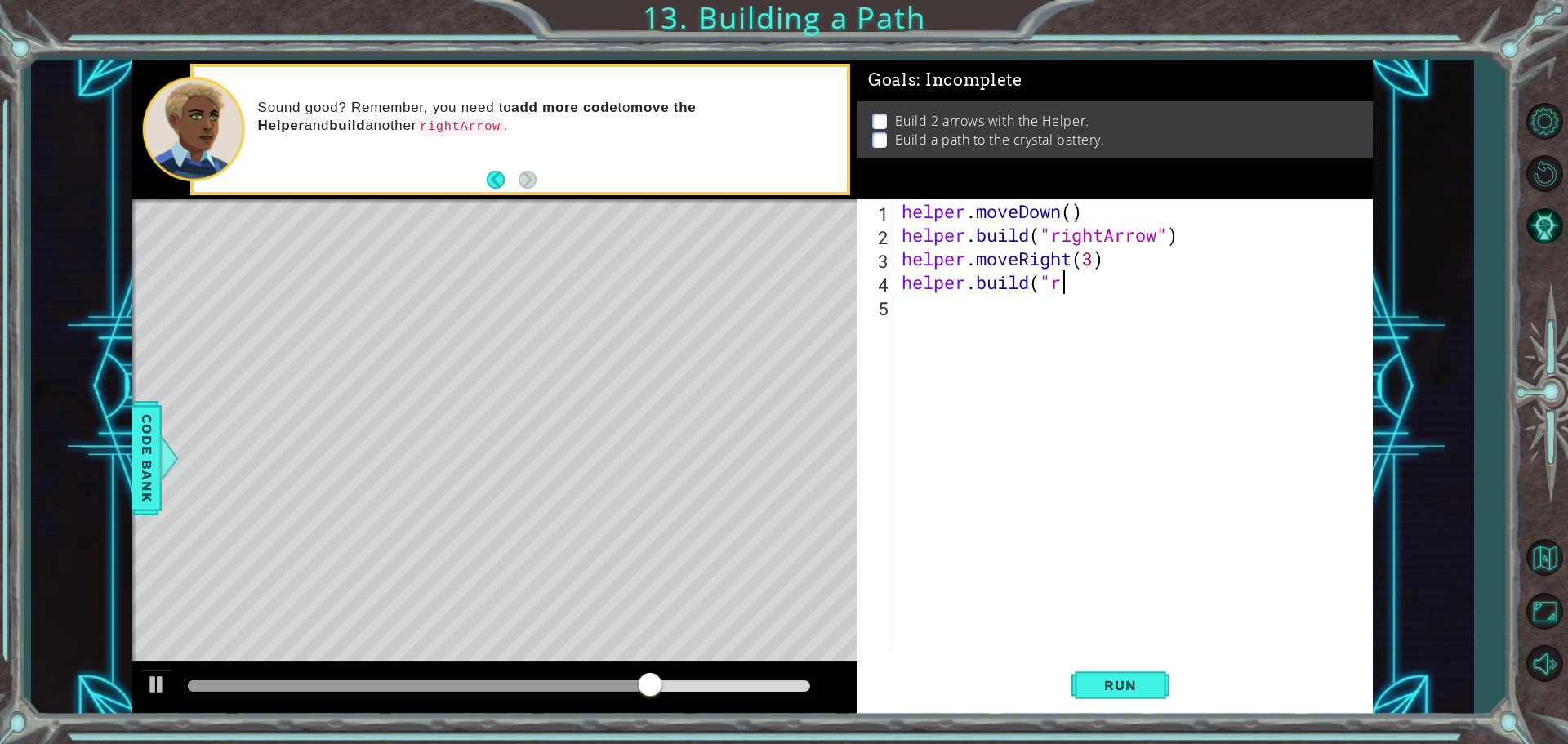 scroll, scrollTop: 0, scrollLeft: 5, axis: horizontal 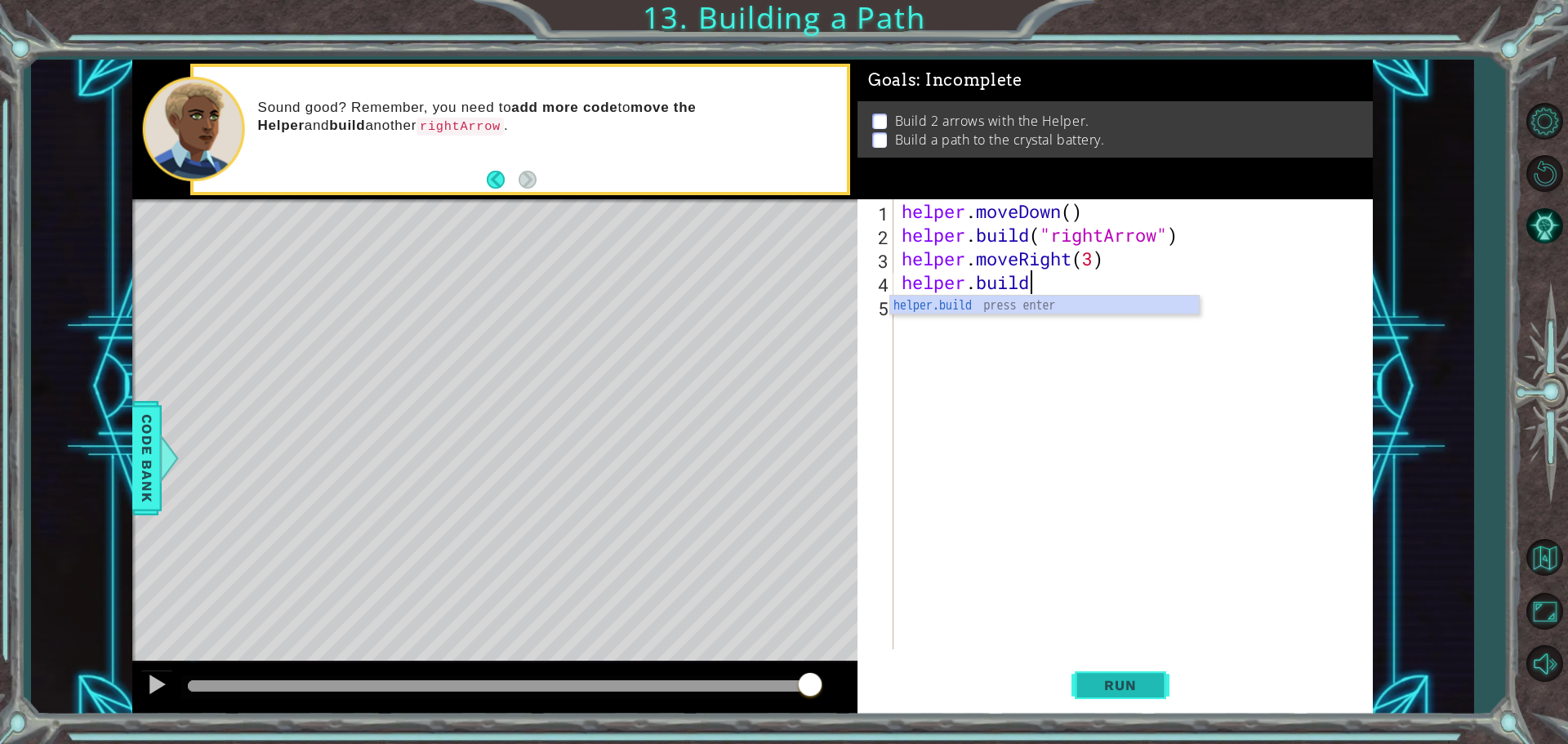 click on "Run" at bounding box center [1120, 685] 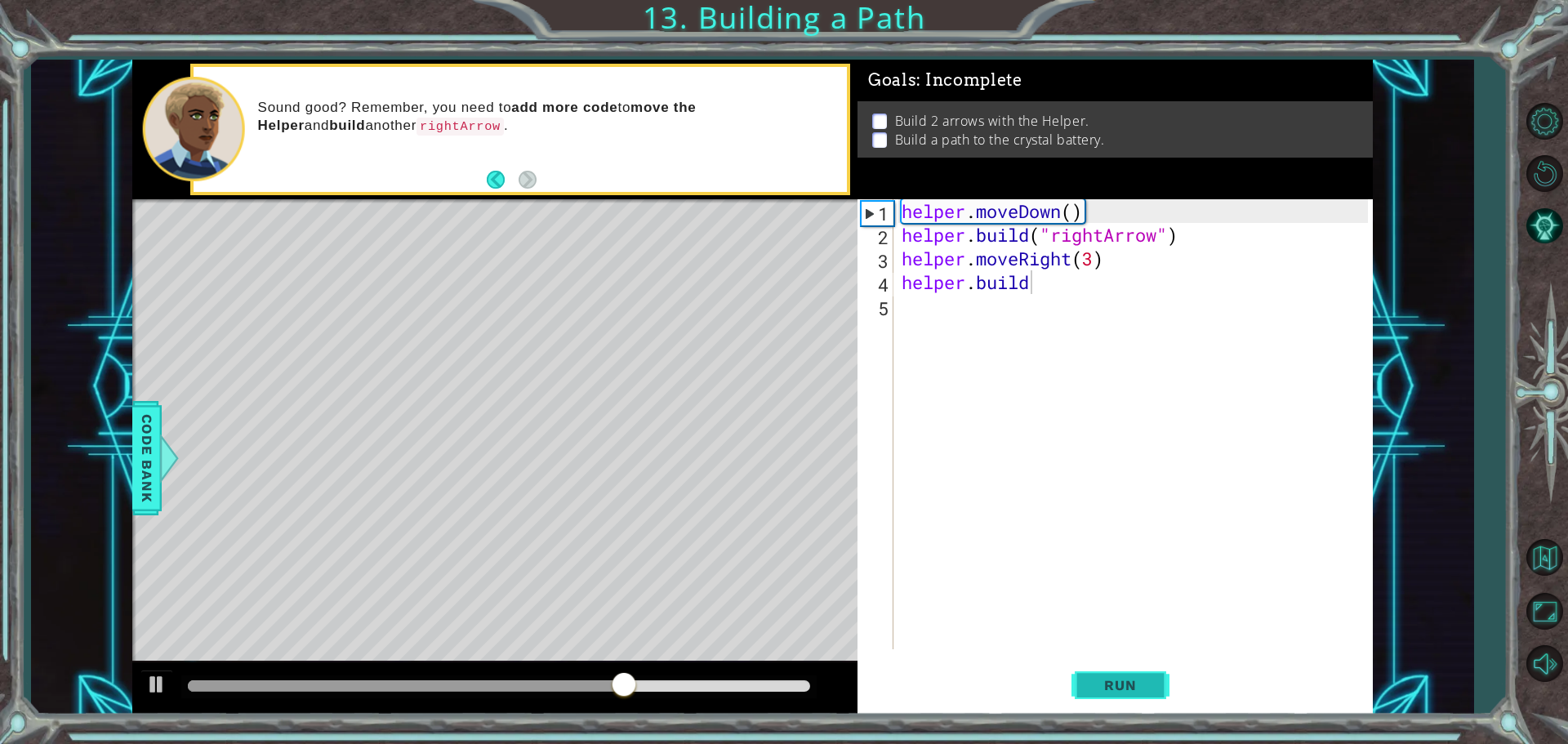 click on "Run" at bounding box center [1120, 684] 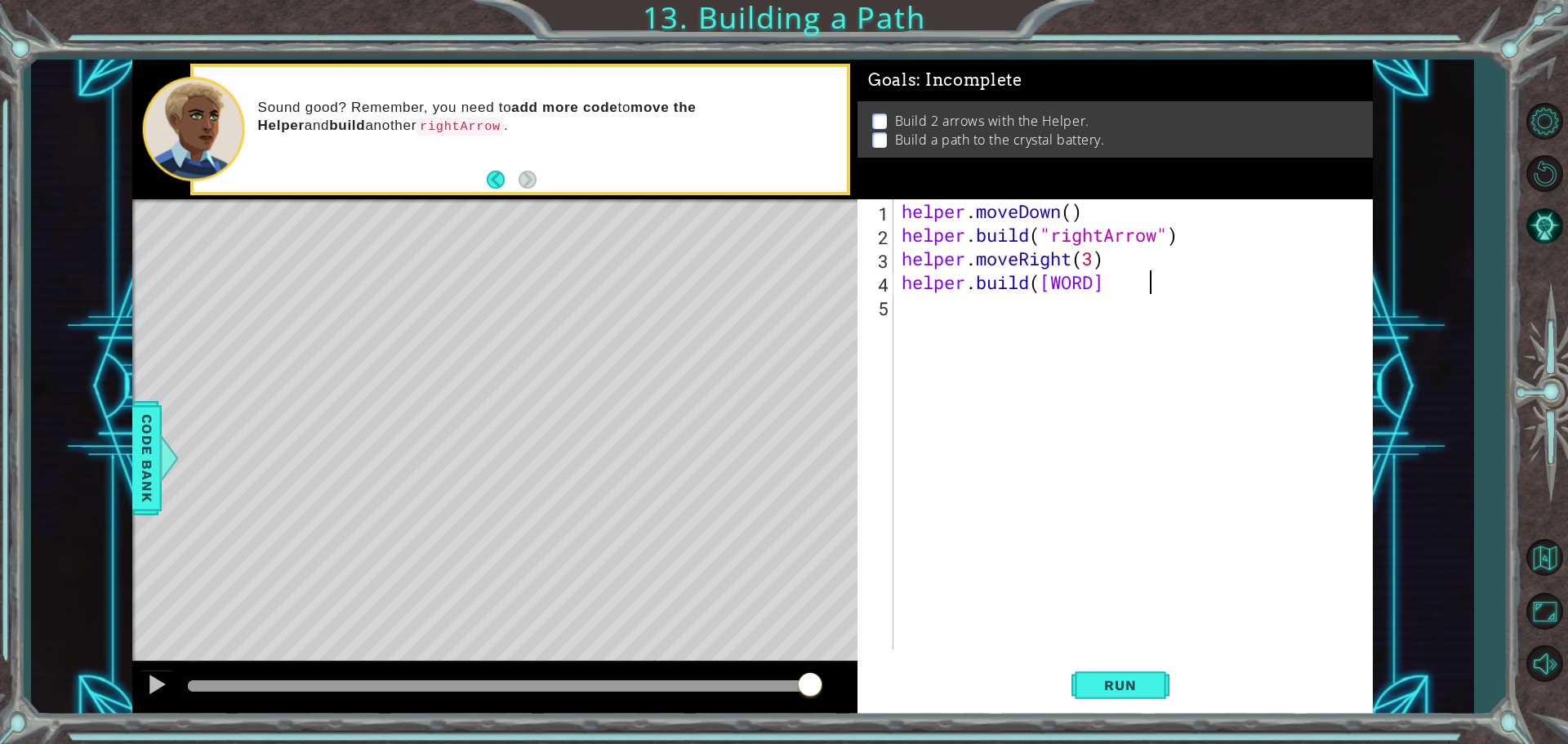 scroll, scrollTop: 0, scrollLeft: 11, axis: horizontal 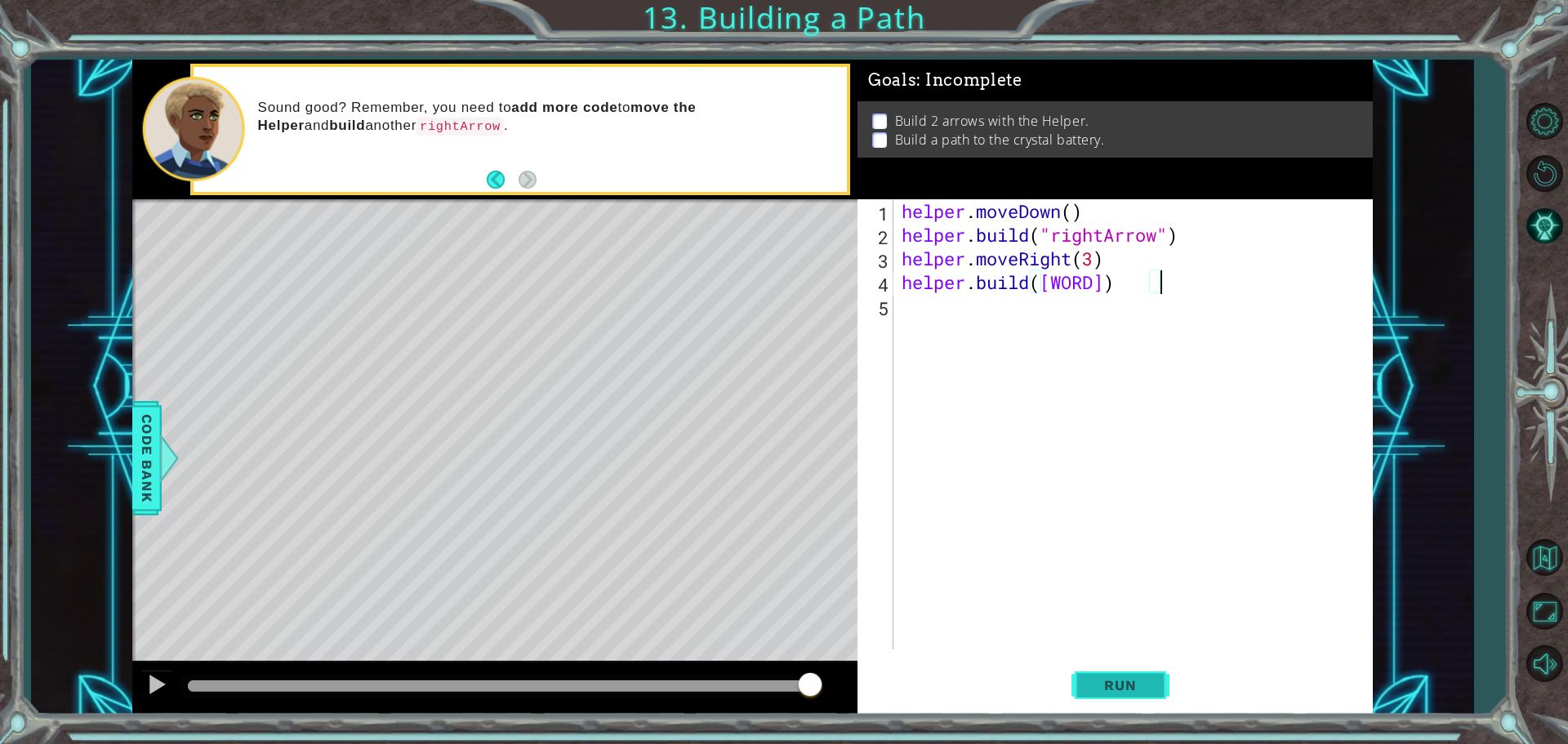 click on "Run" at bounding box center [1120, 684] 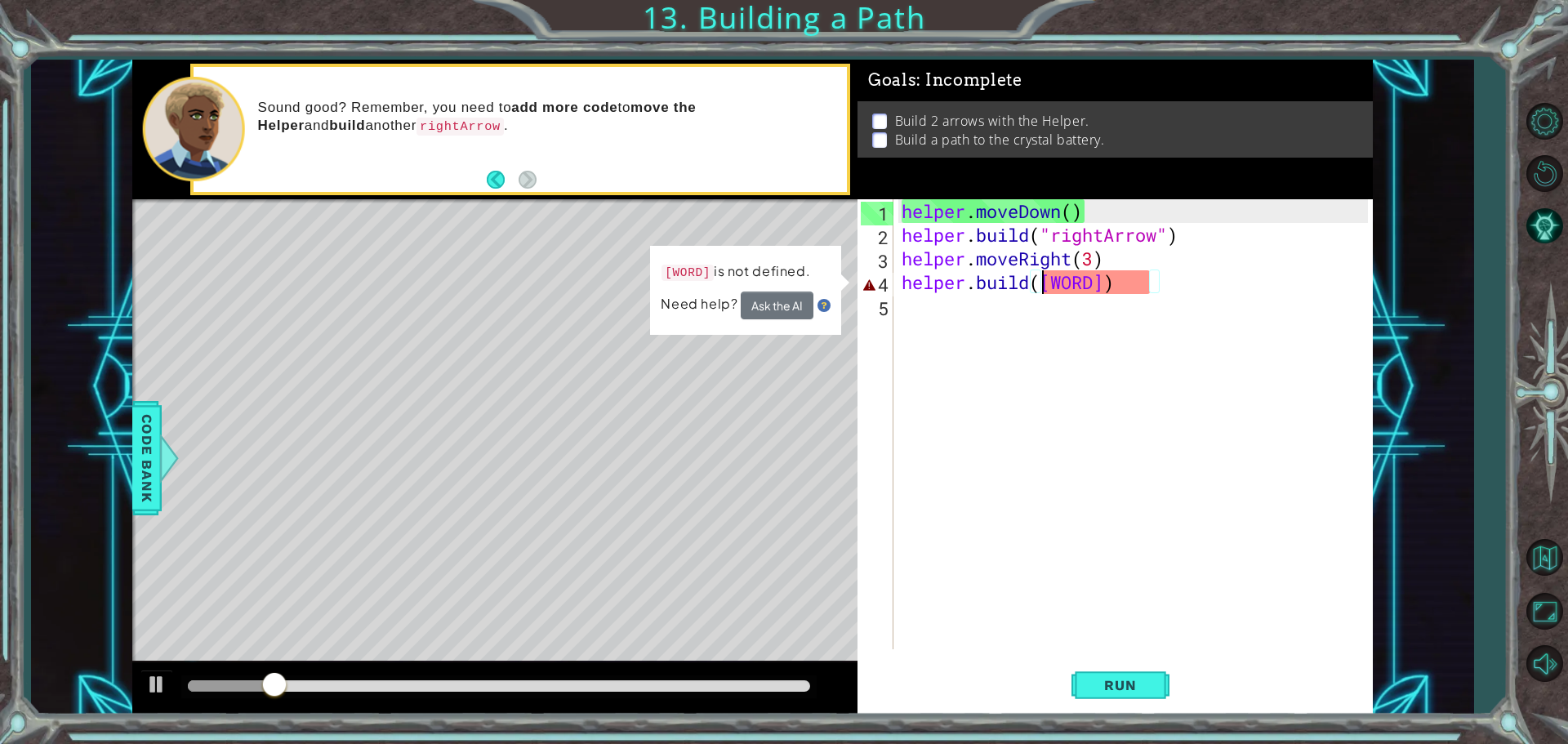 click on "helper . moveDown ( ) helper . build ( "rightArrow" ) helper . moveRight ( 3 ) helper . build ( rightarrow )" at bounding box center (1137, 448) 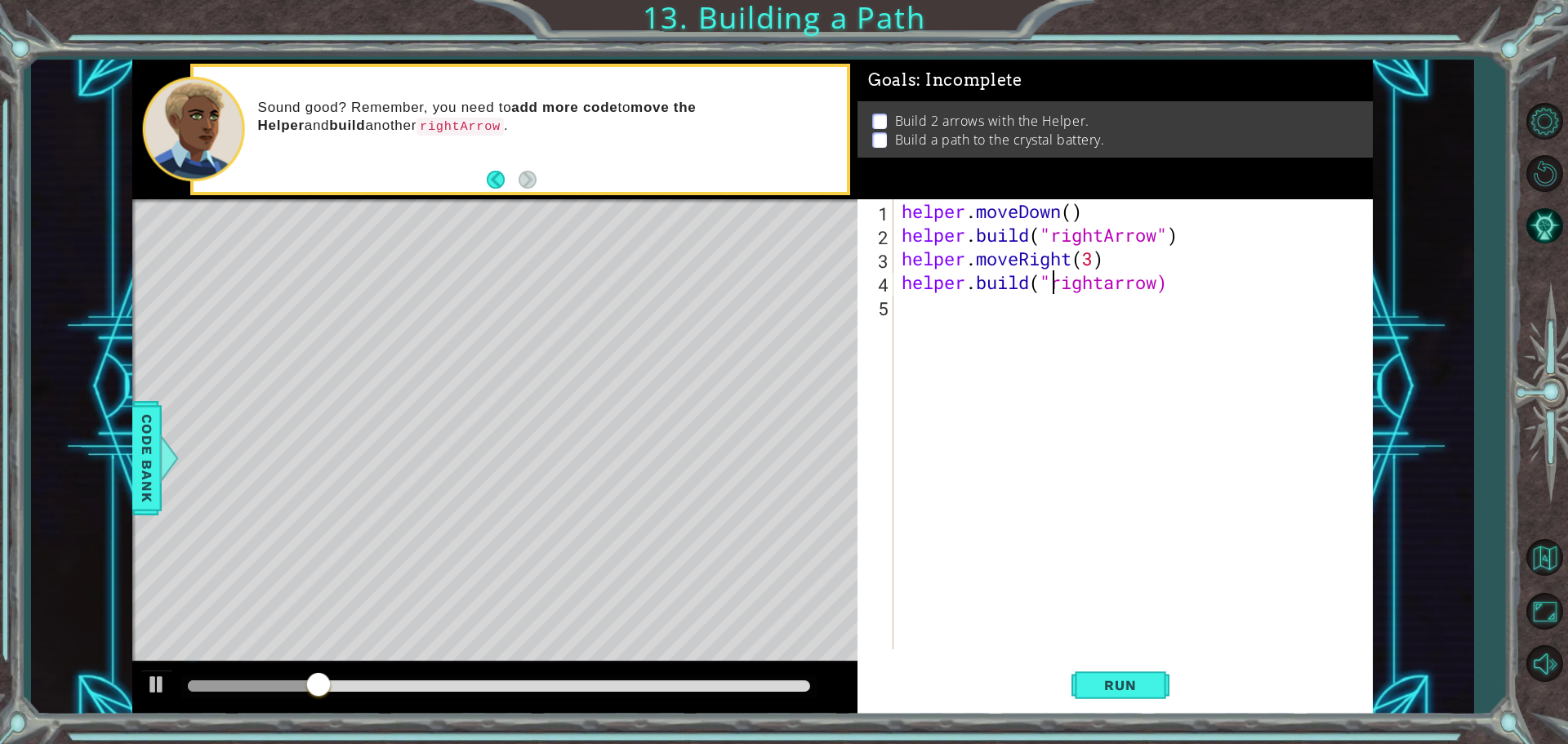 scroll, scrollTop: 0, scrollLeft: 7, axis: horizontal 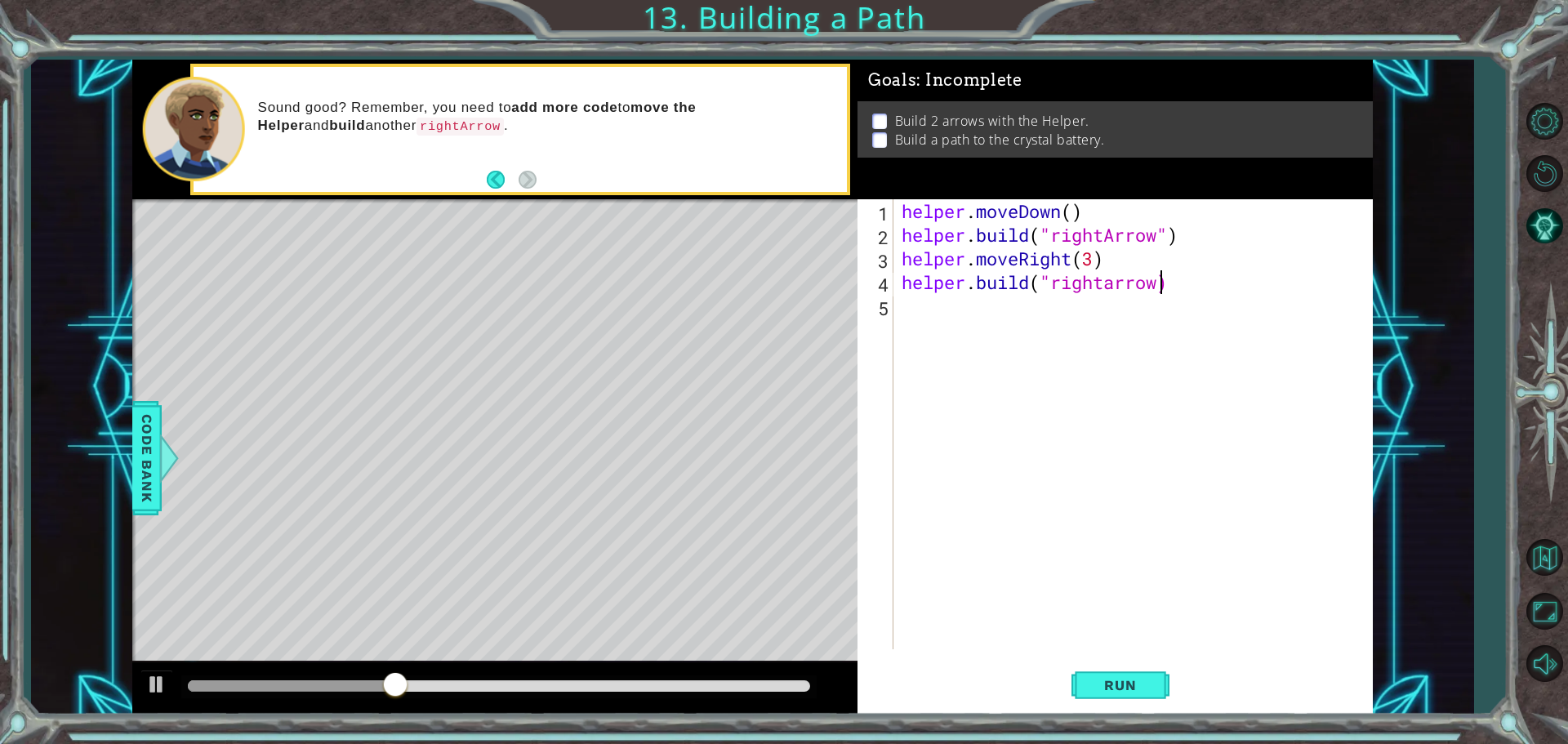 click on "helper . moveDown ( ) helper . build ( "[WORD]" ) helper . moveRight ( 3 ) helper . build ( "[WORD])" at bounding box center (1137, 448) 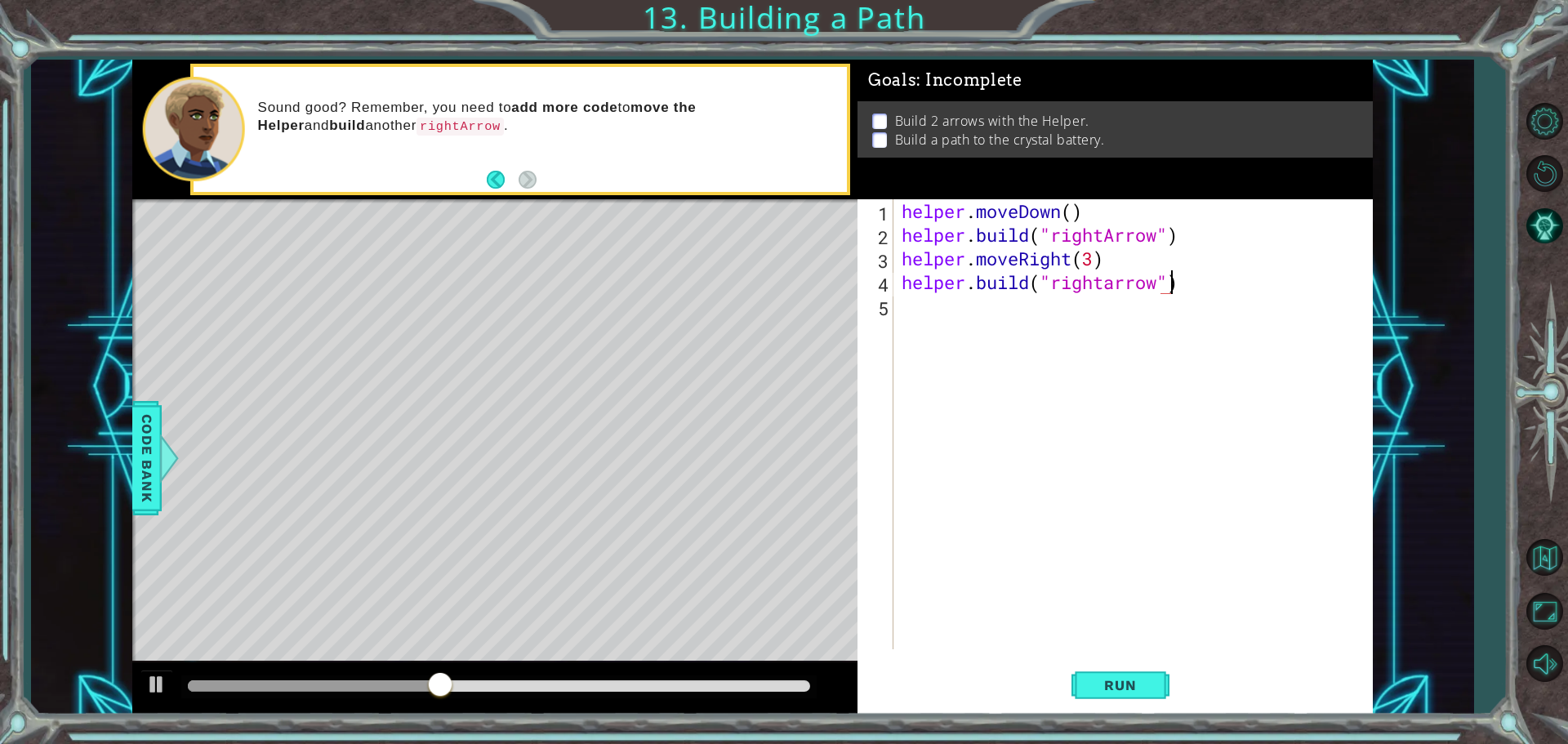 scroll, scrollTop: 0, scrollLeft: 11, axis: horizontal 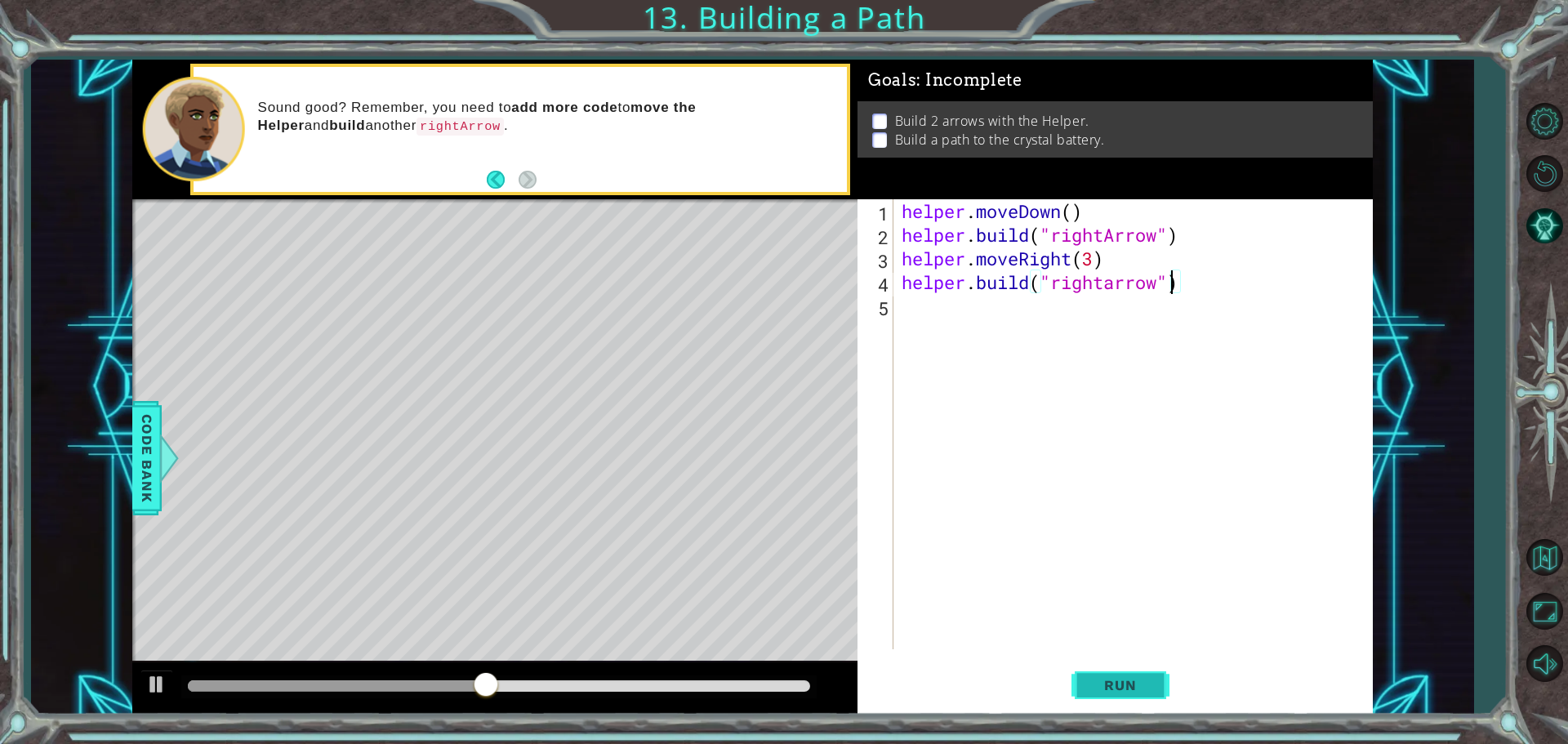type on "helper.build("rightarrow")" 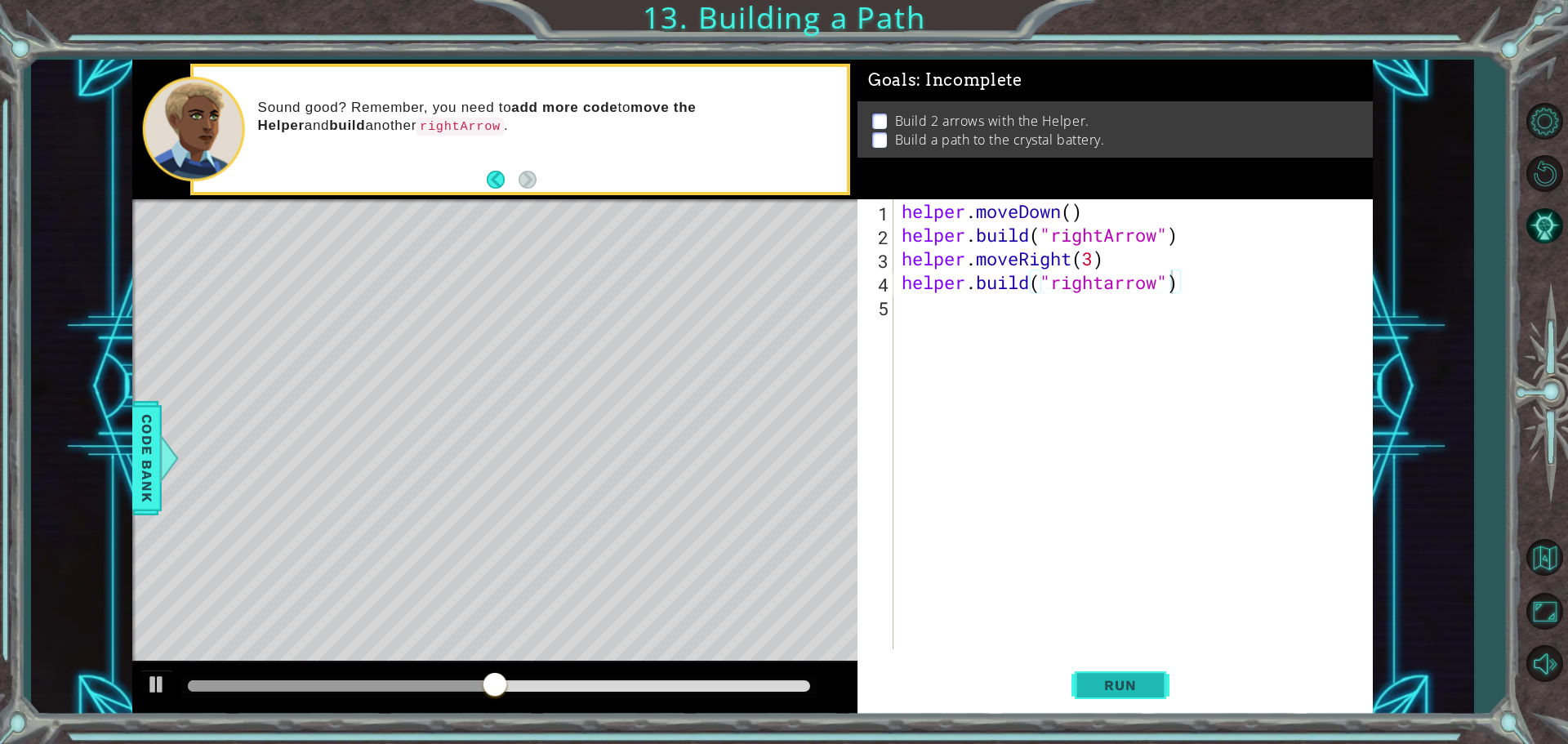 click on "Run" at bounding box center (1120, 685) 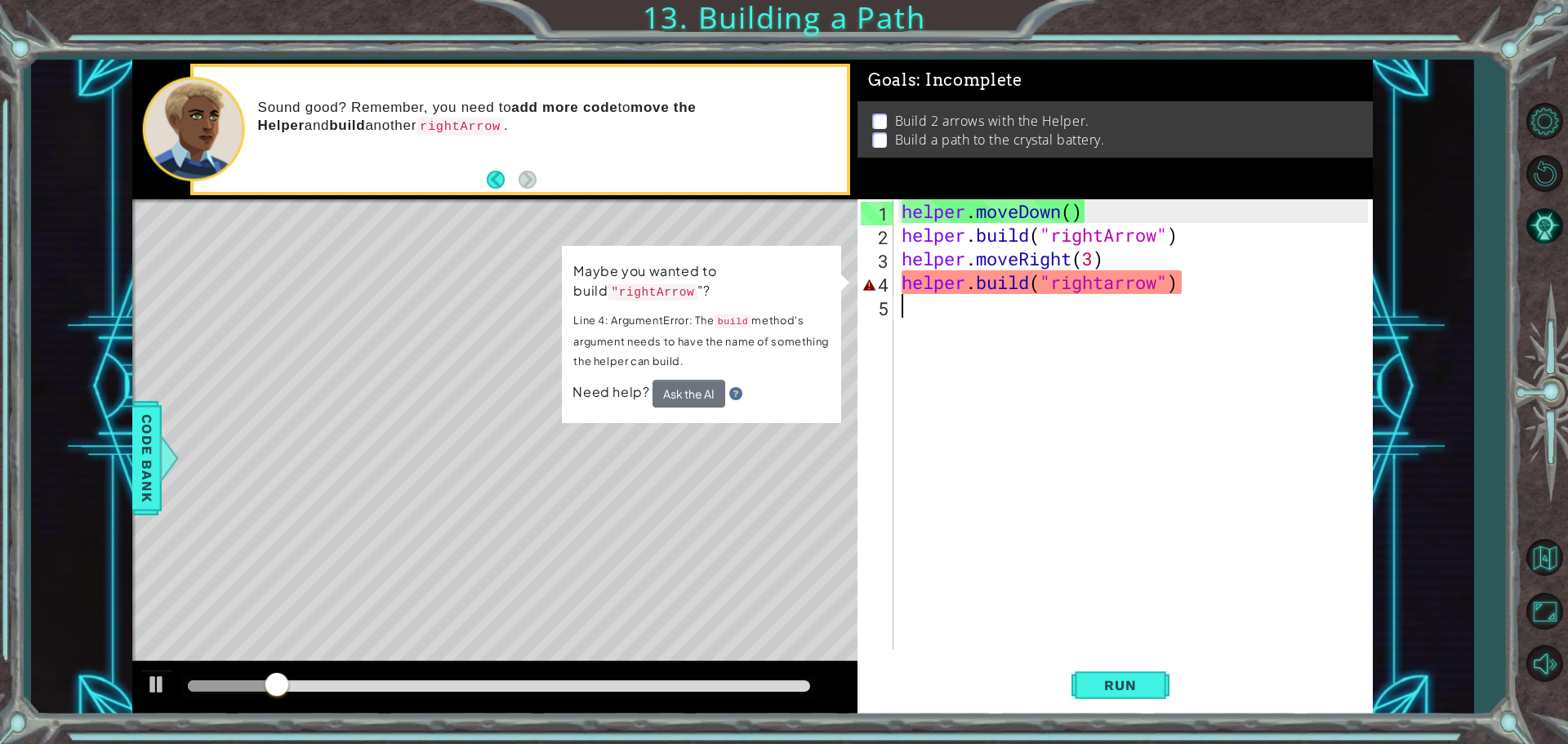 click on "helper . moveDown ( ) helper . build ( "rightArrow" ) helper . moveRight ( 3 ) helper . build ( "rightarrow" )" at bounding box center [1137, 448] 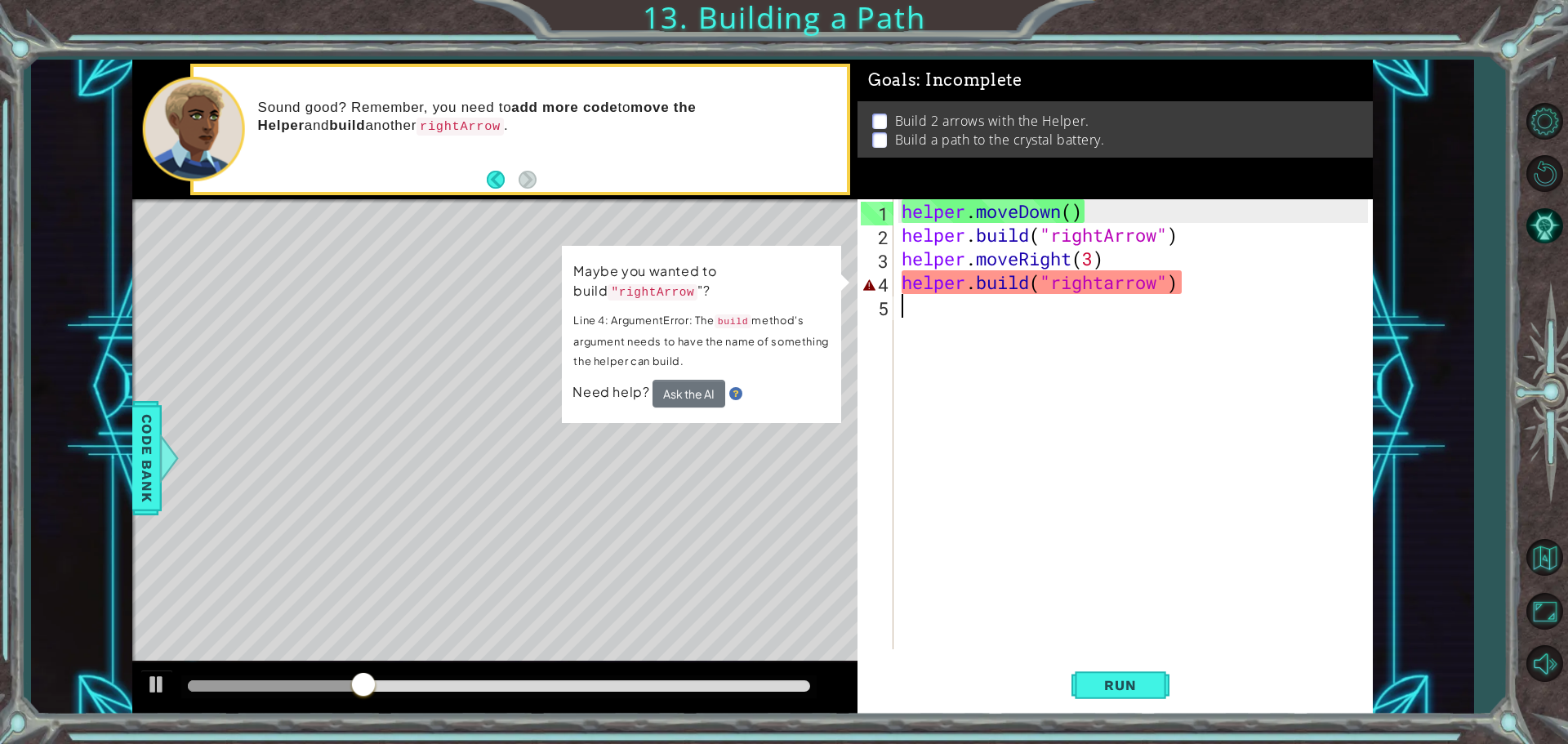 click on "helper . moveDown ( ) helper . build ( "rightArrow" ) helper . moveRight ( 3 ) helper . build ( "rightarrow" )" at bounding box center [1137, 448] 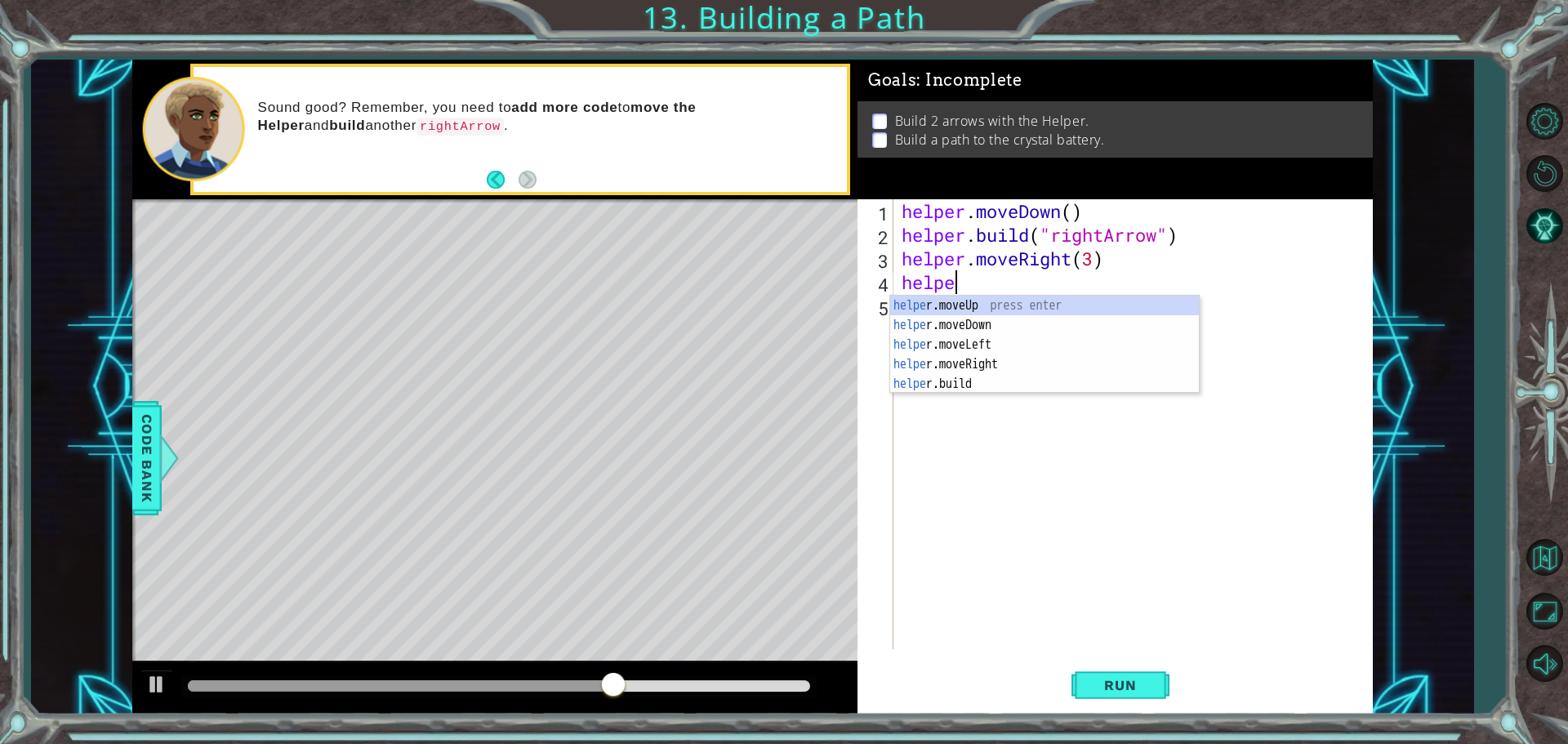 scroll, scrollTop: 0, scrollLeft: 2, axis: horizontal 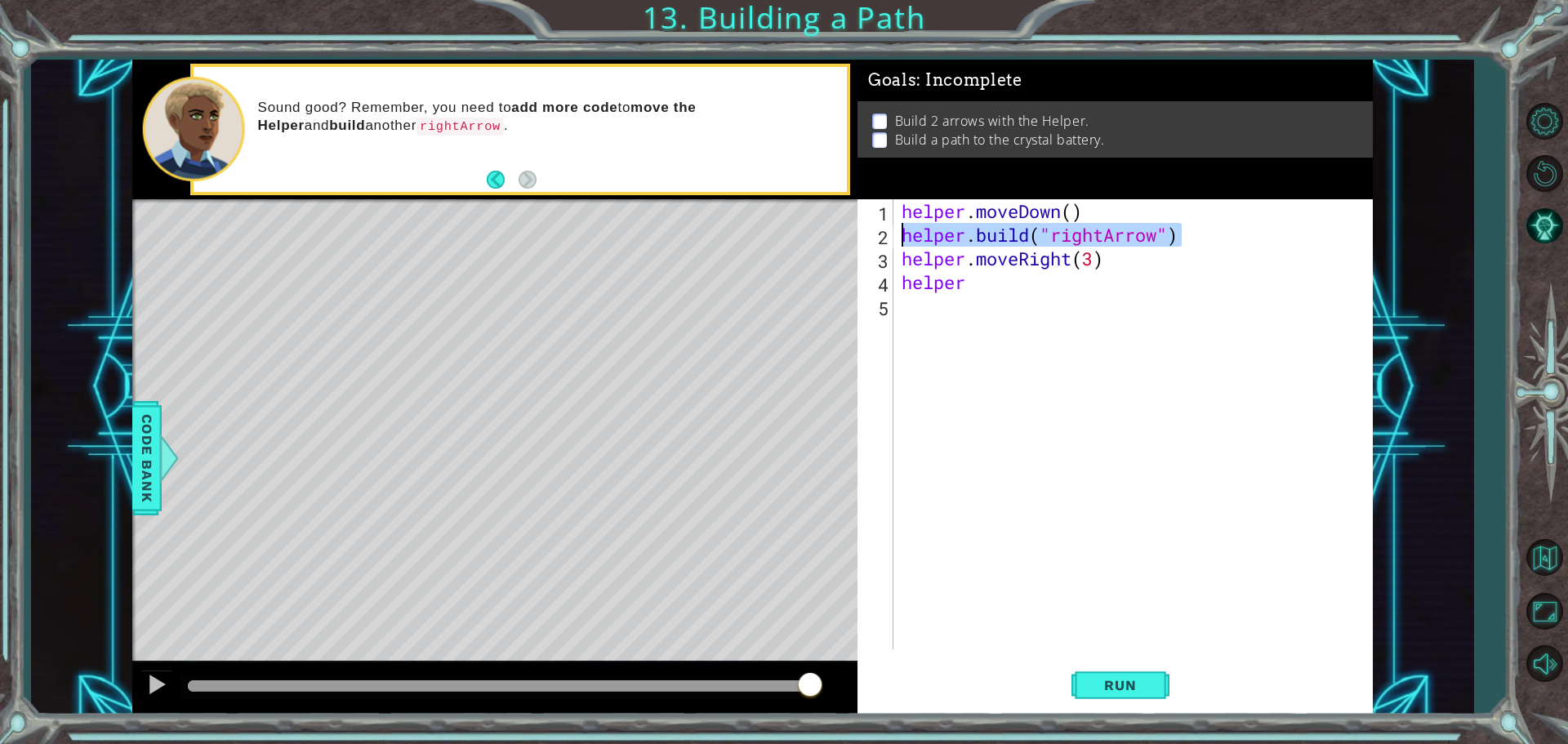 drag, startPoint x: 1194, startPoint y: 223, endPoint x: 889, endPoint y: 234, distance: 305.1983 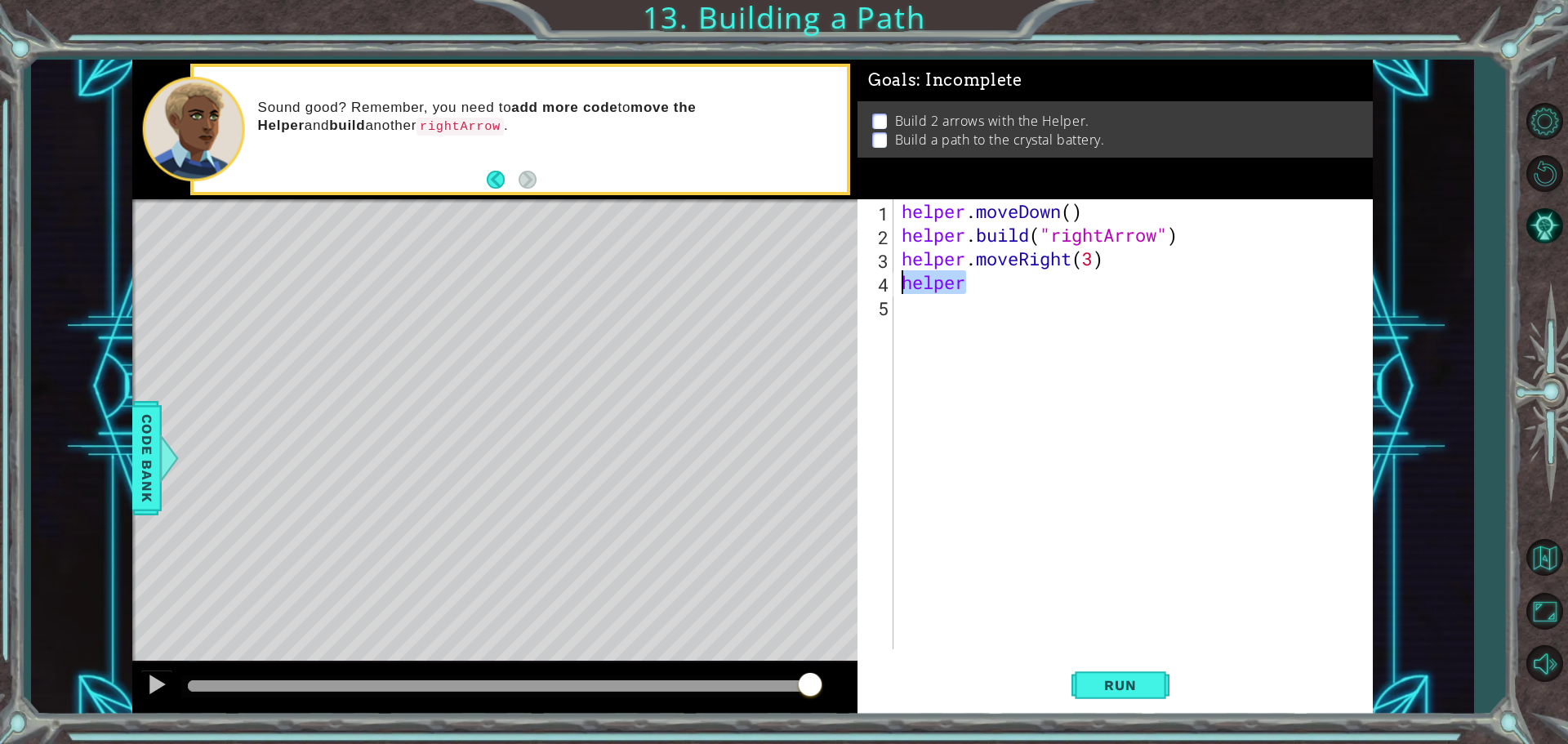 drag, startPoint x: 1035, startPoint y: 278, endPoint x: 858, endPoint y: 283, distance: 177.07061 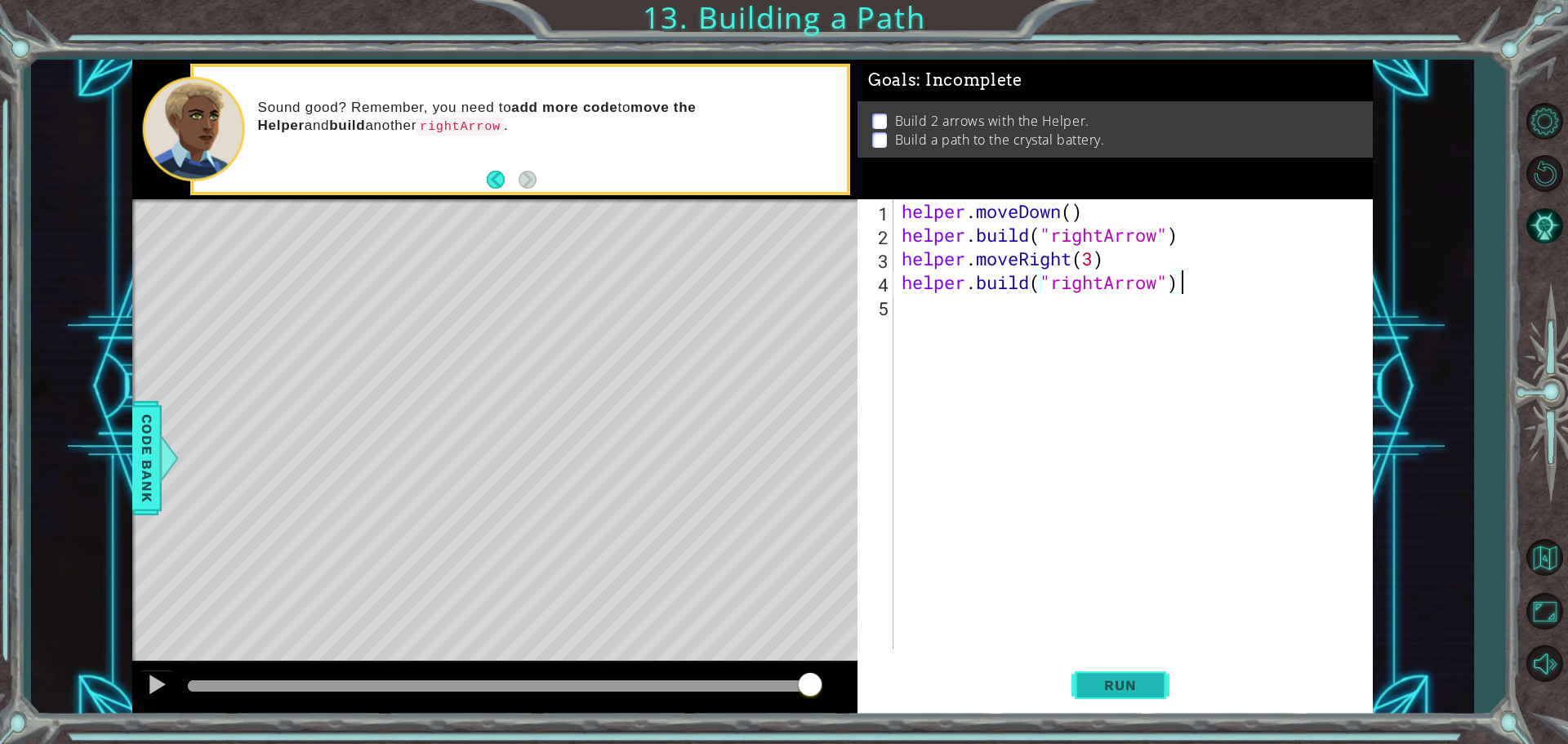 type on "helper.build("rightArrow")" 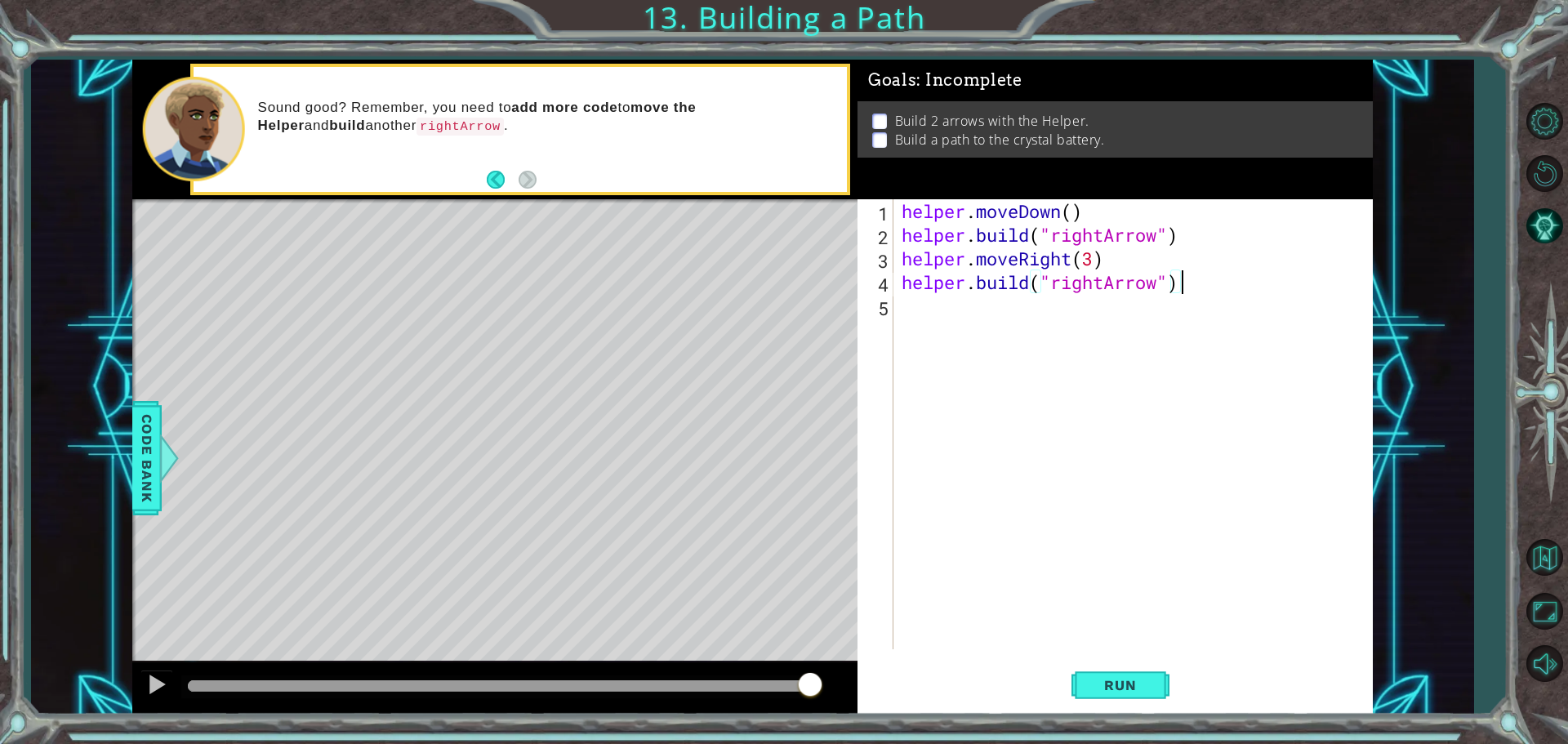 drag, startPoint x: 1136, startPoint y: 697, endPoint x: 1147, endPoint y: 656, distance: 42.44997 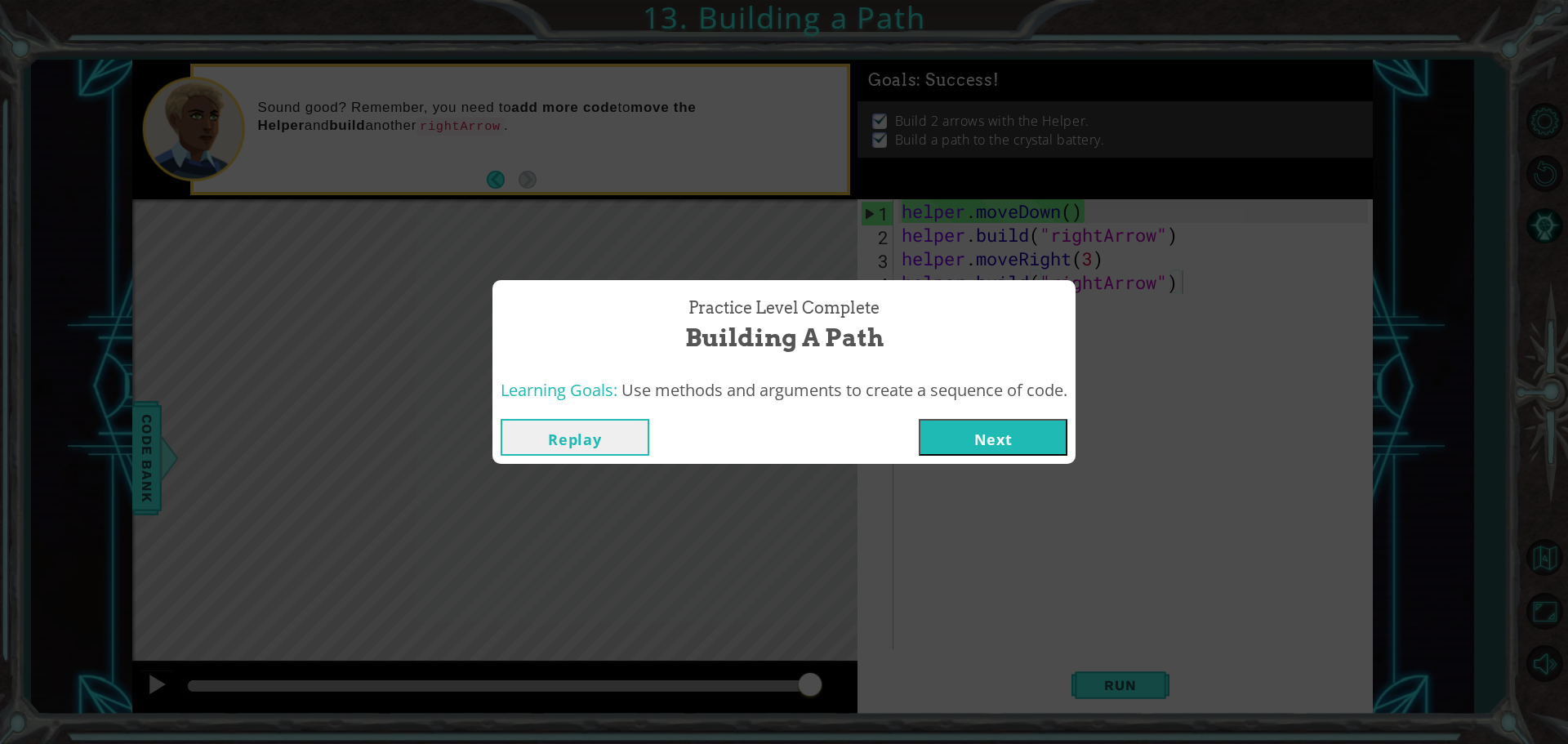 click on "Next" at bounding box center [993, 437] 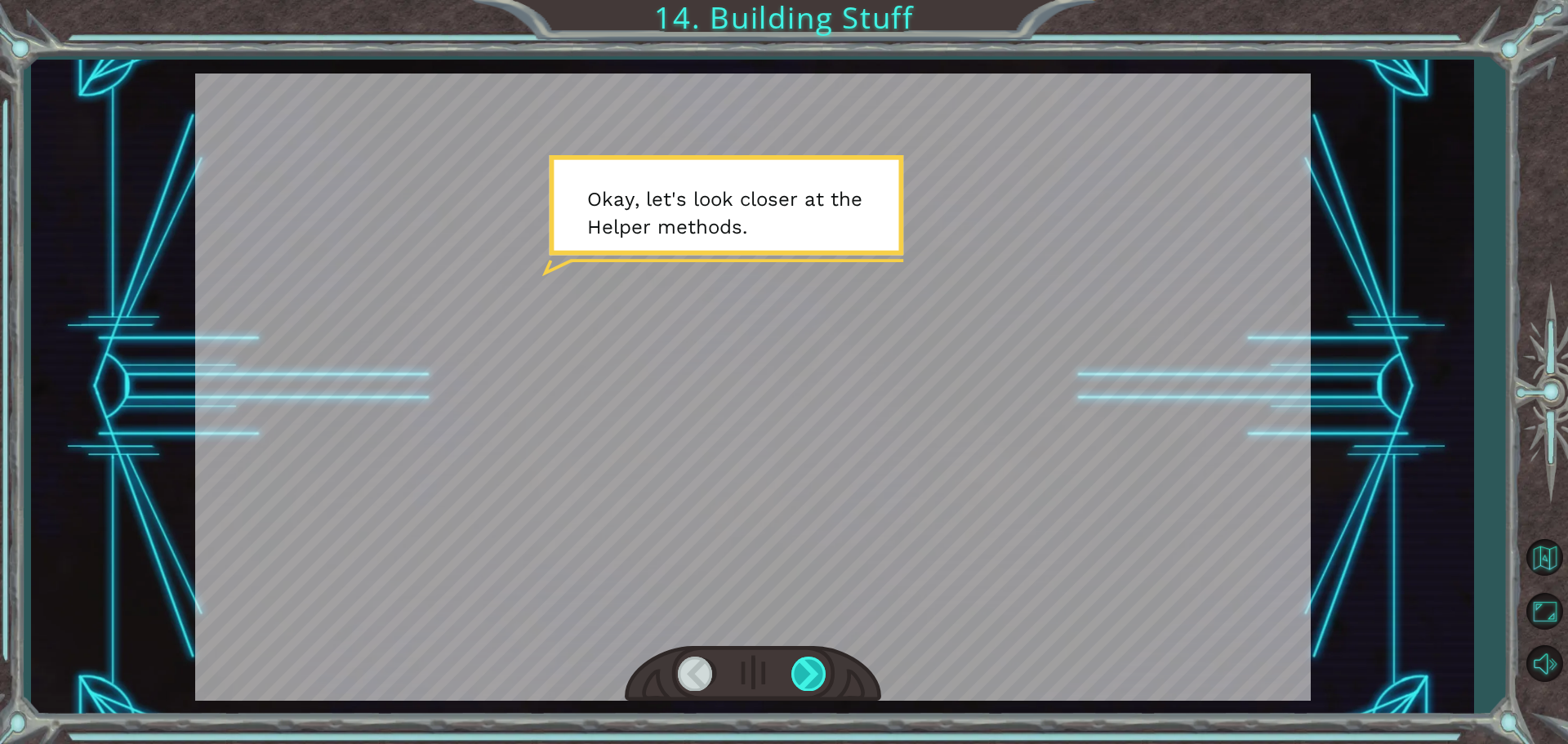 click at bounding box center (809, 673) 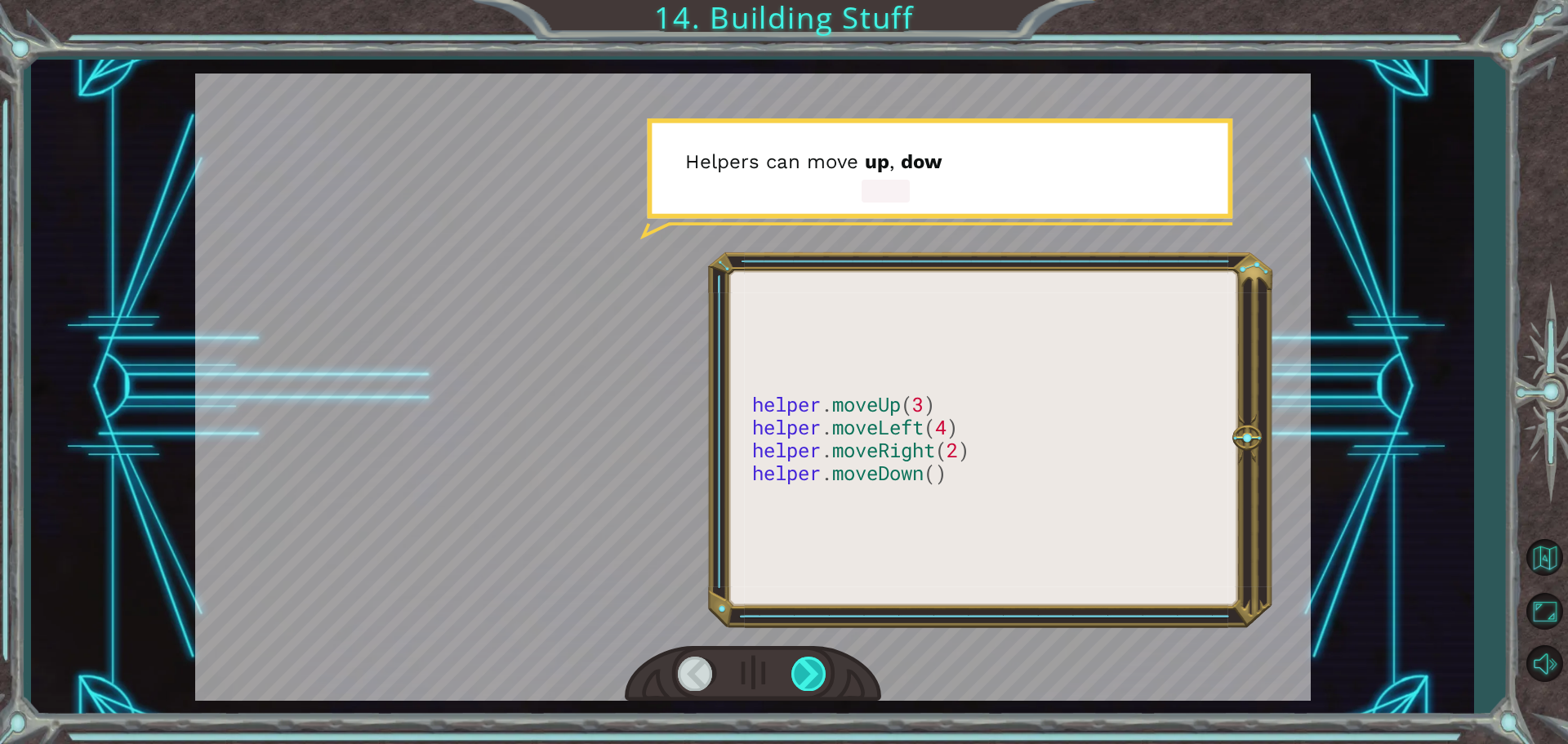 click at bounding box center [809, 673] 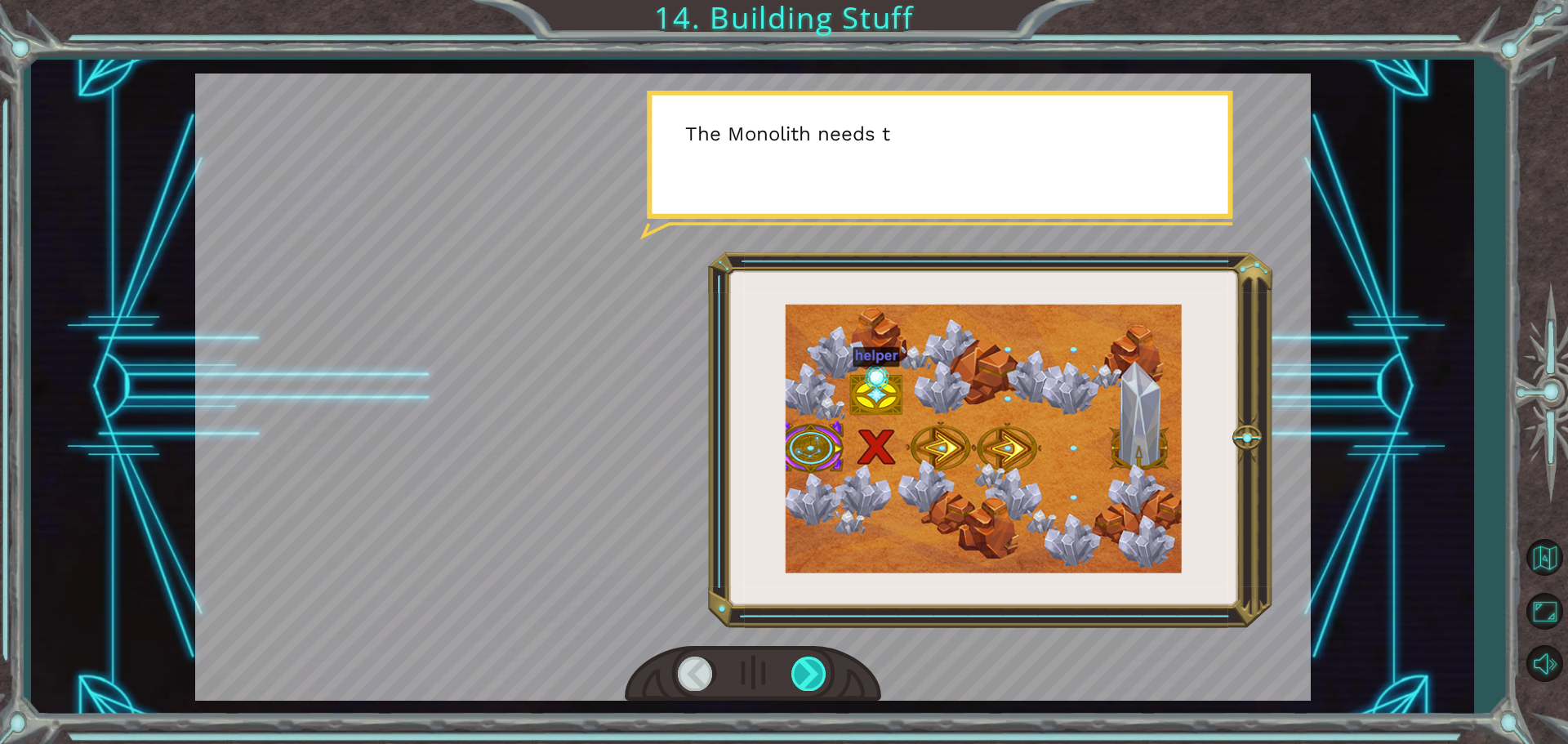 click at bounding box center [809, 673] 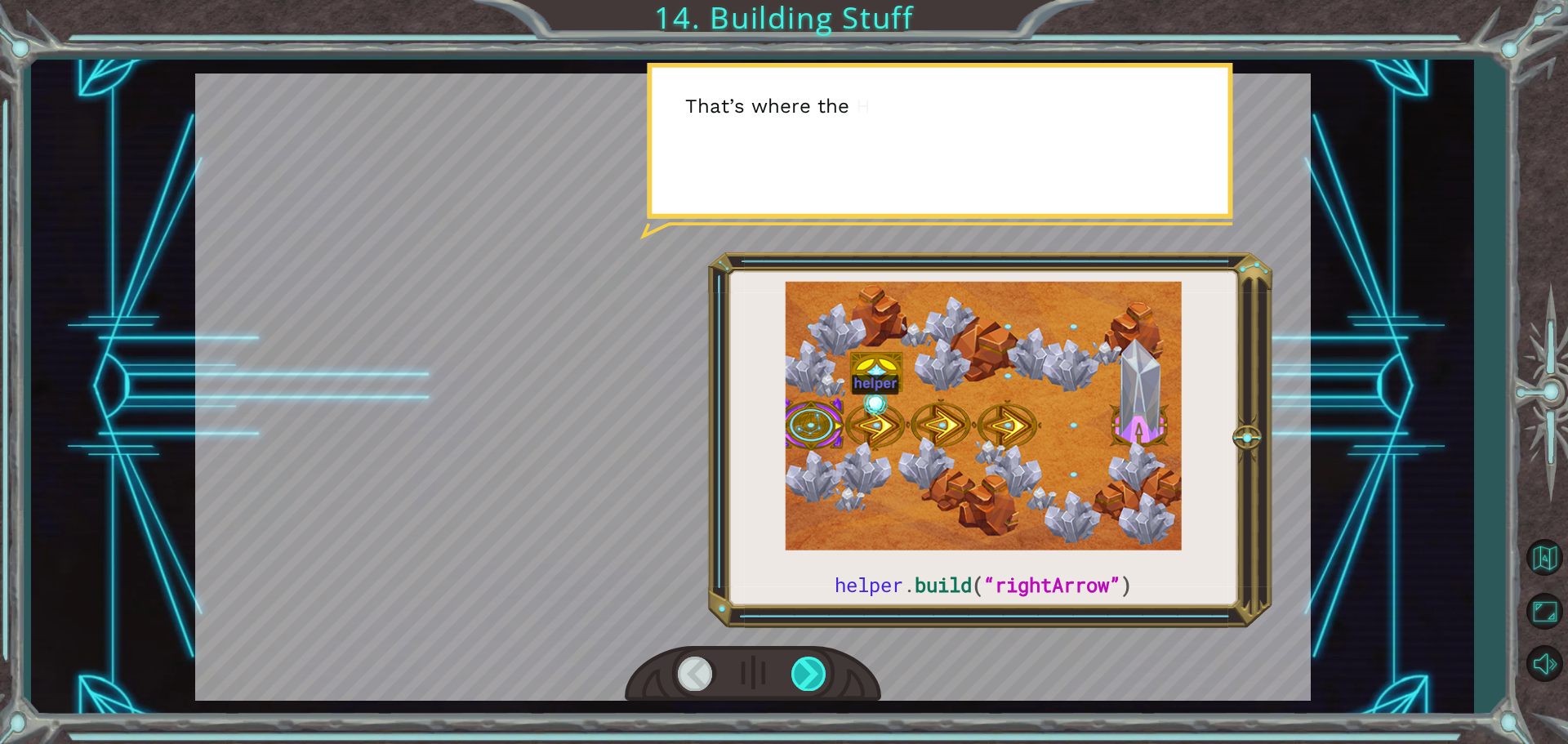 click at bounding box center (809, 673) 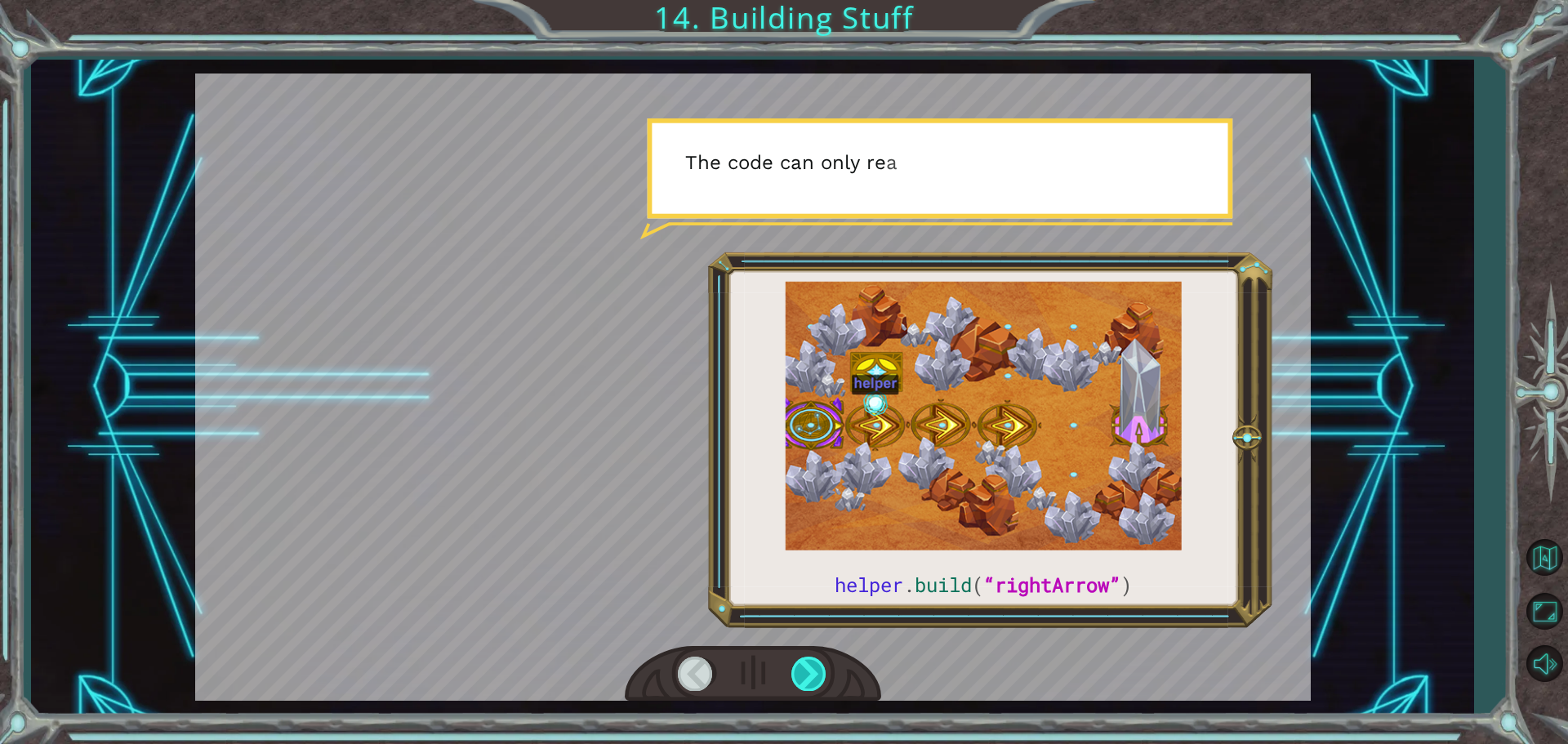 click at bounding box center [809, 673] 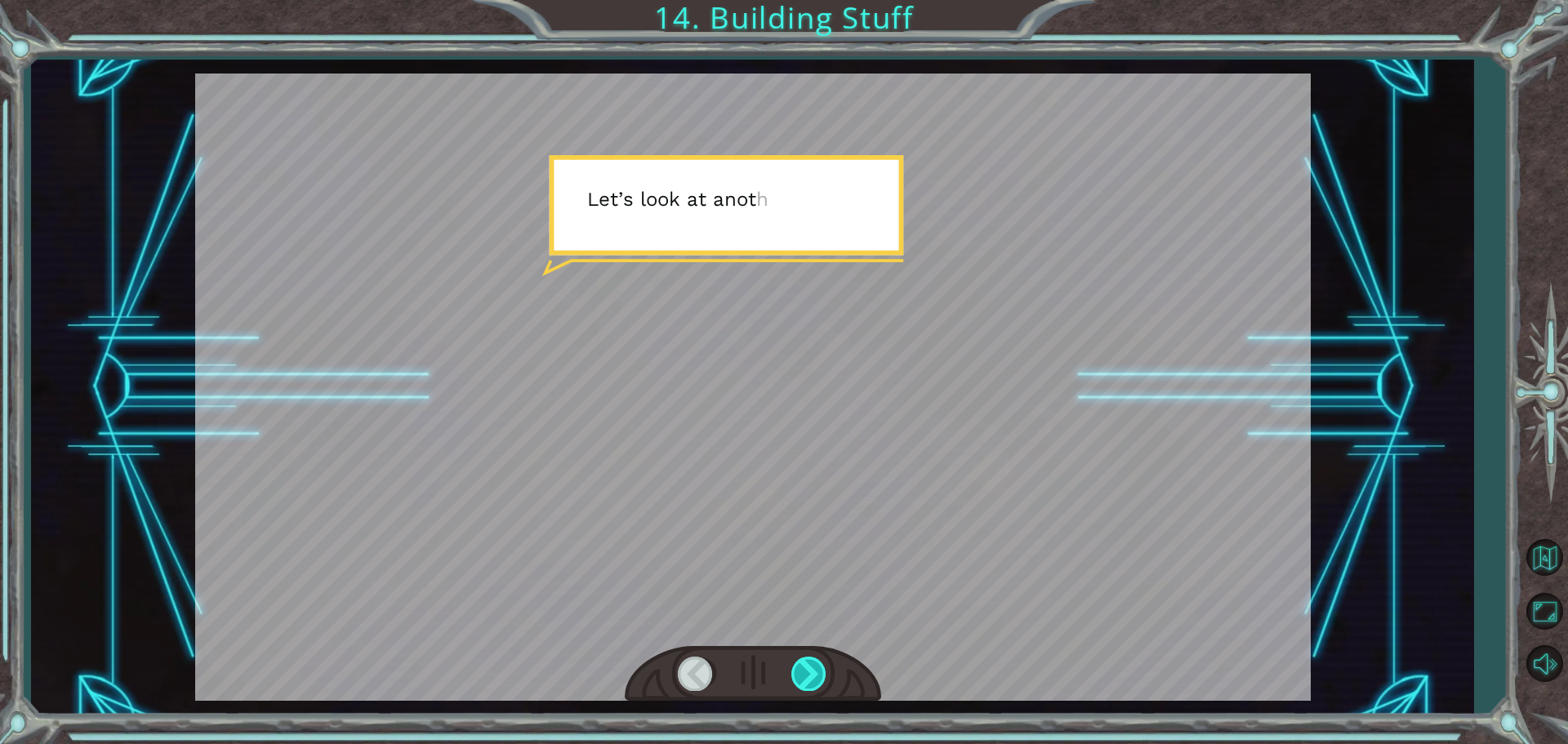 click at bounding box center (809, 673) 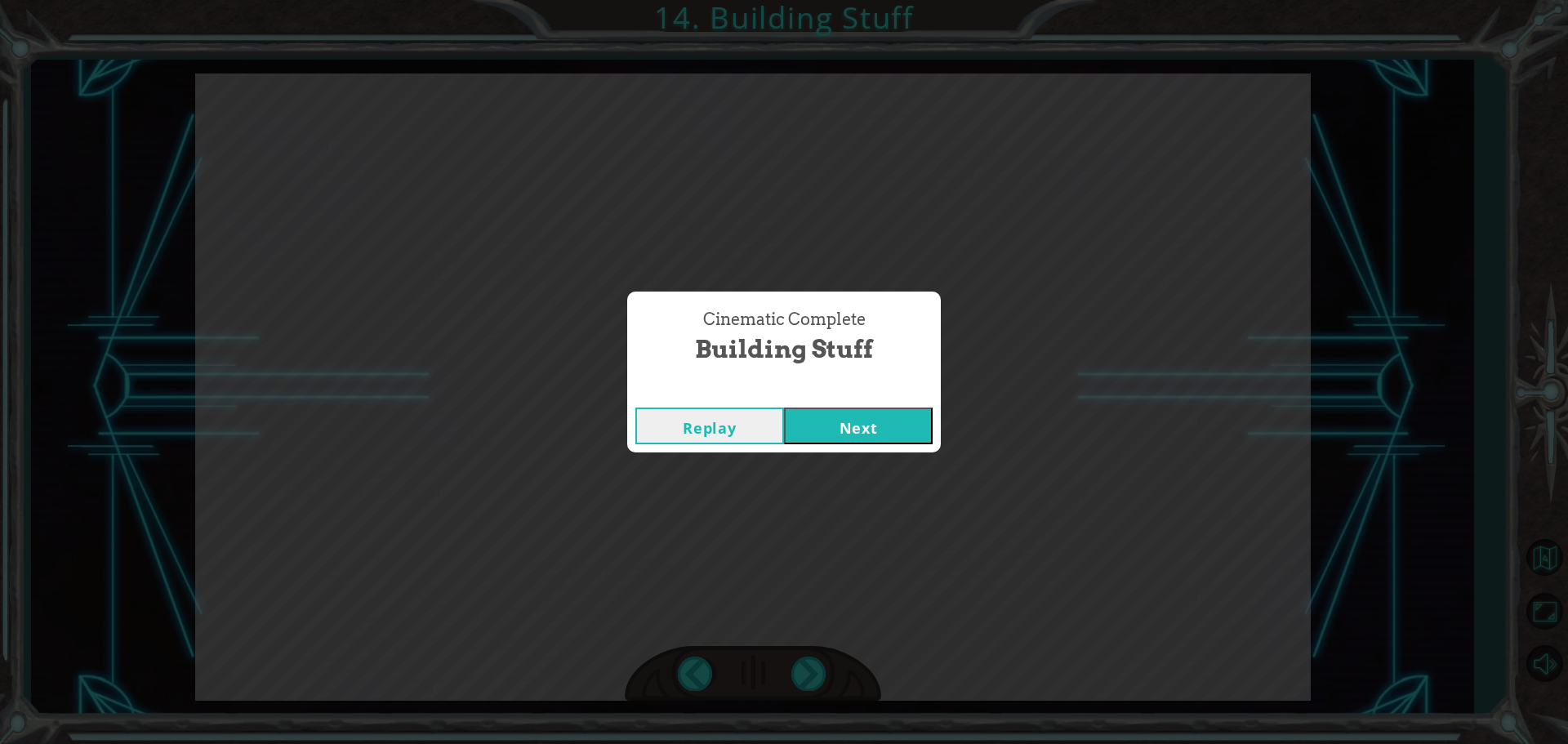 click on "Next" at bounding box center [858, 425] 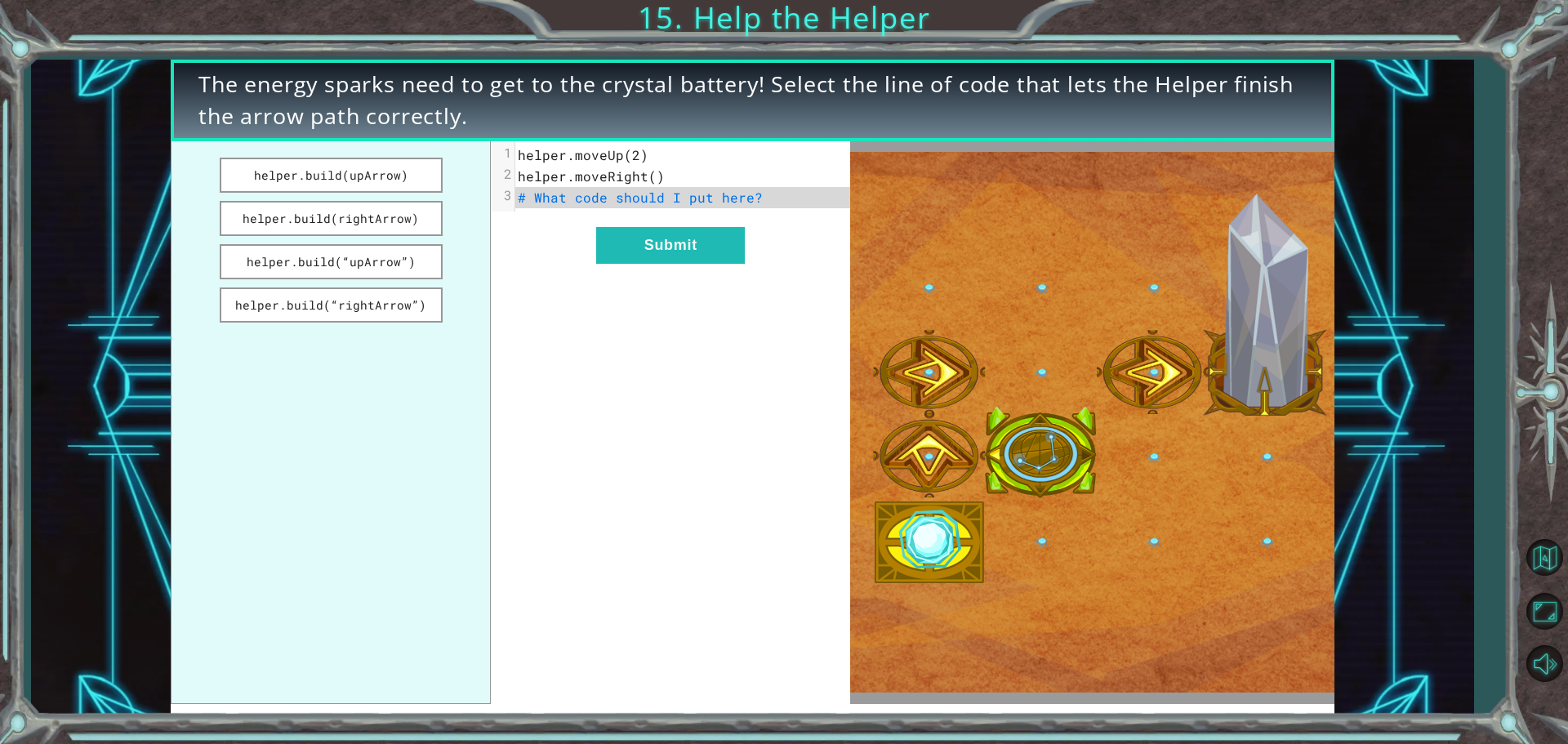 drag, startPoint x: 306, startPoint y: 177, endPoint x: 506, endPoint y: 248, distance: 212.22865 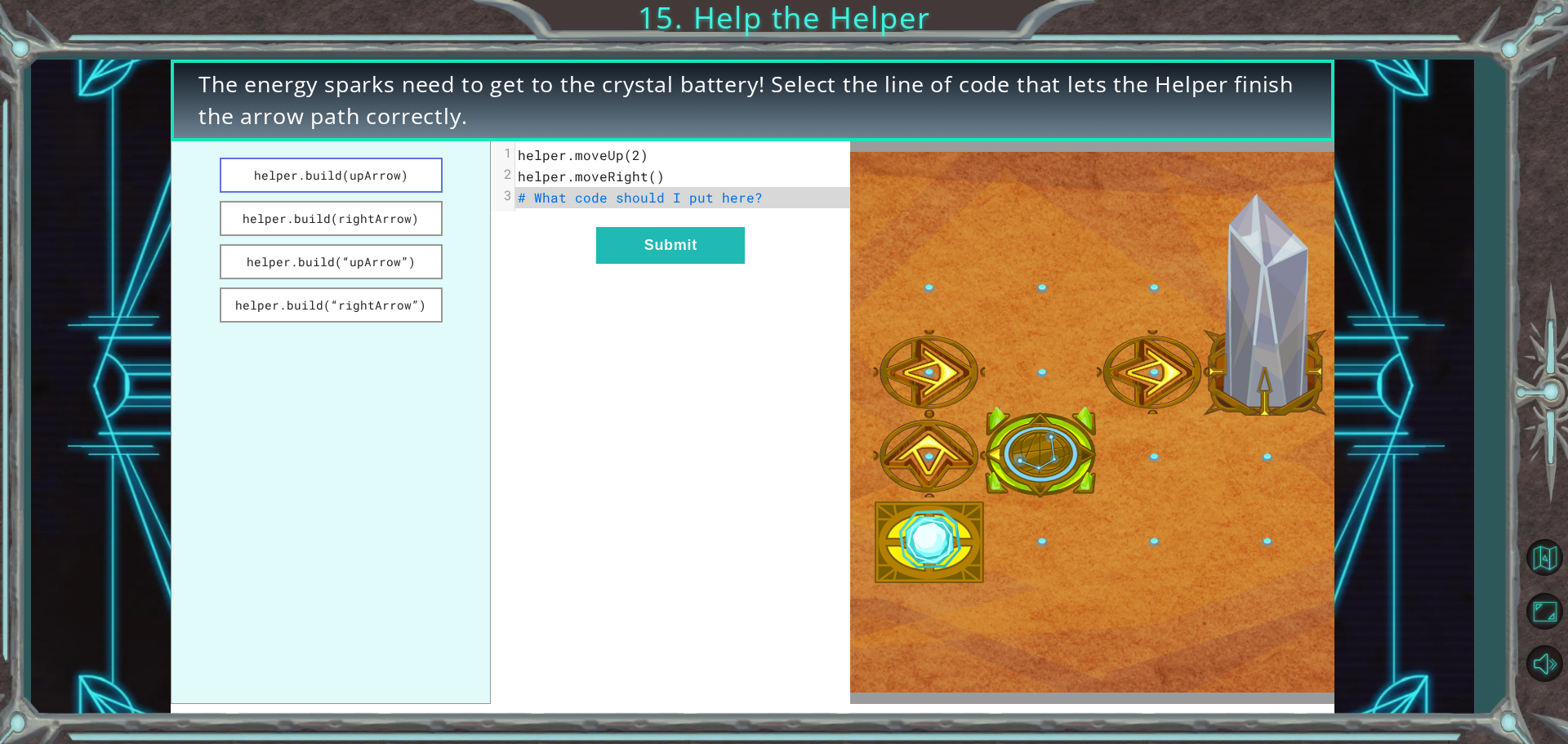 click on "helper.build(upArrow)" at bounding box center [331, 175] 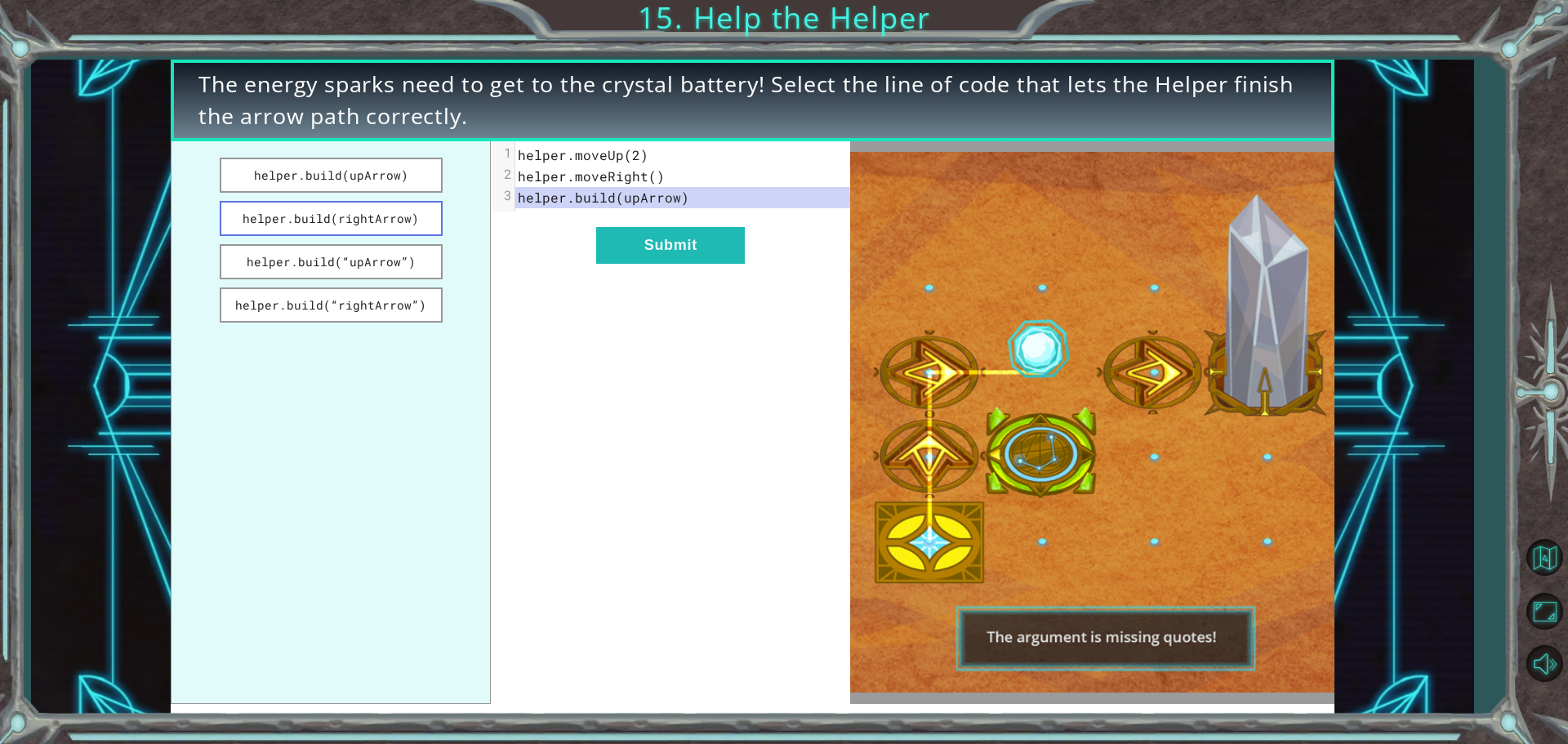 click on "helper.build(rightArrow)" at bounding box center (331, 218) 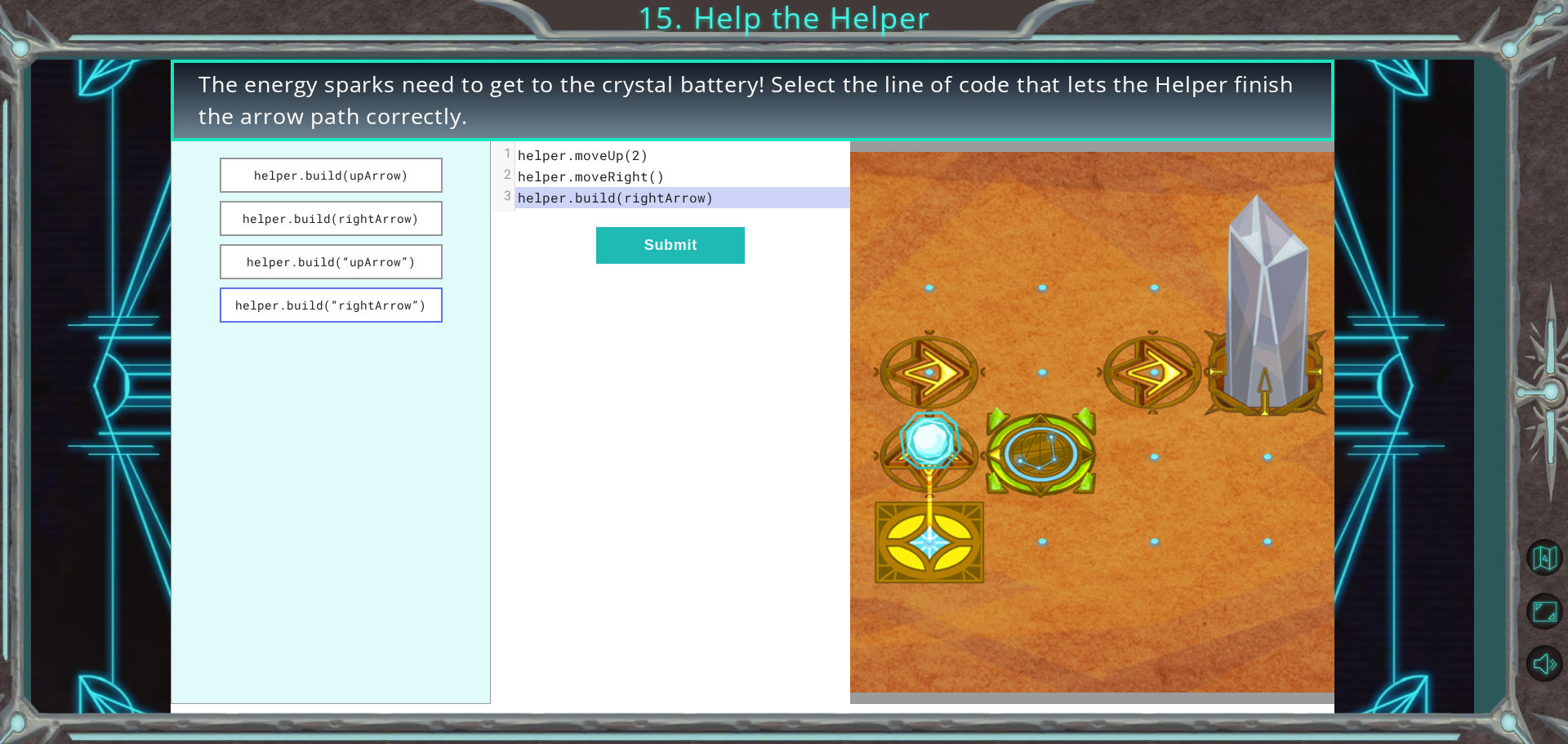 click on "helper.build(“rightArrow”)" at bounding box center [331, 305] 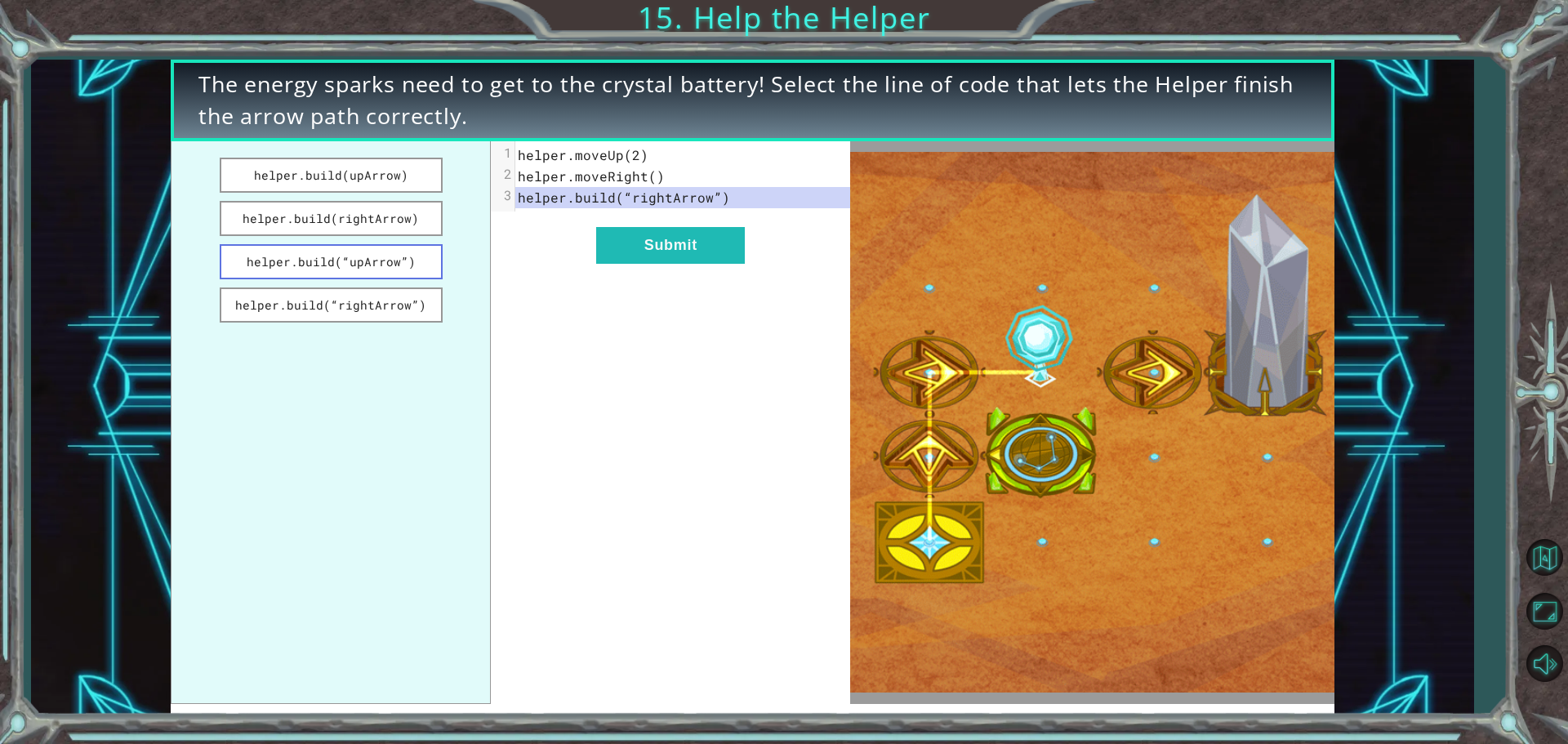 click on "helper.build(“upArrow”)" at bounding box center [331, 261] 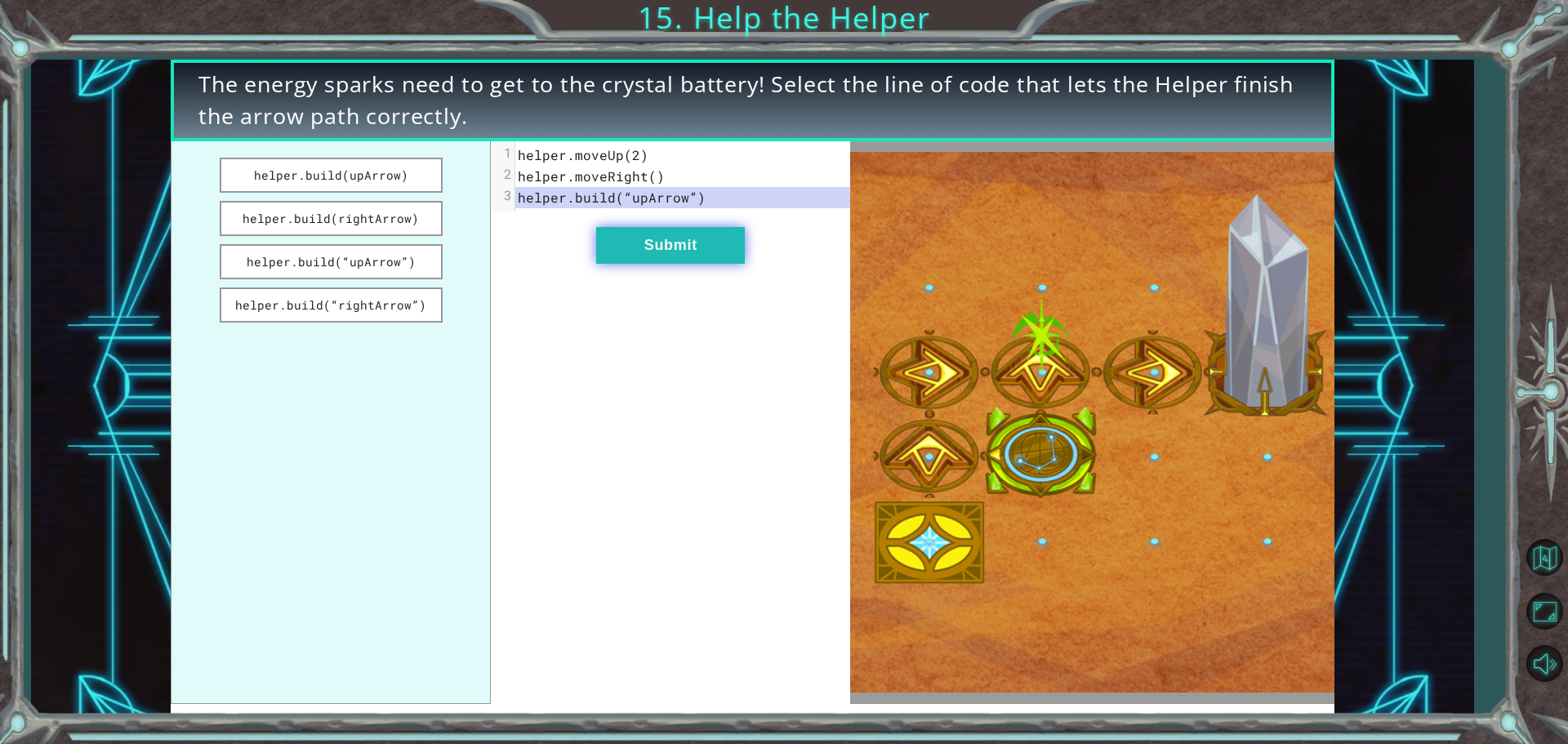 click on "Submit" at bounding box center [670, 245] 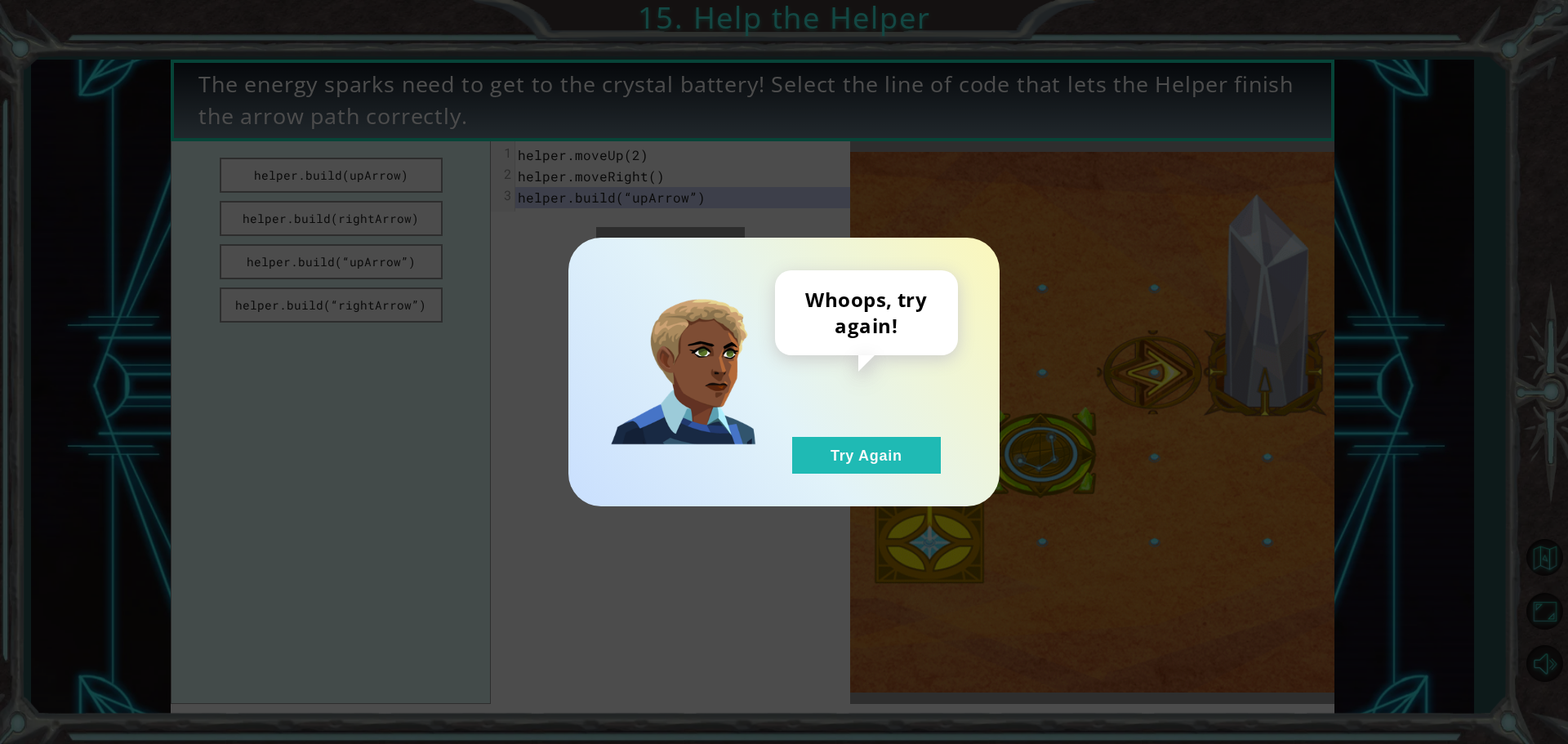 drag, startPoint x: 844, startPoint y: 452, endPoint x: 704, endPoint y: 401, distance: 149 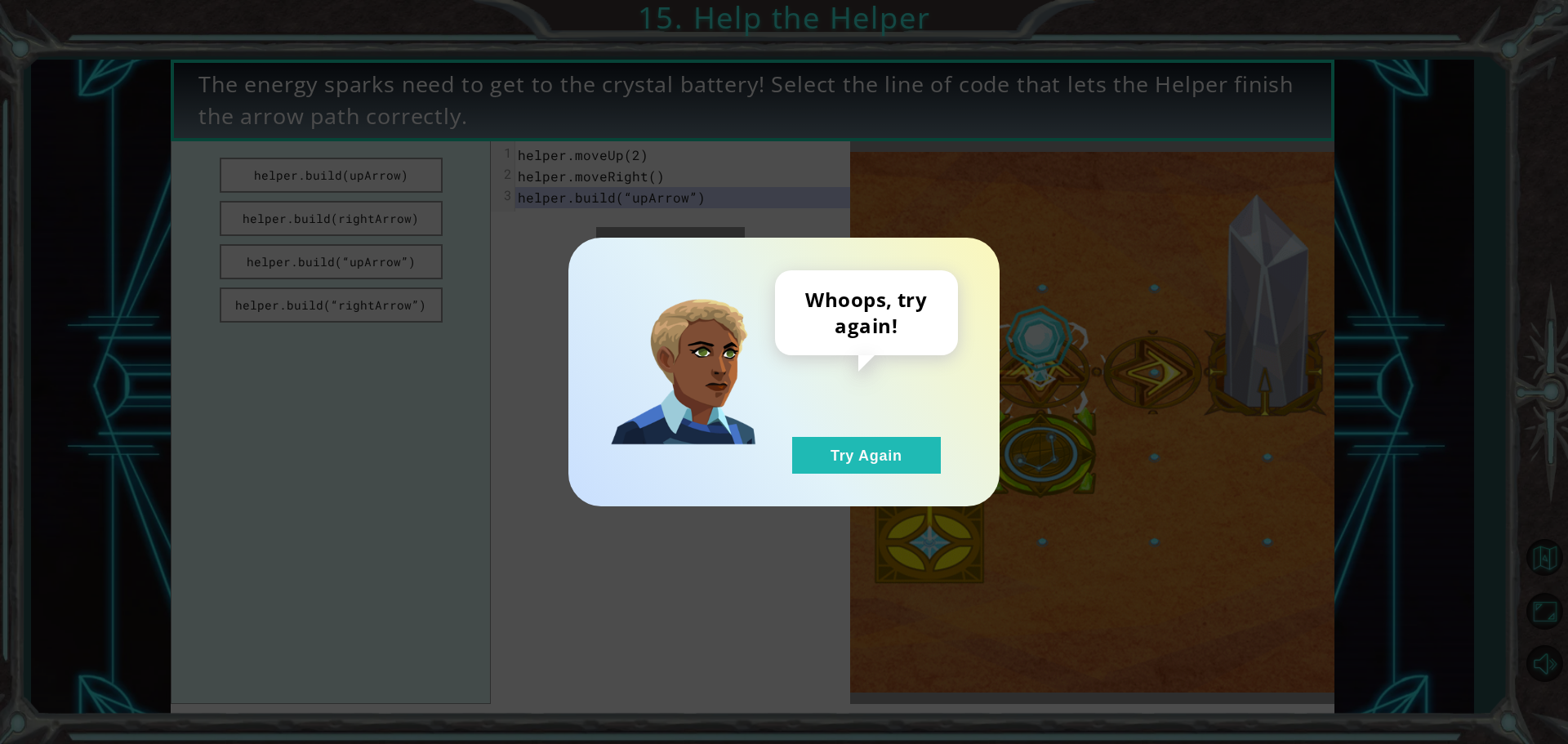 click on "Try Again" at bounding box center (866, 455) 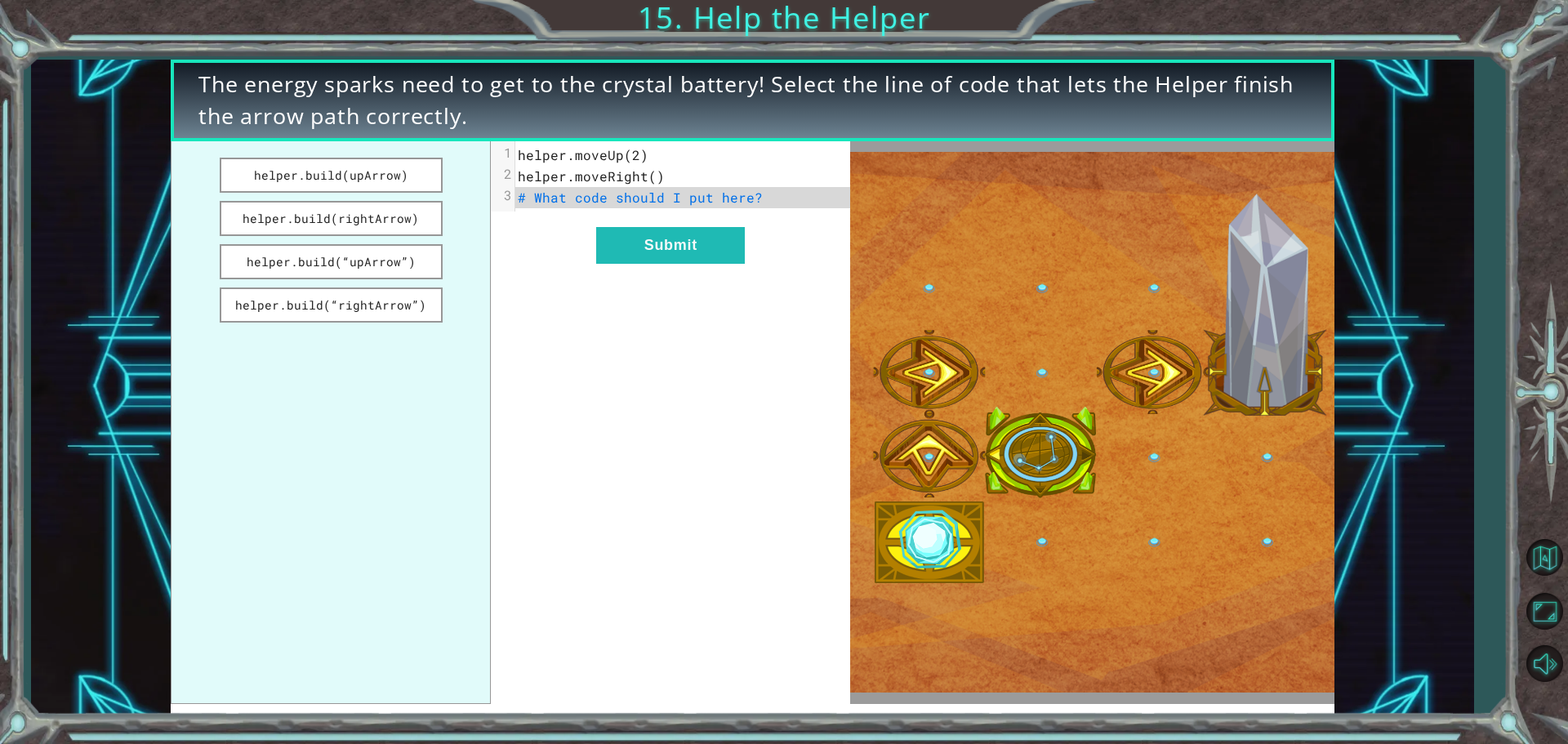 click on "helper.build(upArrow)
helper.build(rightArrow)
helper.build(“upArrow”)
helper.build(“rightArrow”)" at bounding box center [331, 422] 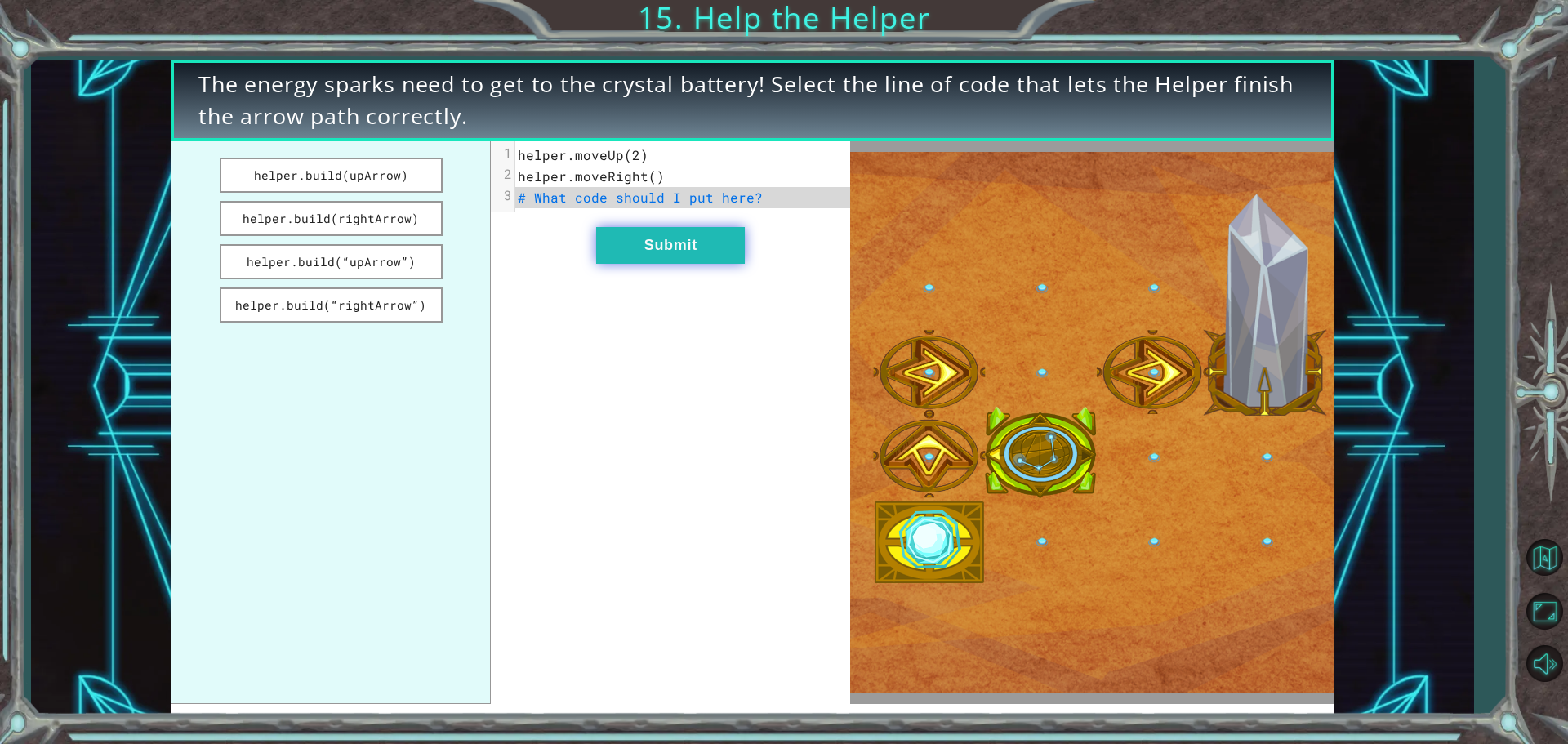 click on "Submit" at bounding box center (670, 245) 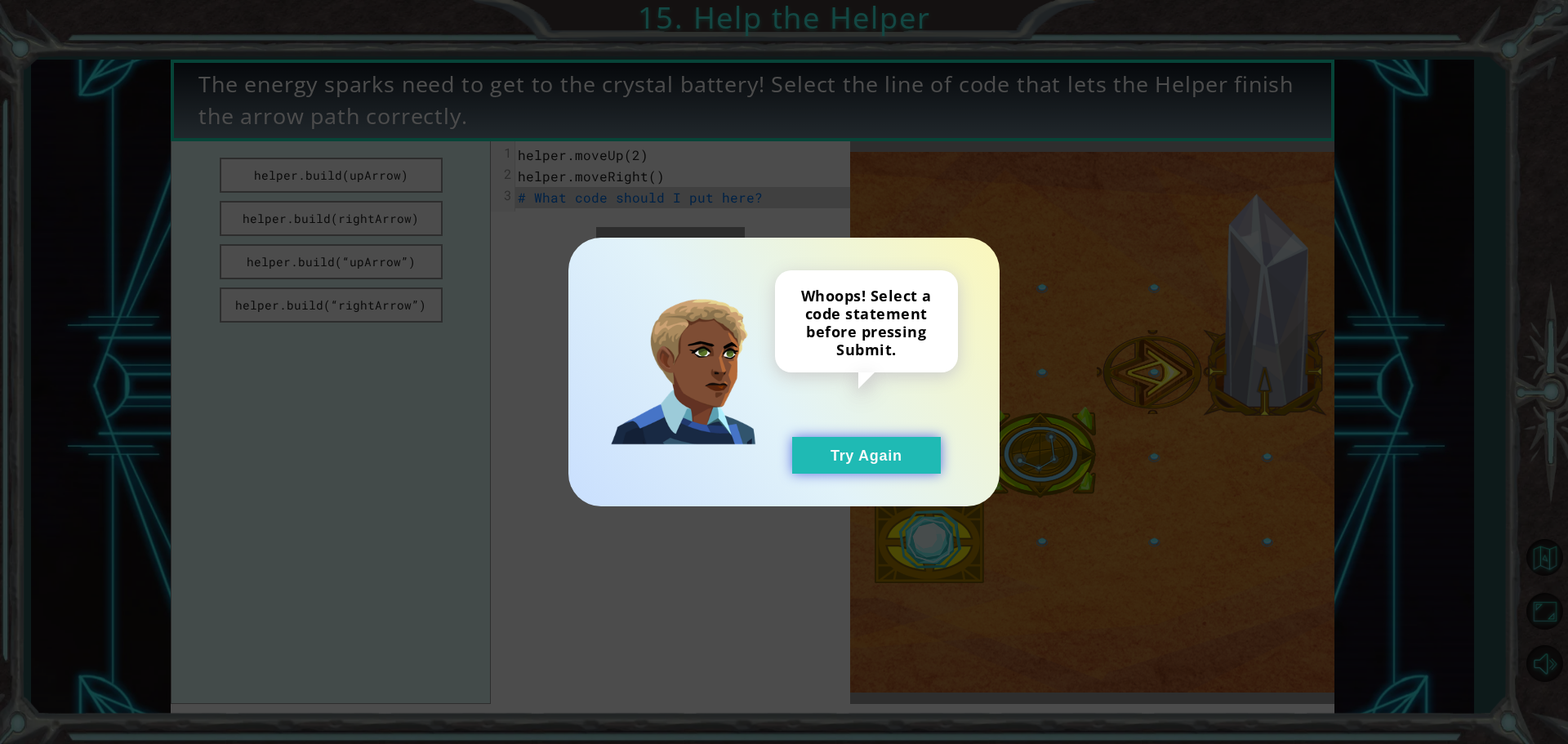 click on "Try Again" at bounding box center (866, 455) 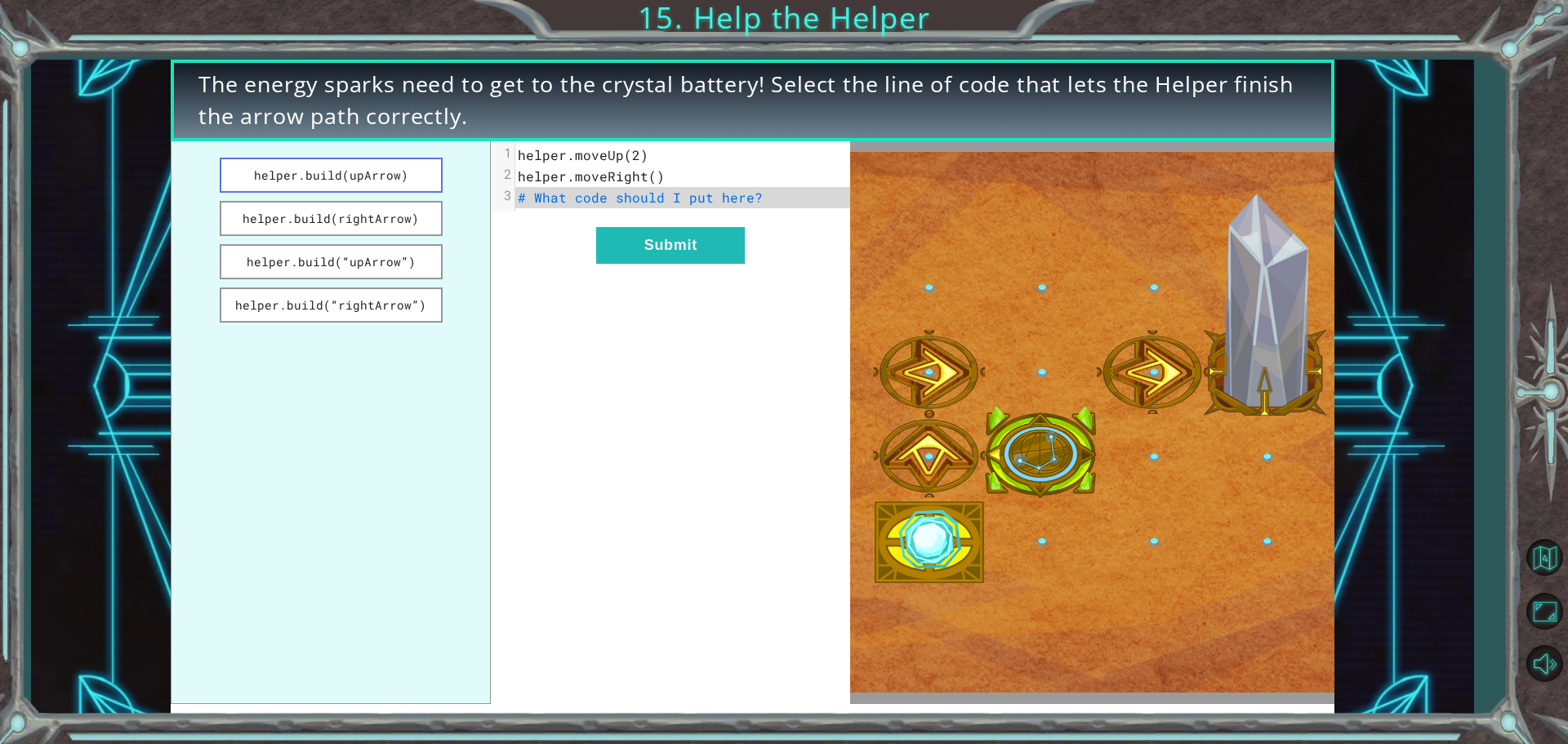 click on "helper.build(upArrow)" at bounding box center (331, 175) 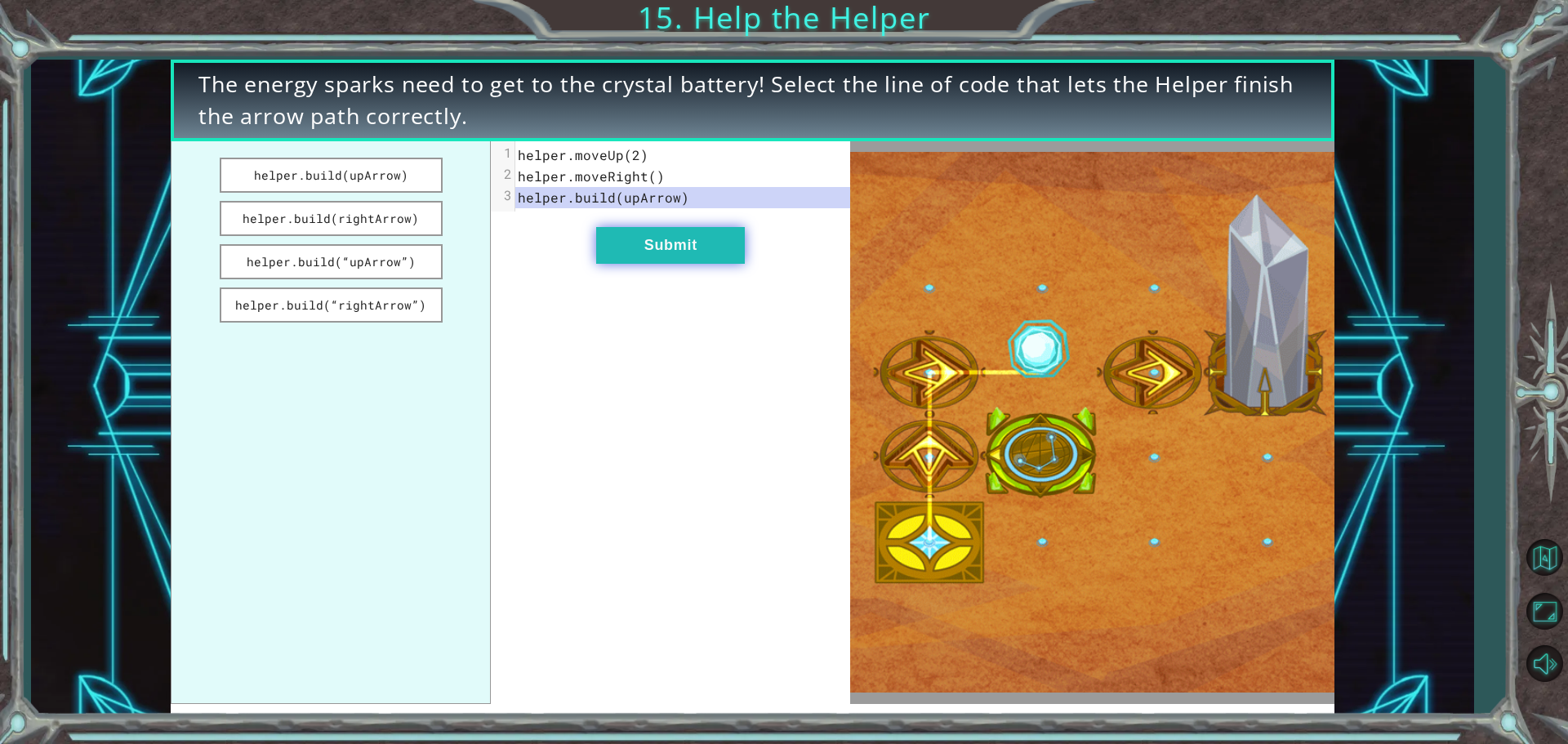 click on "Submit" at bounding box center [670, 245] 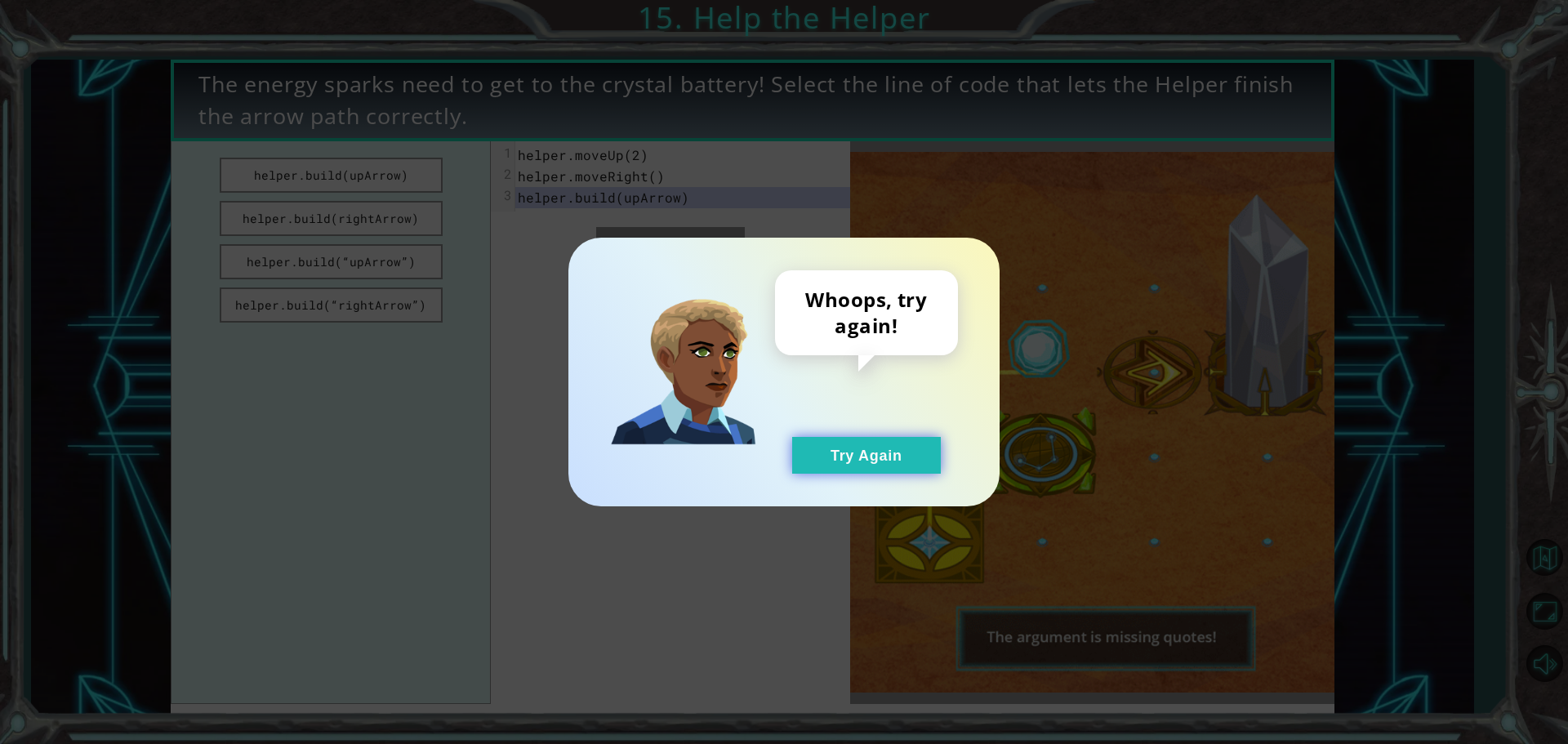 click on "Try Again" at bounding box center (866, 455) 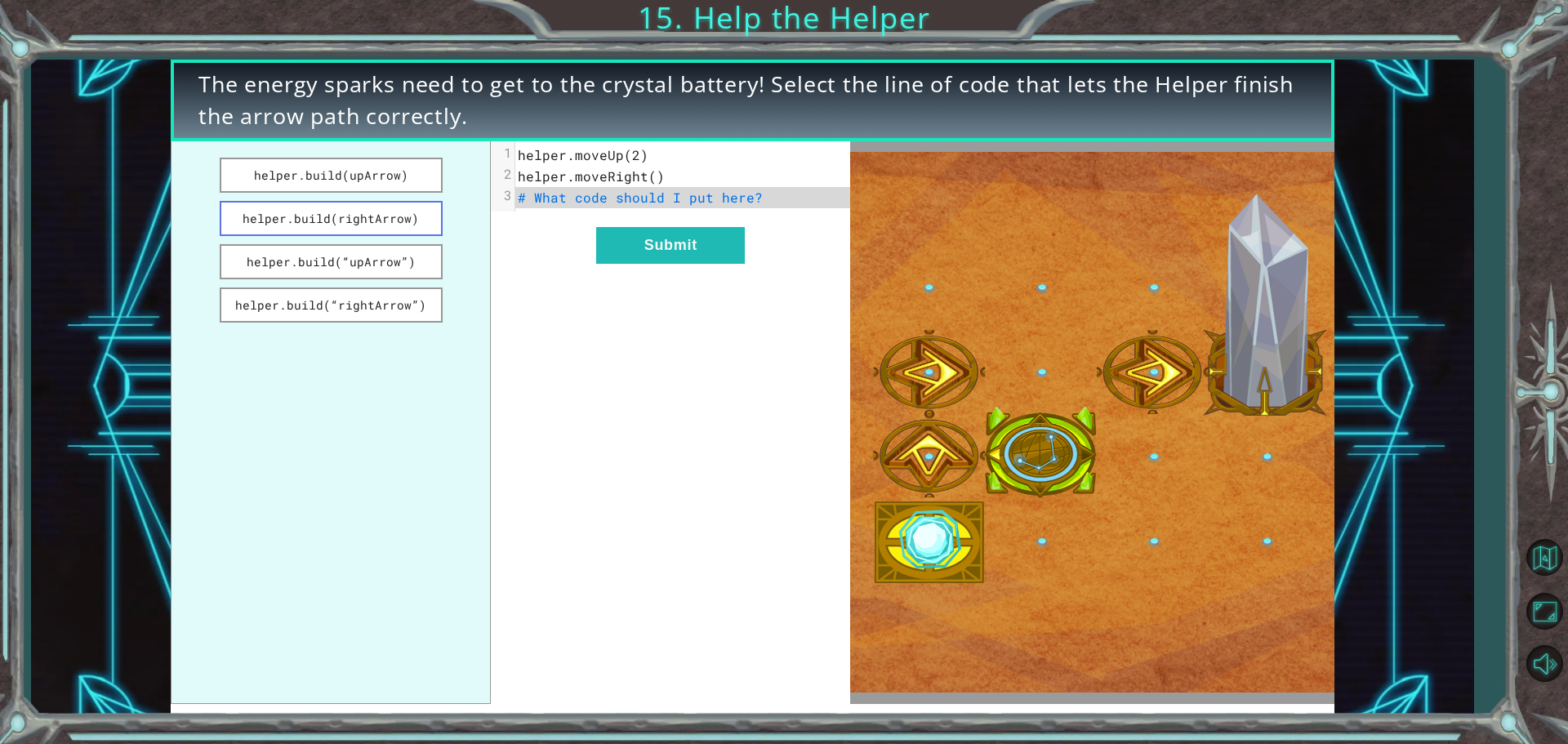 click on "helper.build(rightArrow)" at bounding box center [331, 218] 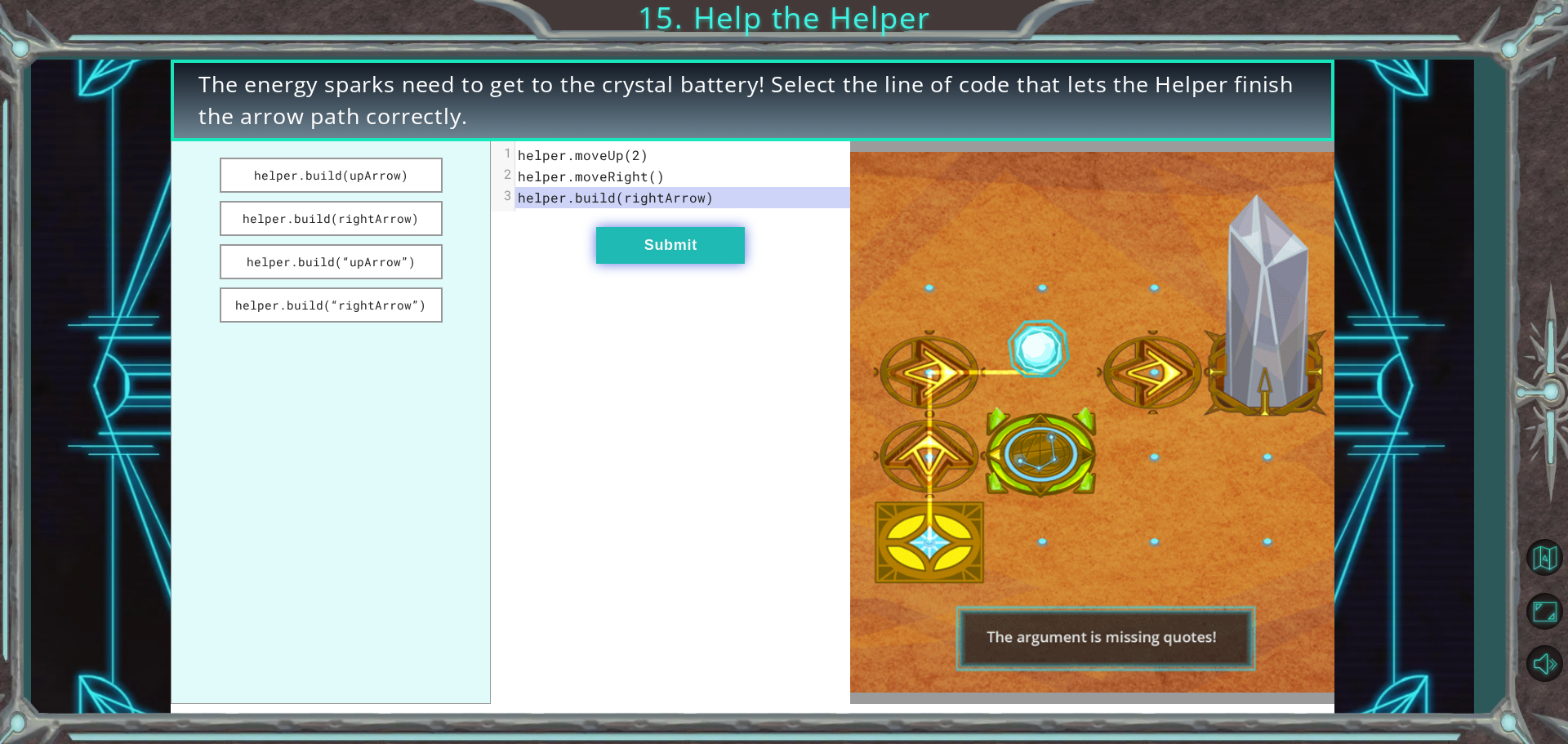 click on "Submit" at bounding box center [670, 245] 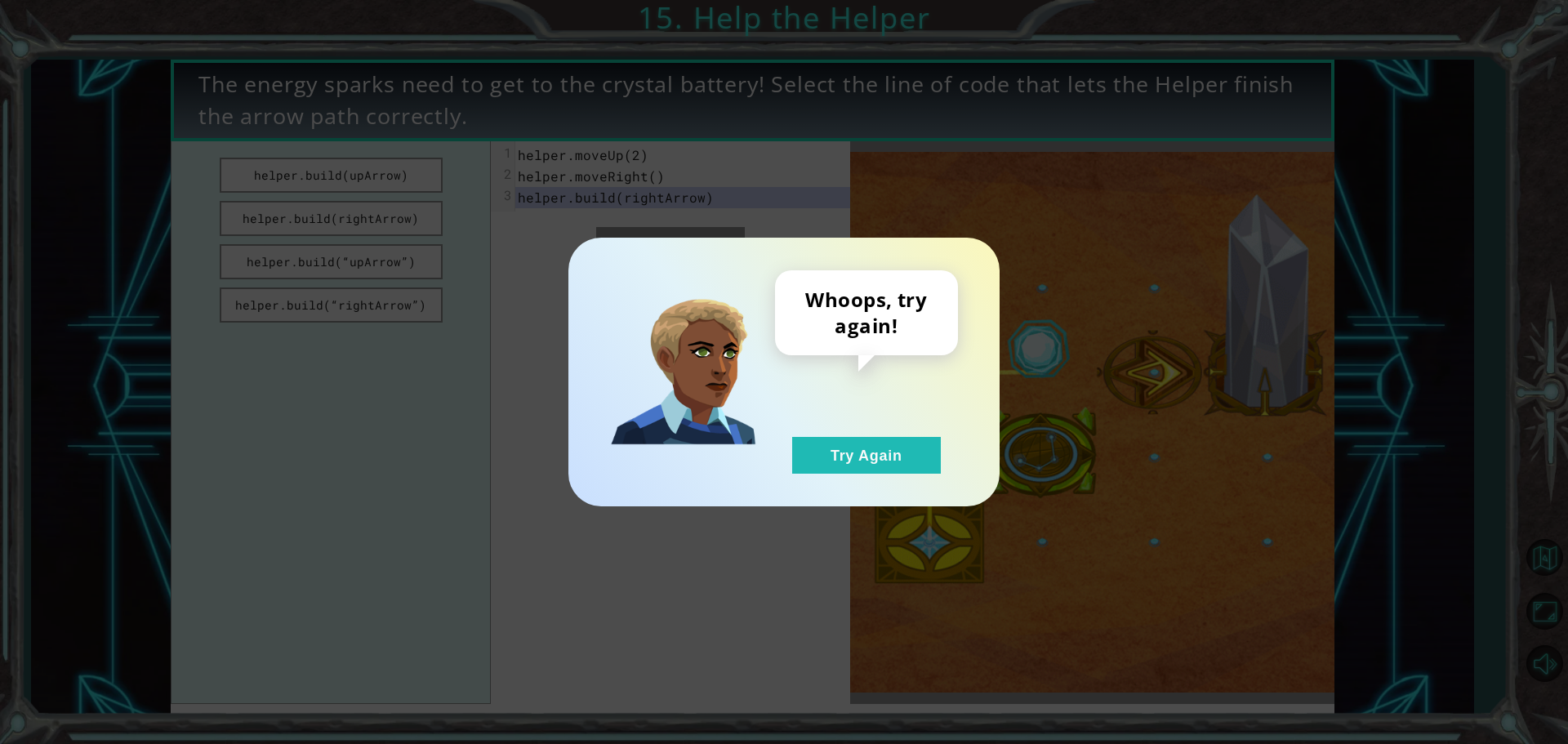 drag, startPoint x: 851, startPoint y: 452, endPoint x: 655, endPoint y: 374, distance: 210.9502 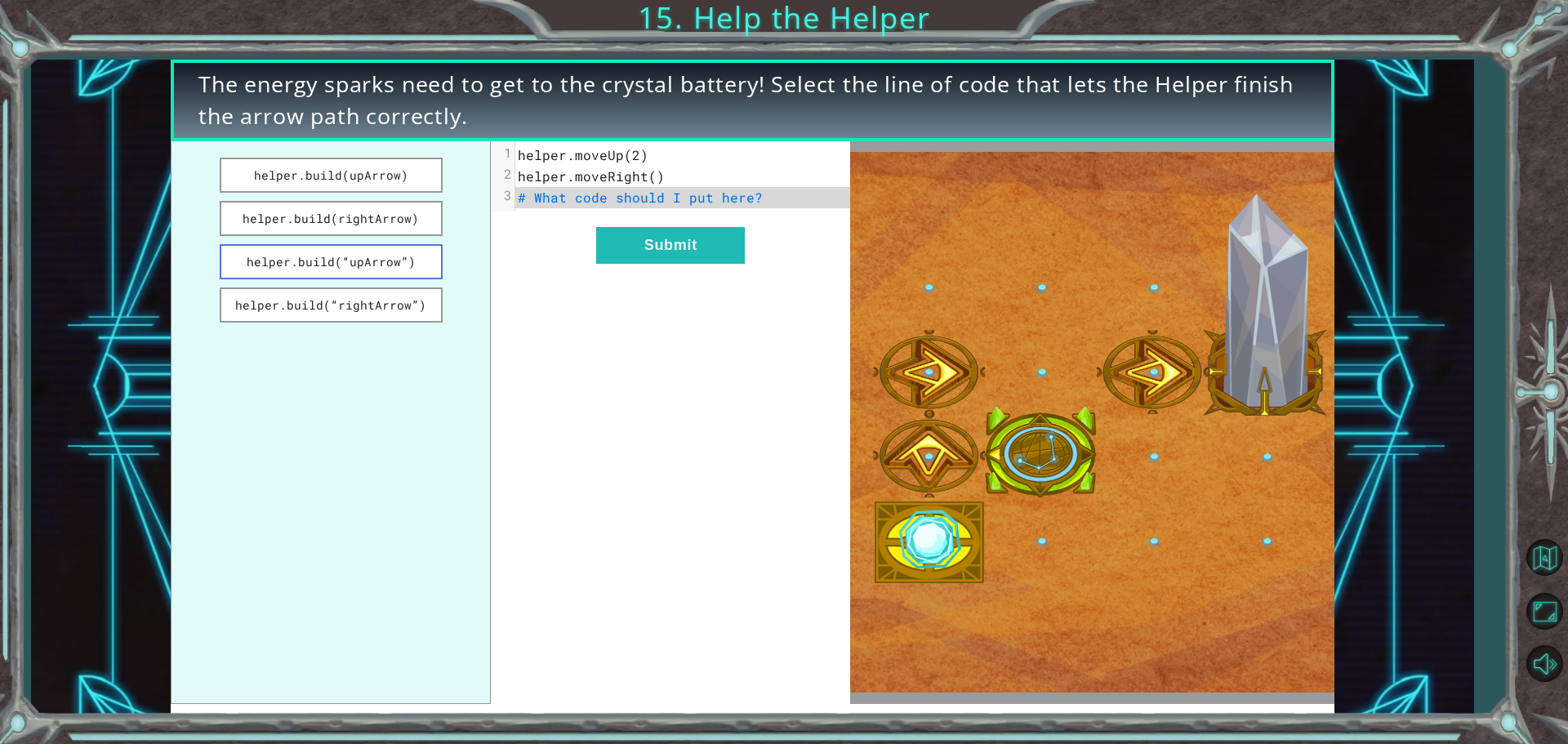 click on "helper.build(“upArrow”)" at bounding box center [331, 261] 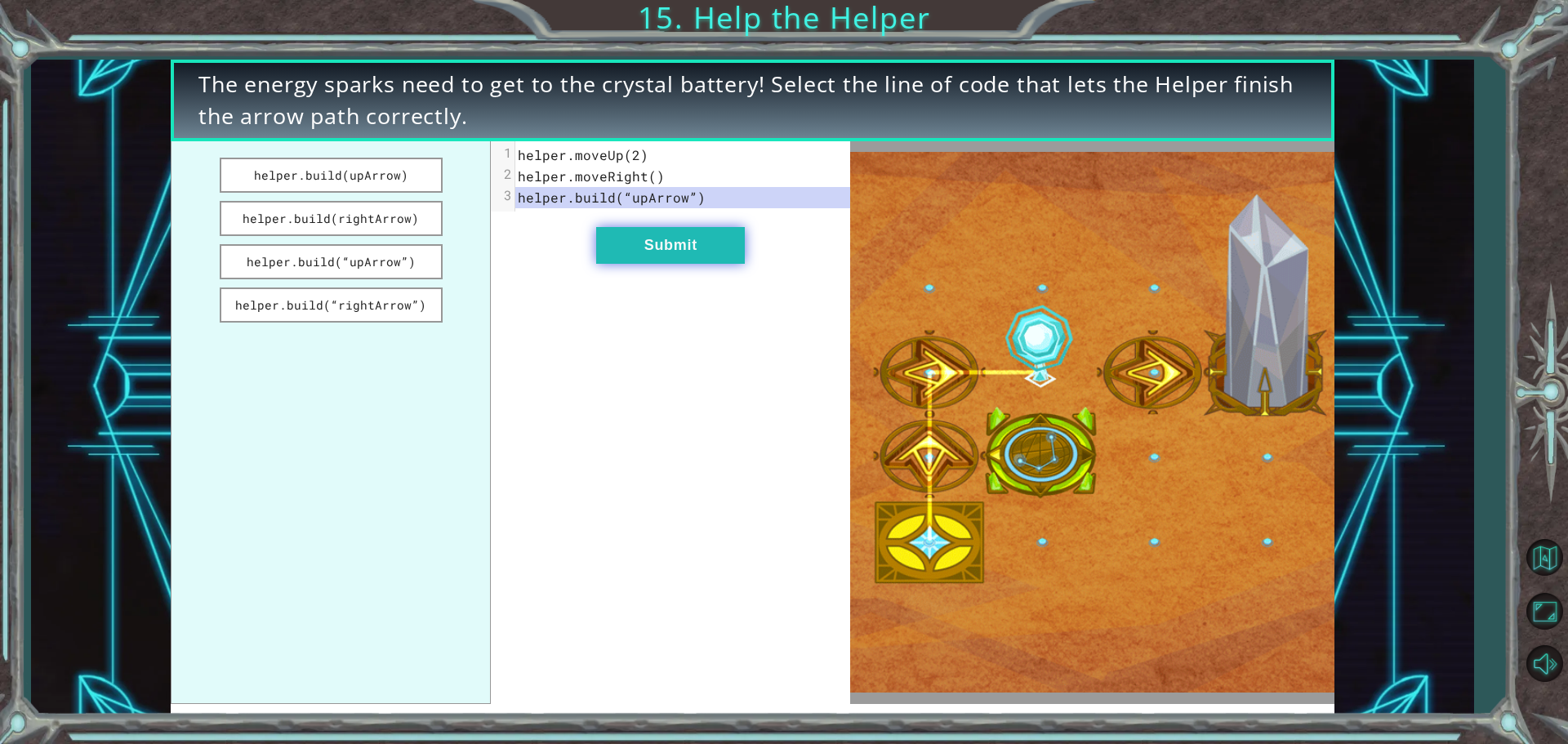click on "Submit" at bounding box center [670, 245] 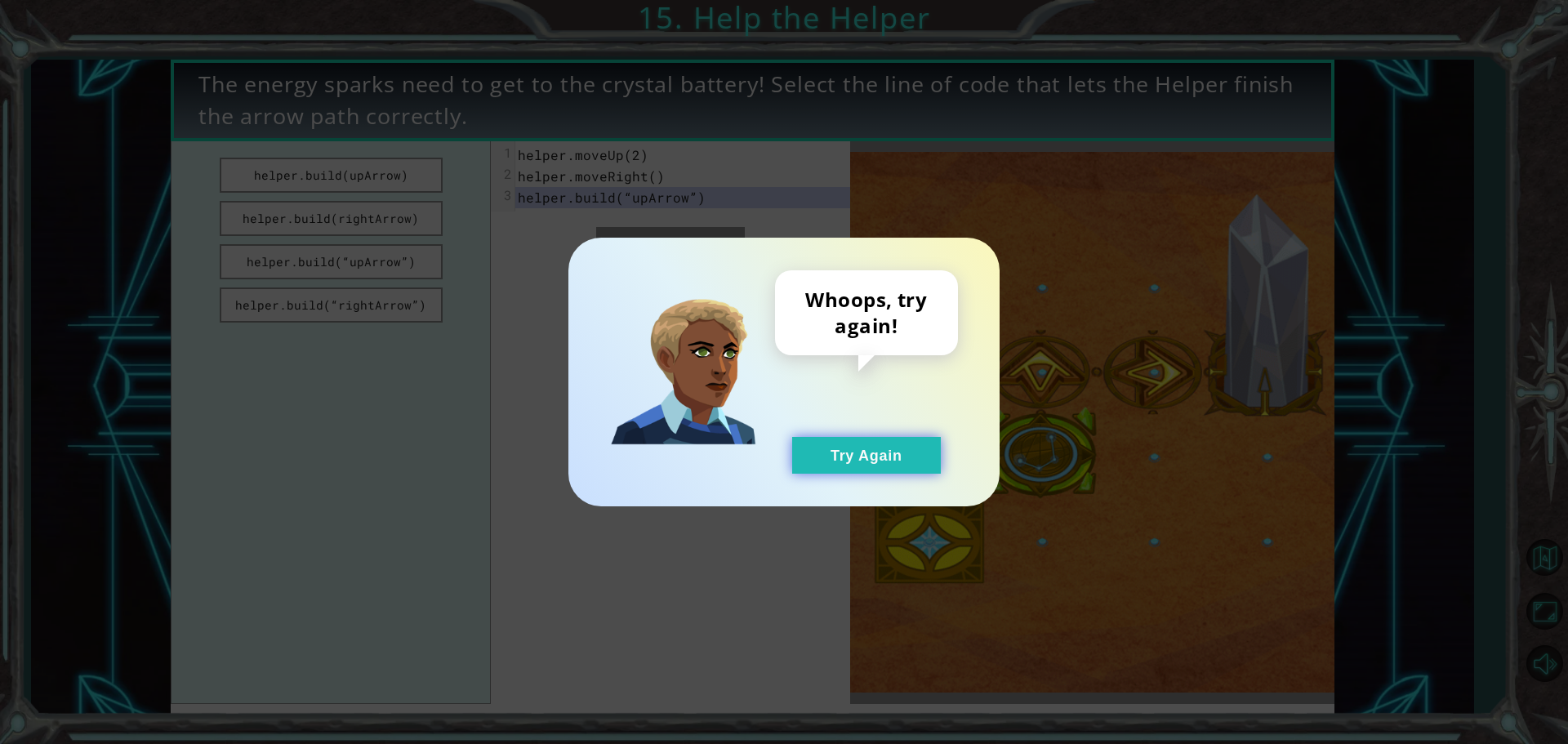 click on "Try Again" at bounding box center [866, 455] 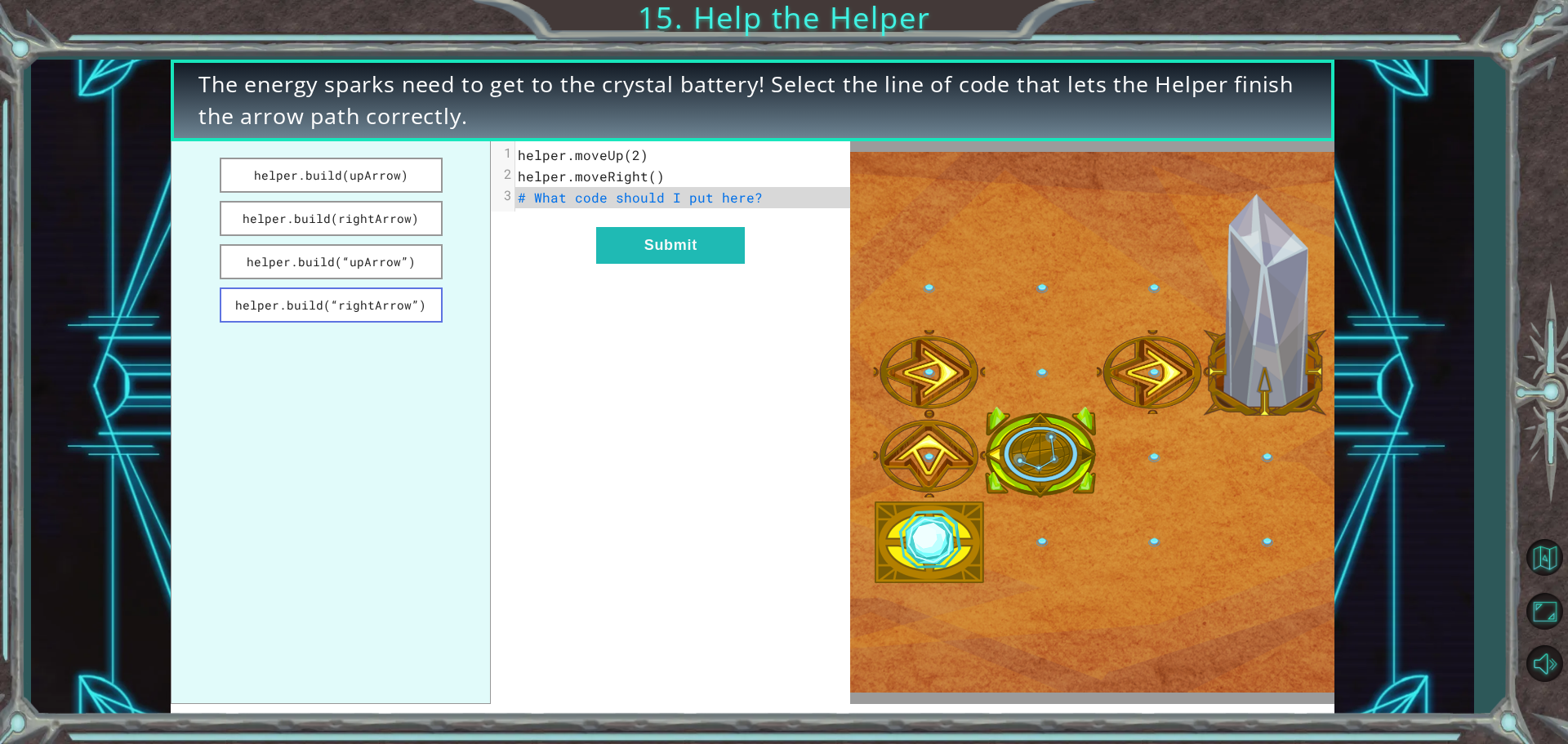 click on "helper.build(“rightArrow”)" at bounding box center (331, 305) 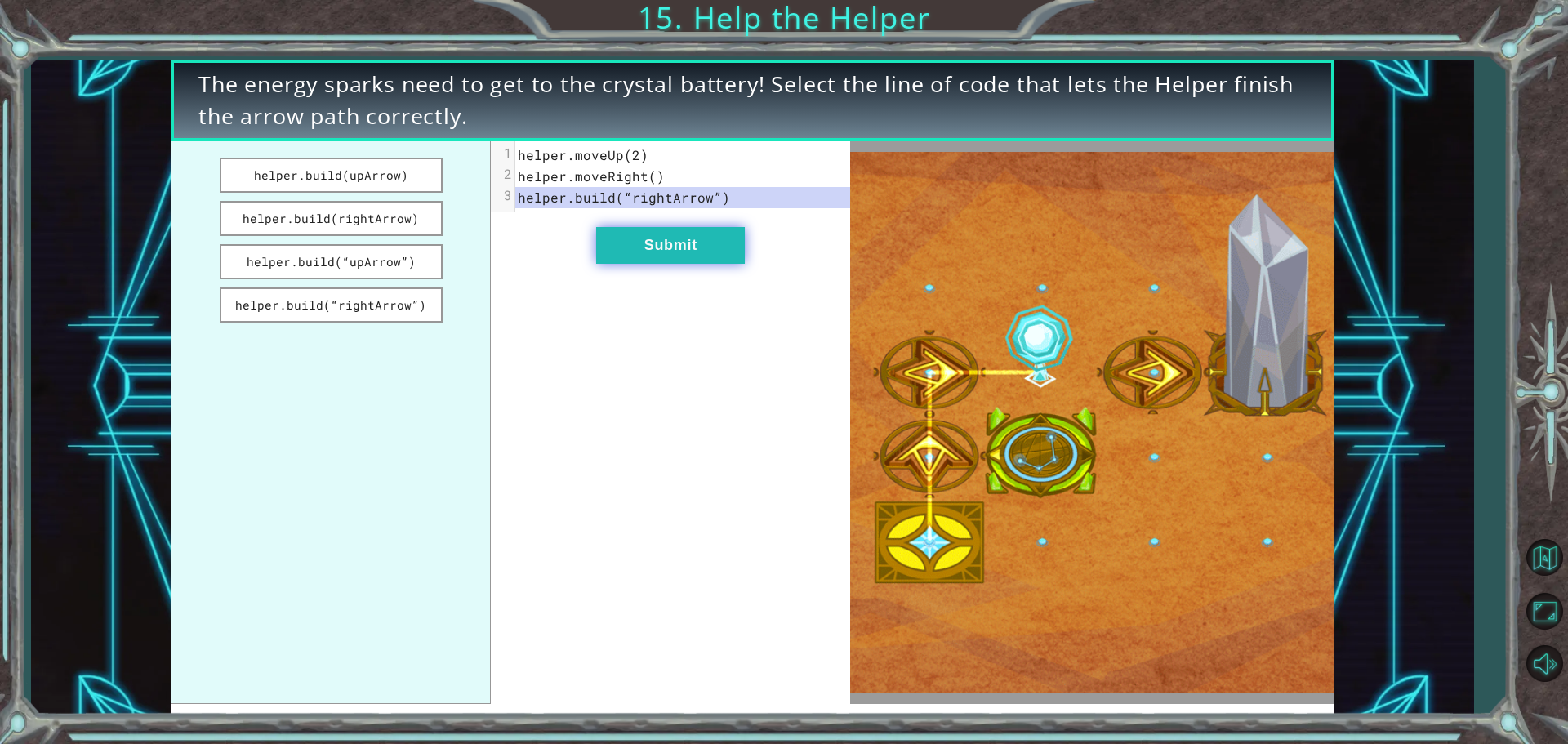 click on "Submit" at bounding box center (670, 245) 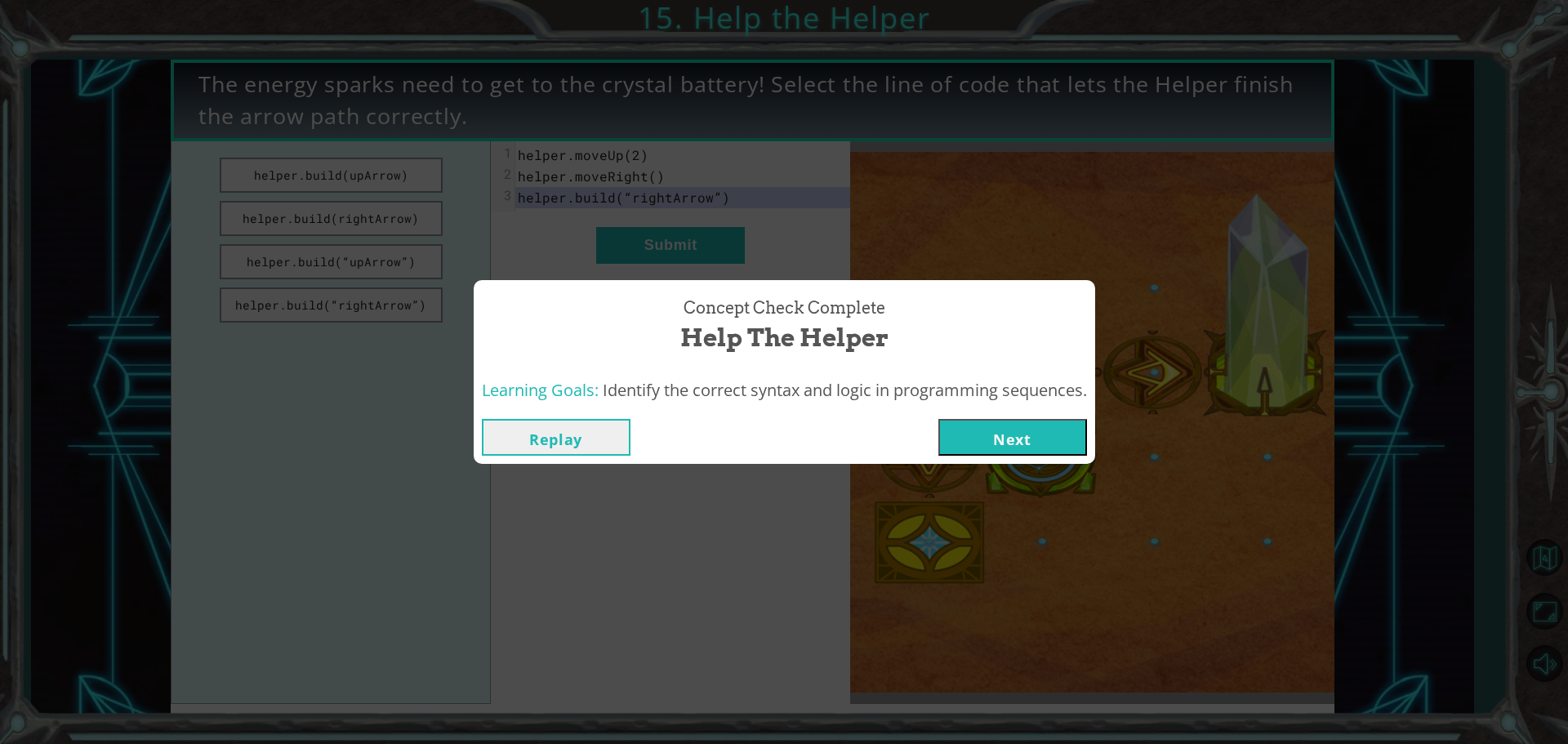 click on "Next" at bounding box center [1013, 437] 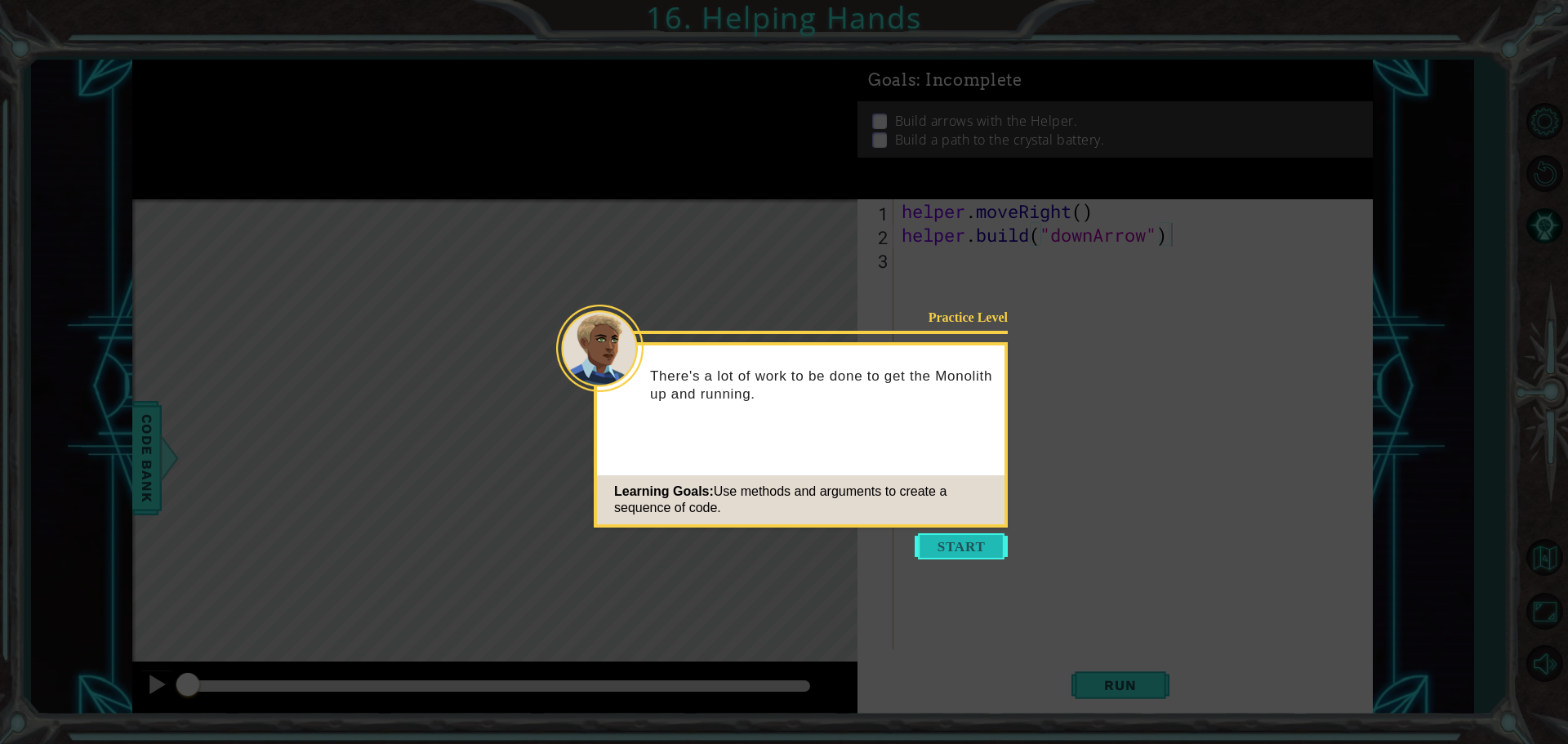 click at bounding box center [961, 546] 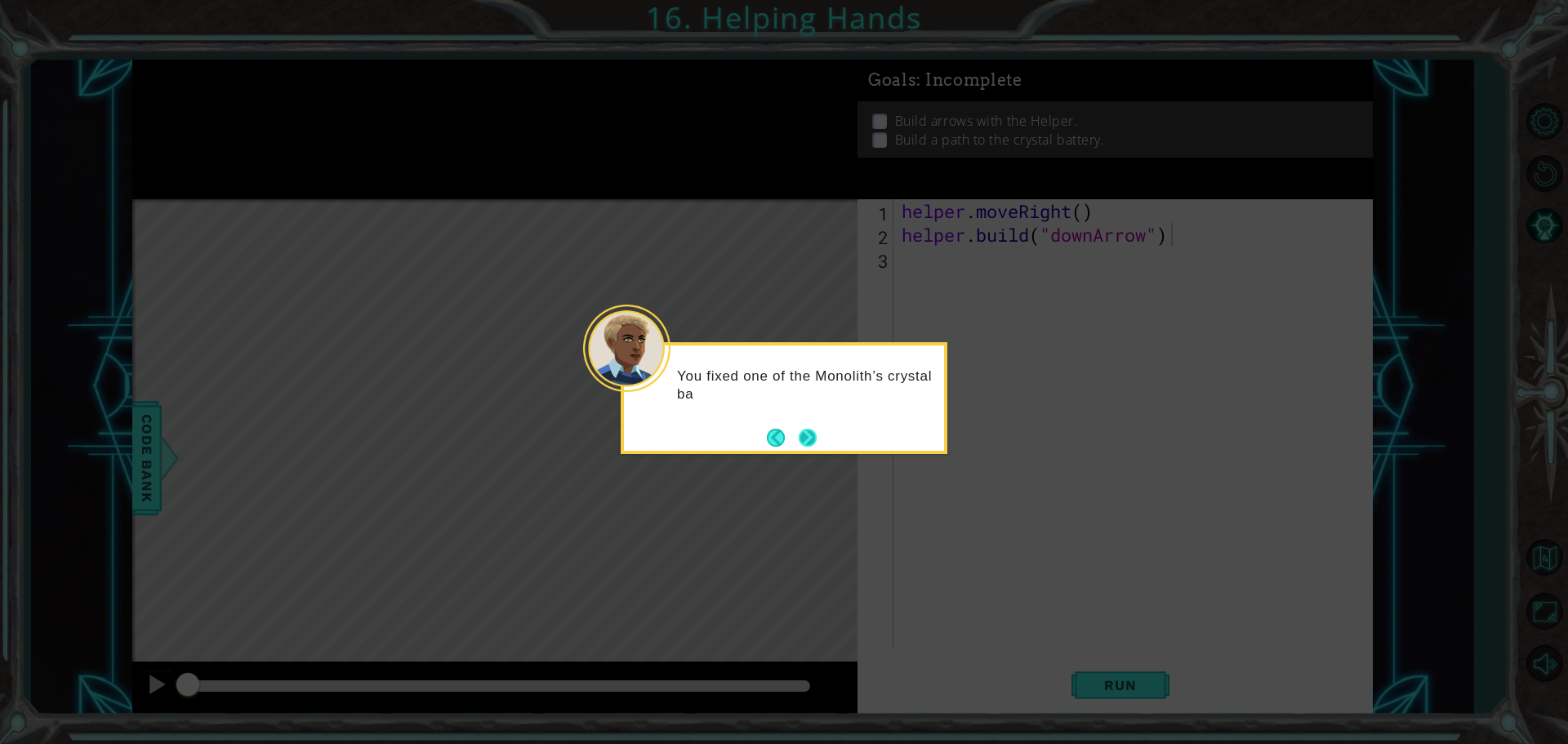 click on "You fixed one of the Monolith’s crystal ba" at bounding box center (784, 390) 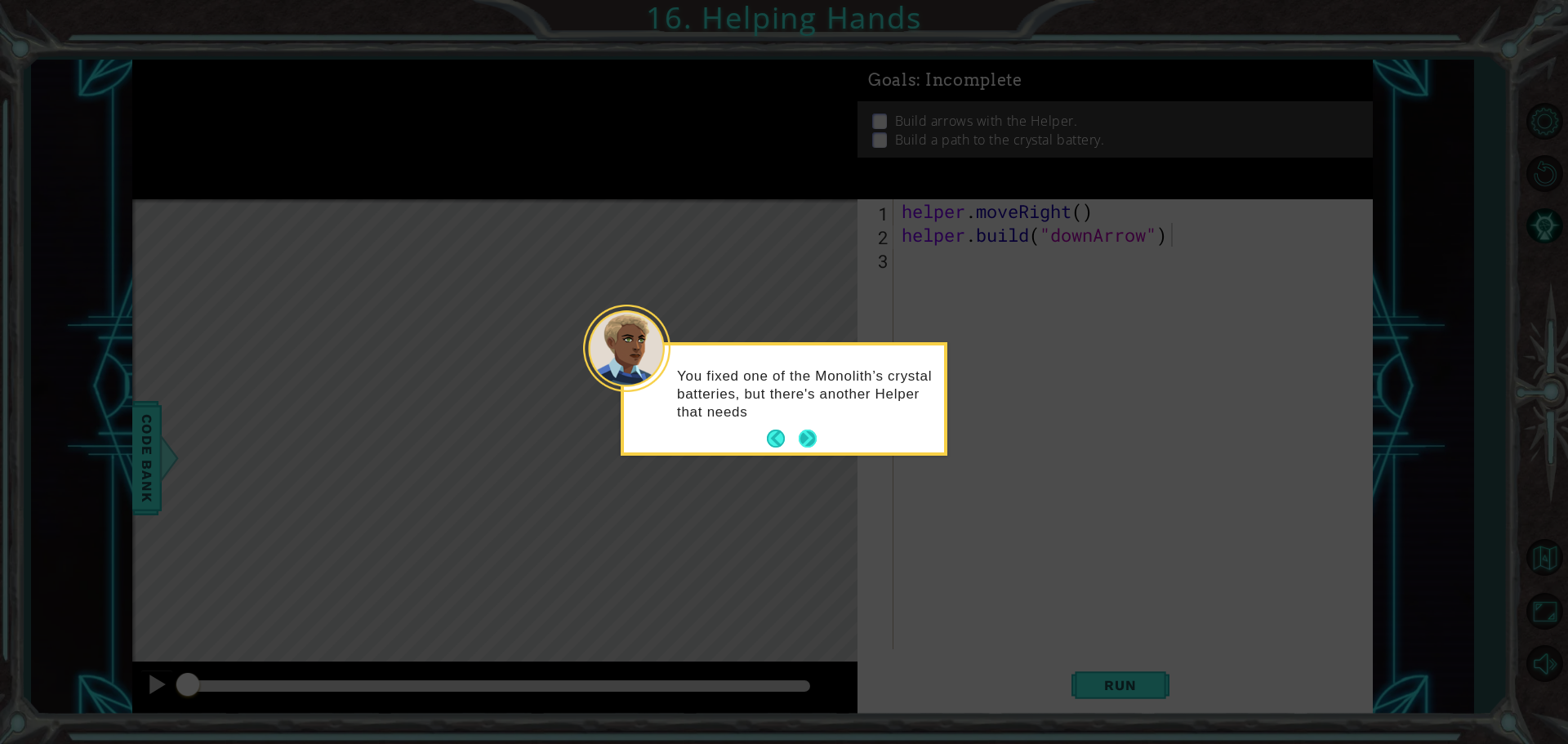 click at bounding box center [808, 439] 